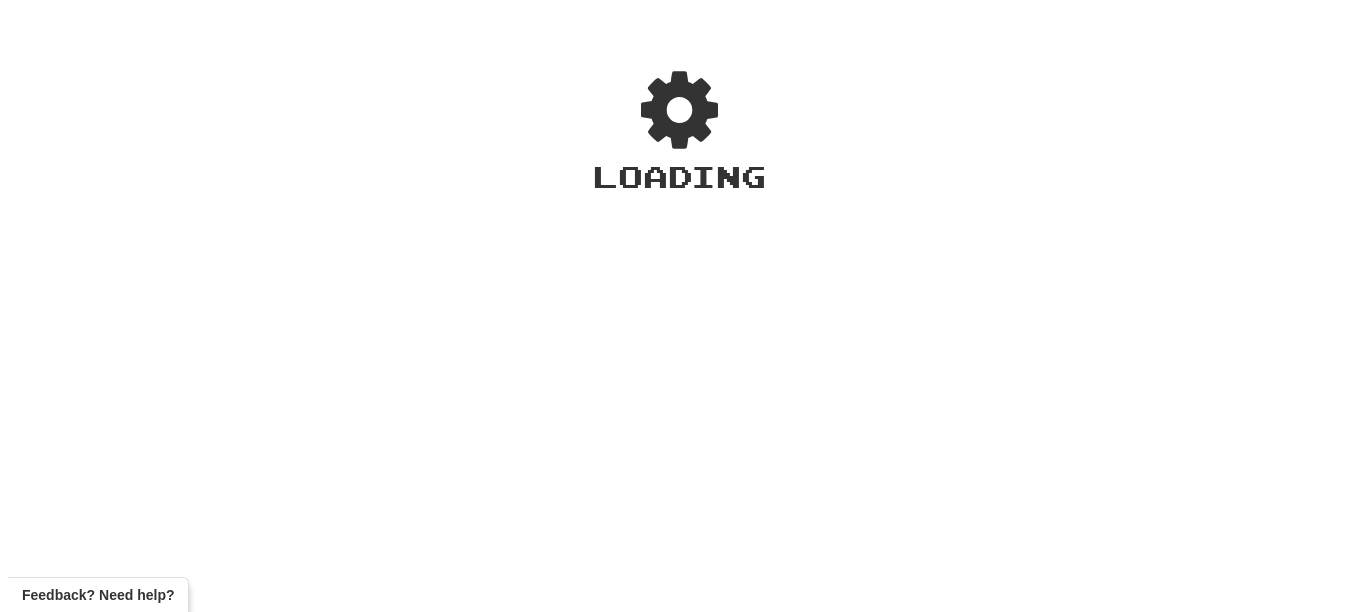 scroll, scrollTop: 0, scrollLeft: 0, axis: both 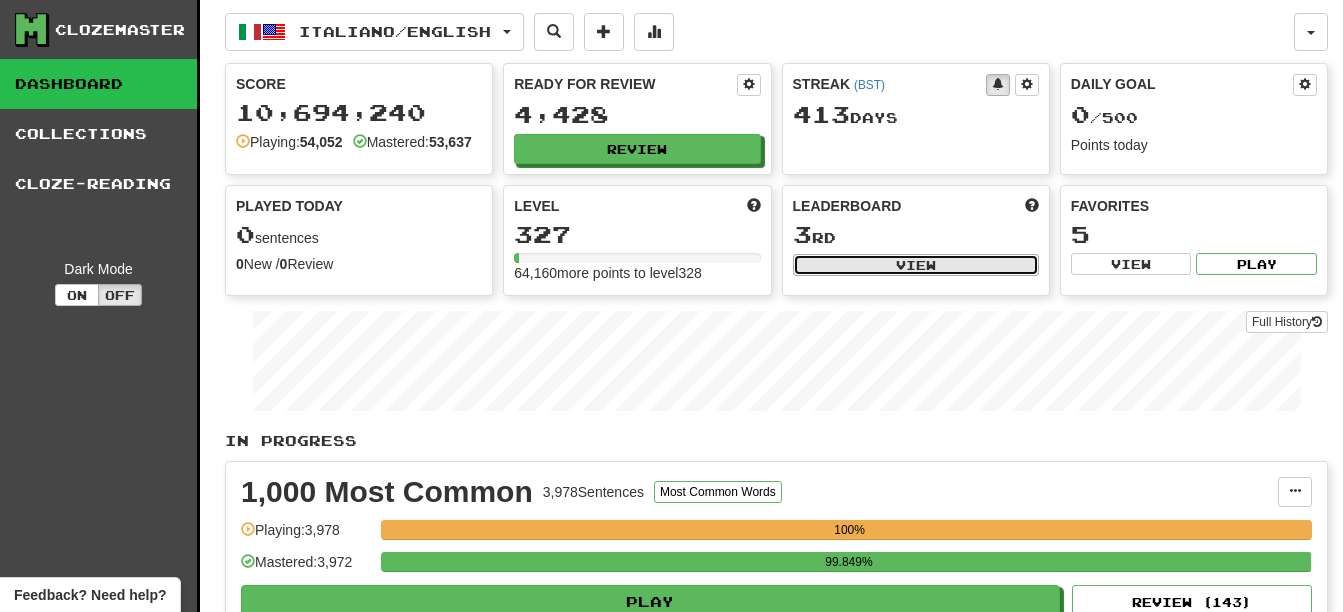 click on "View" at bounding box center [916, 265] 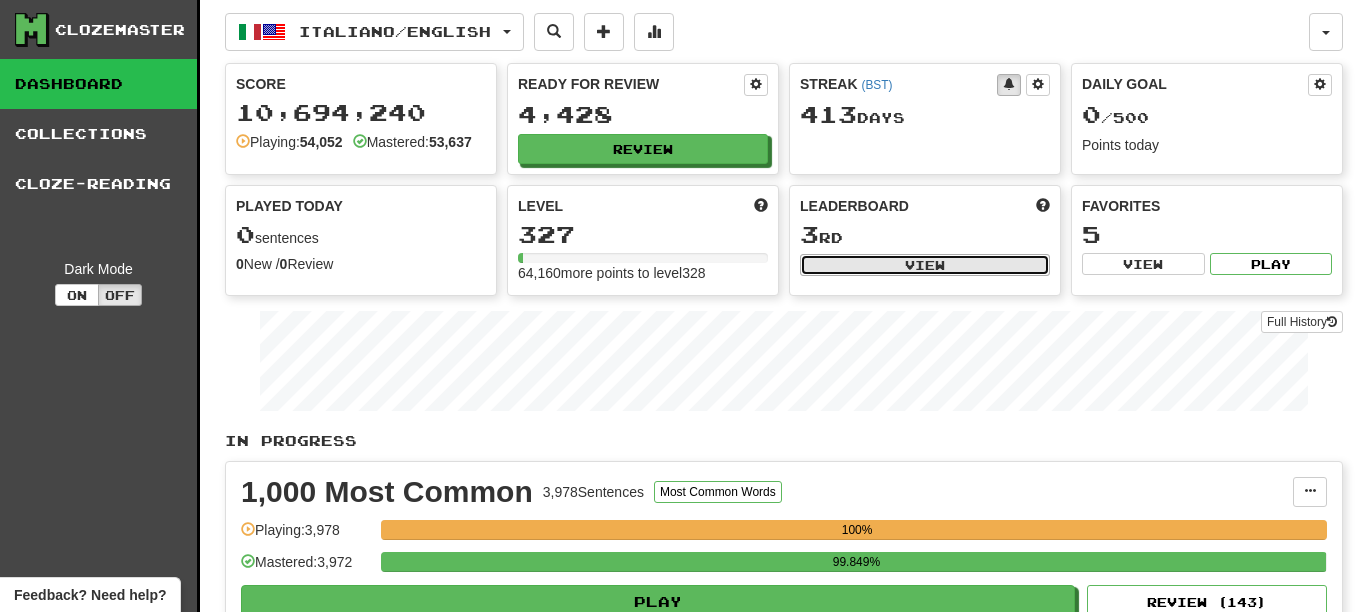 select on "**********" 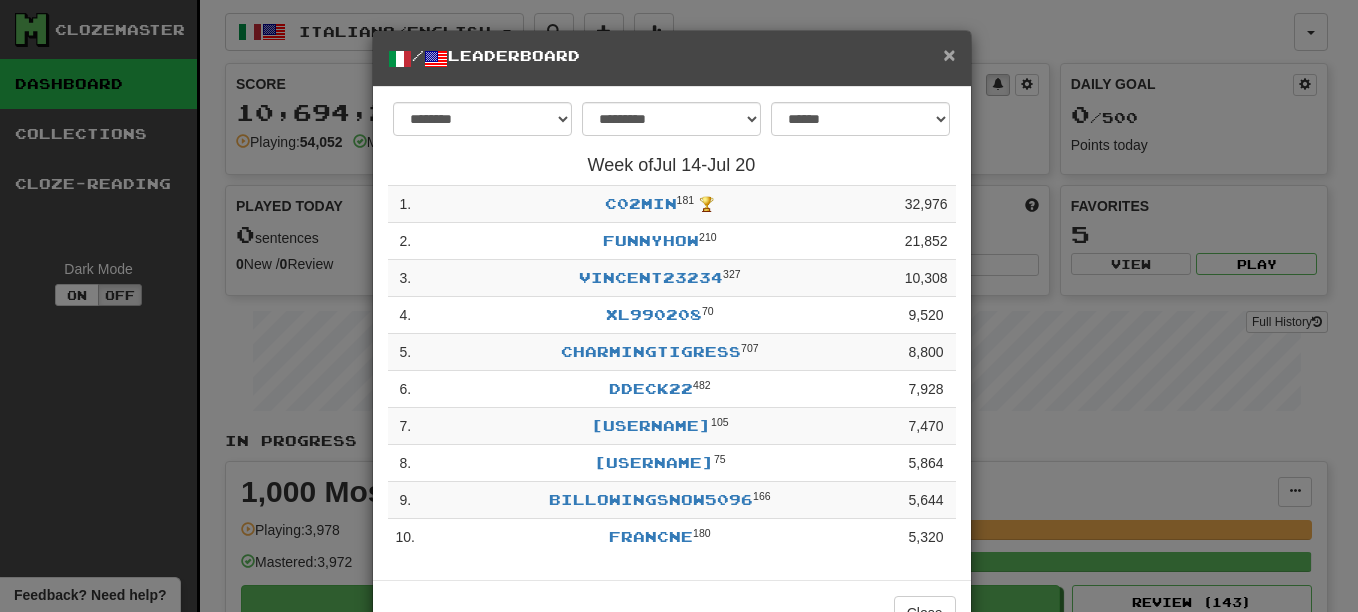click on "×" at bounding box center [949, 54] 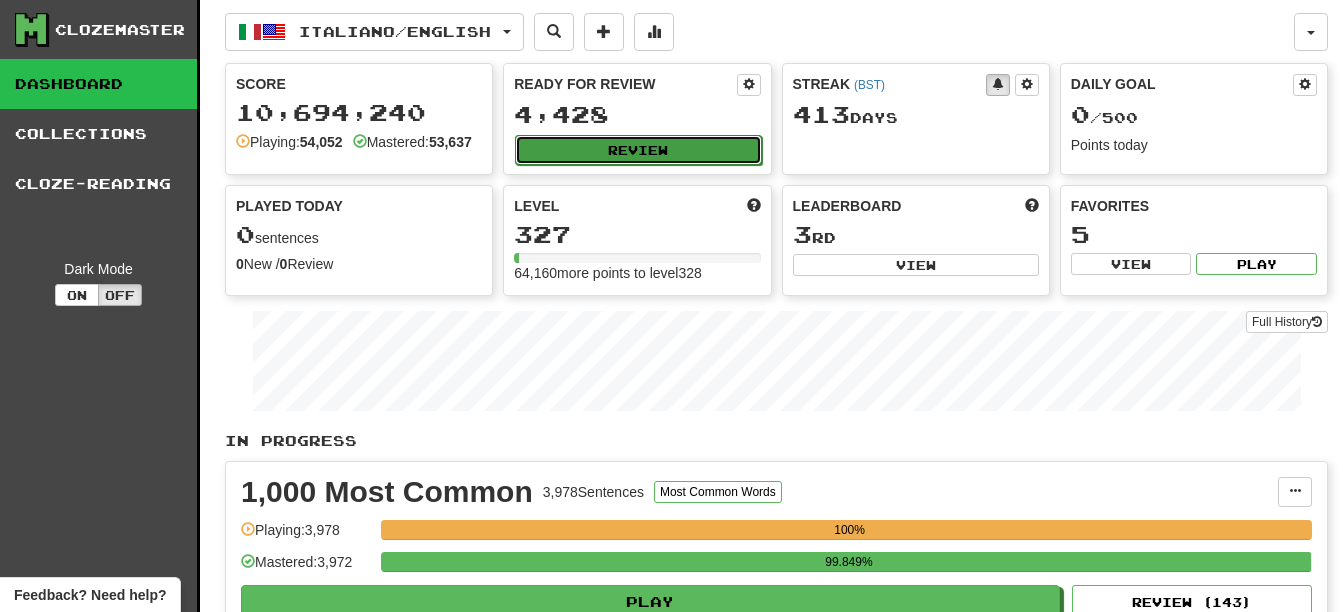 click on "Review" at bounding box center (638, 150) 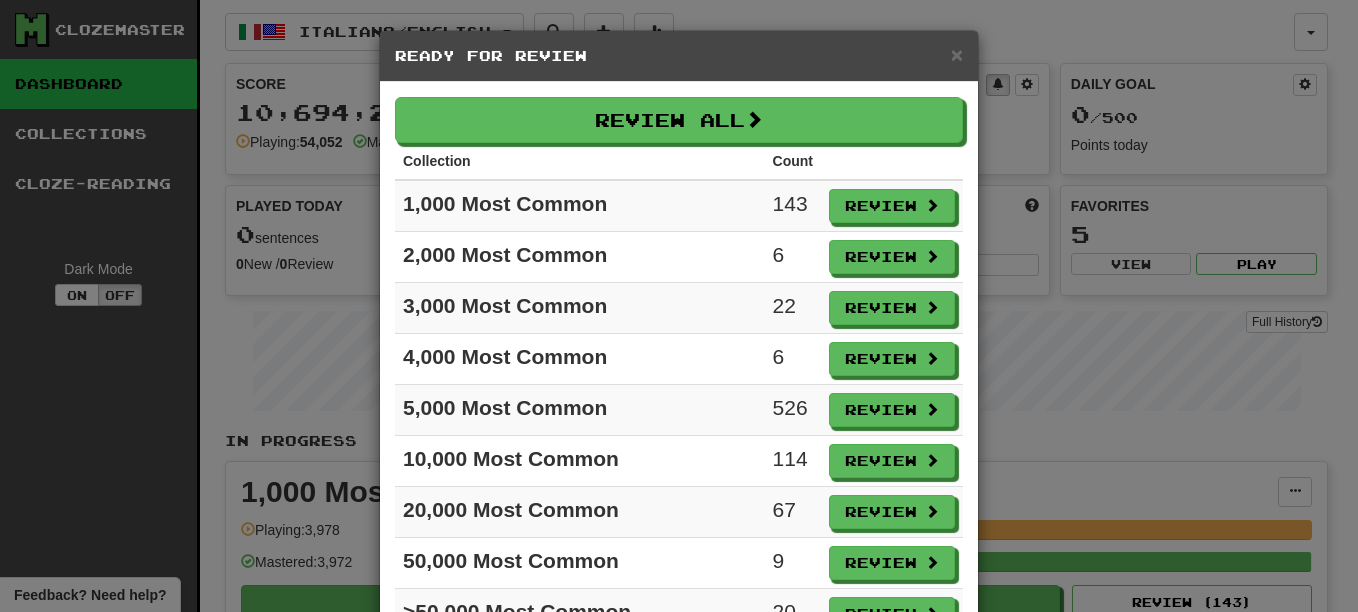 click on "Review" at bounding box center (892, 206) 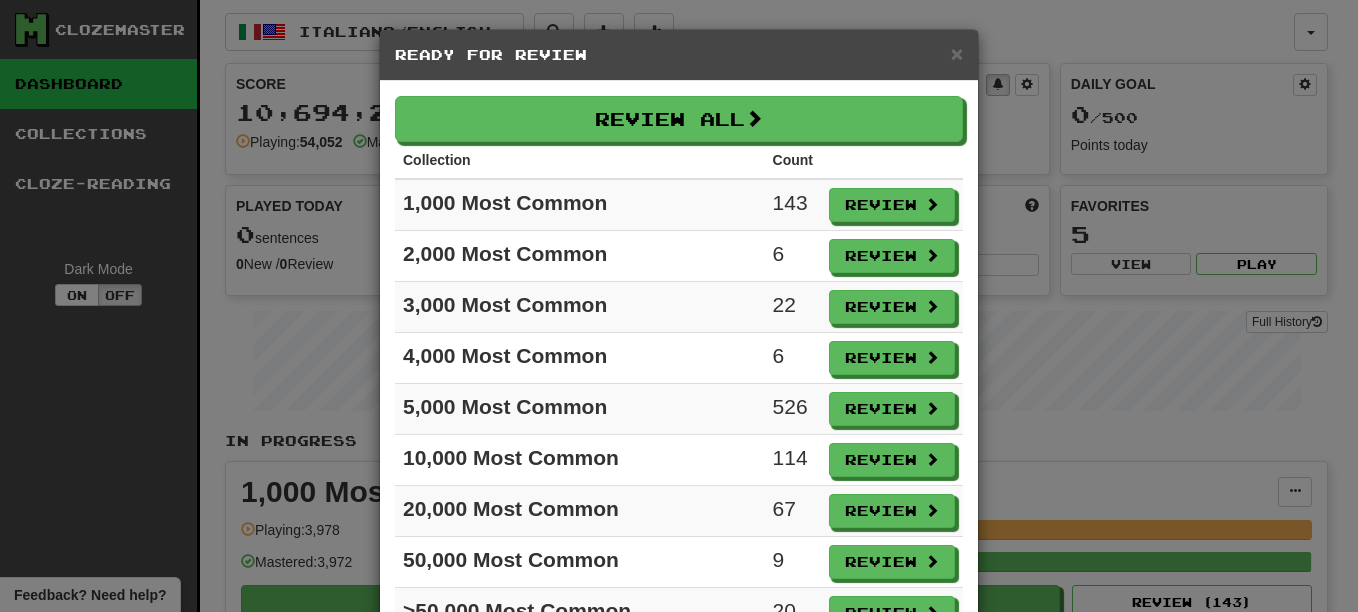 scroll, scrollTop: 0, scrollLeft: 0, axis: both 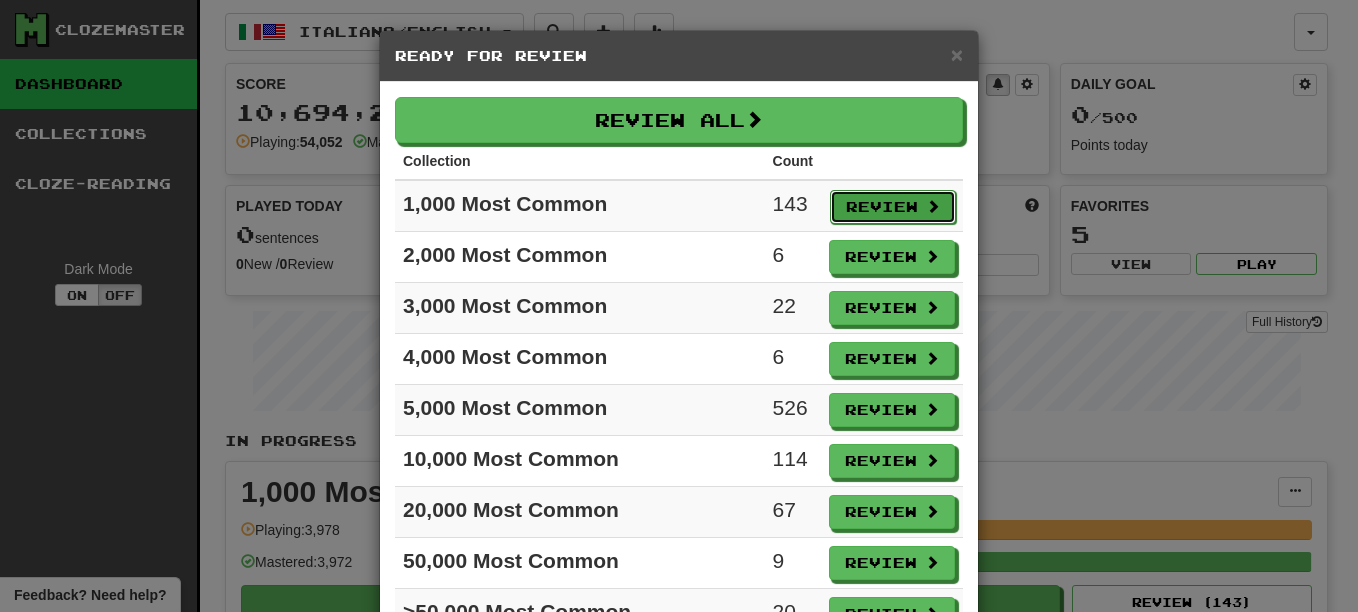 click on "Review" at bounding box center (893, 207) 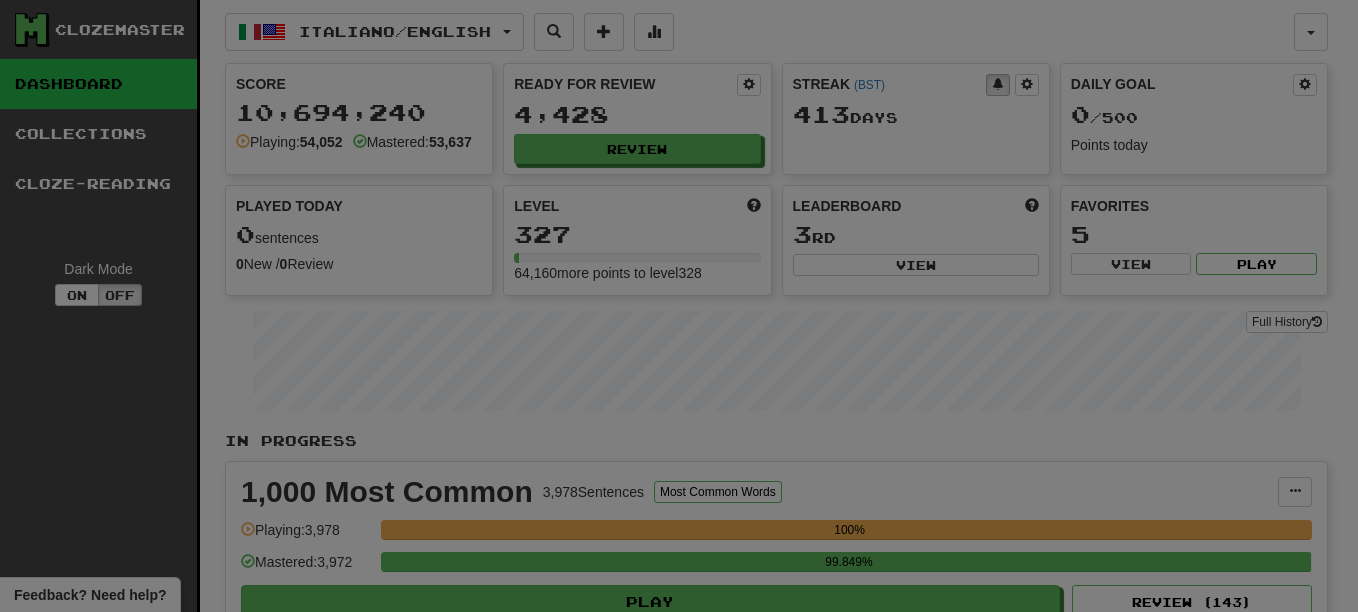 select on "**" 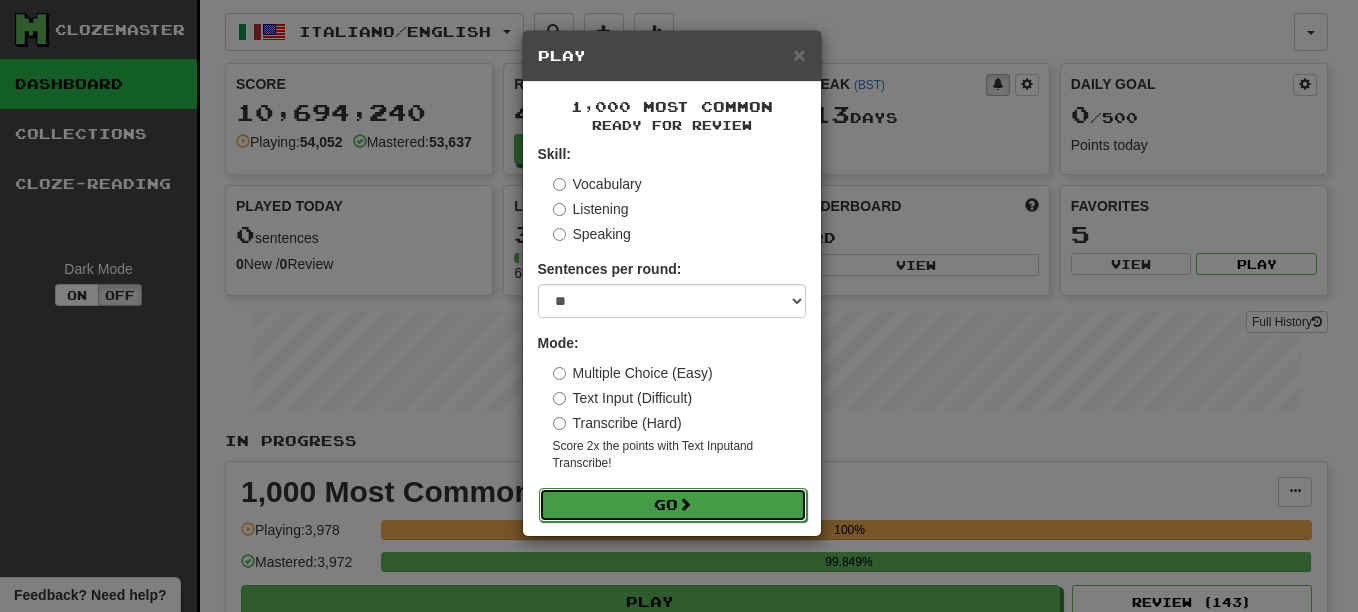 click on "Go" at bounding box center (673, 505) 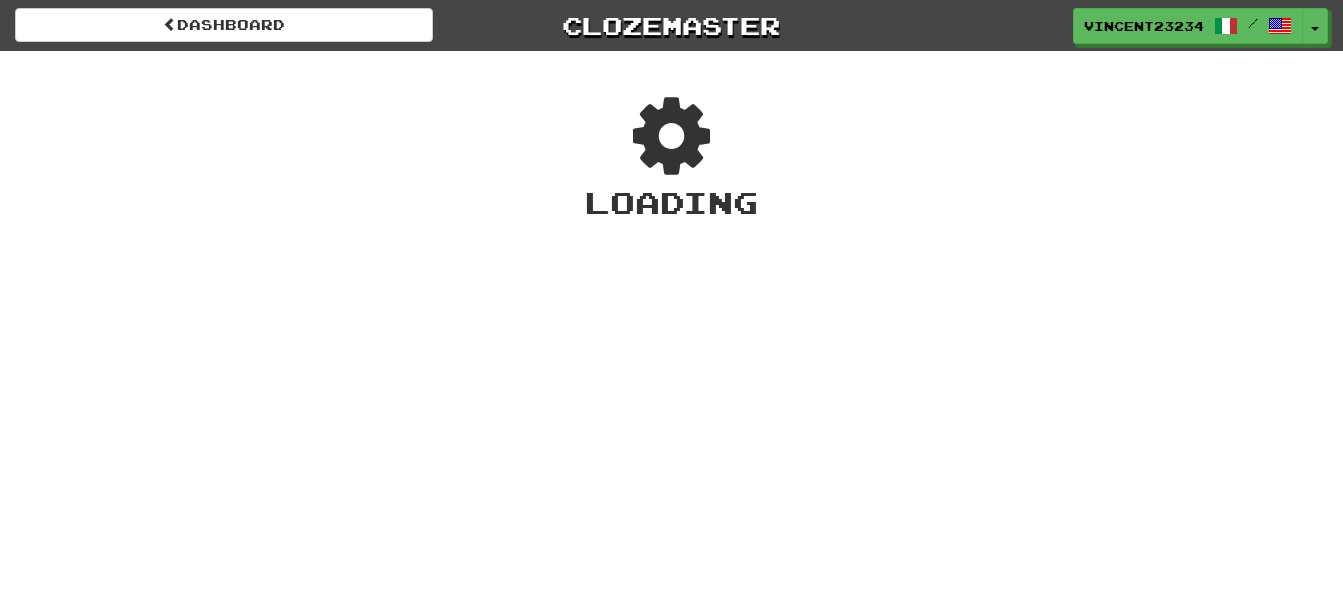 scroll, scrollTop: 0, scrollLeft: 0, axis: both 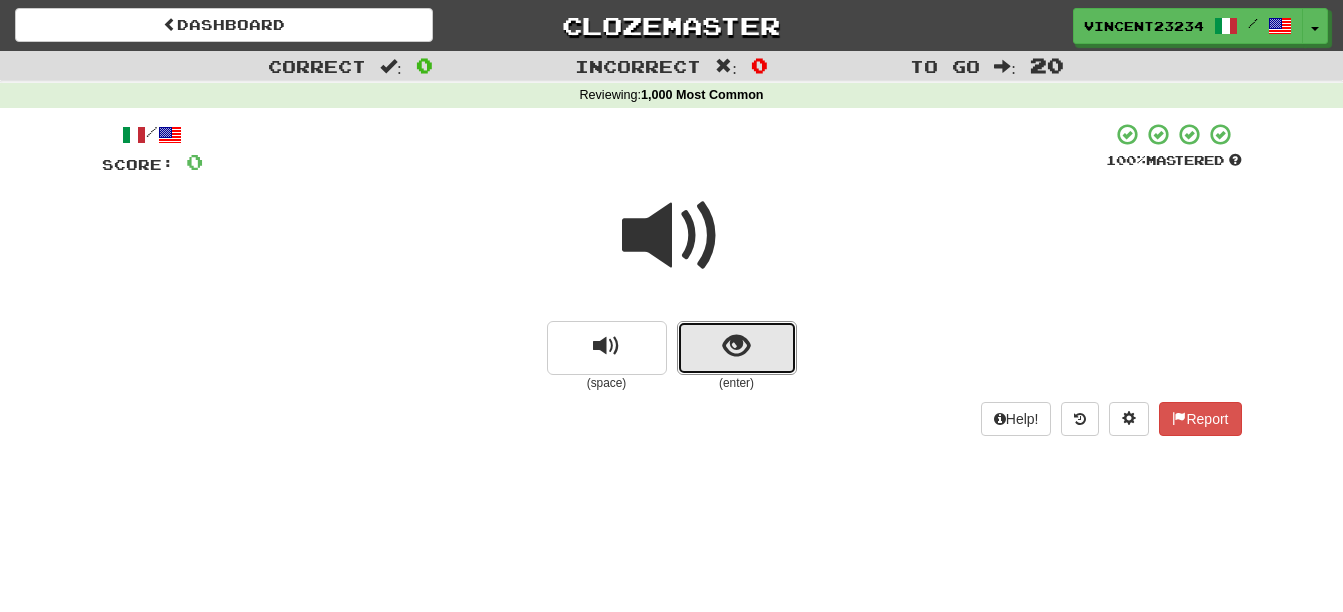 click at bounding box center (737, 348) 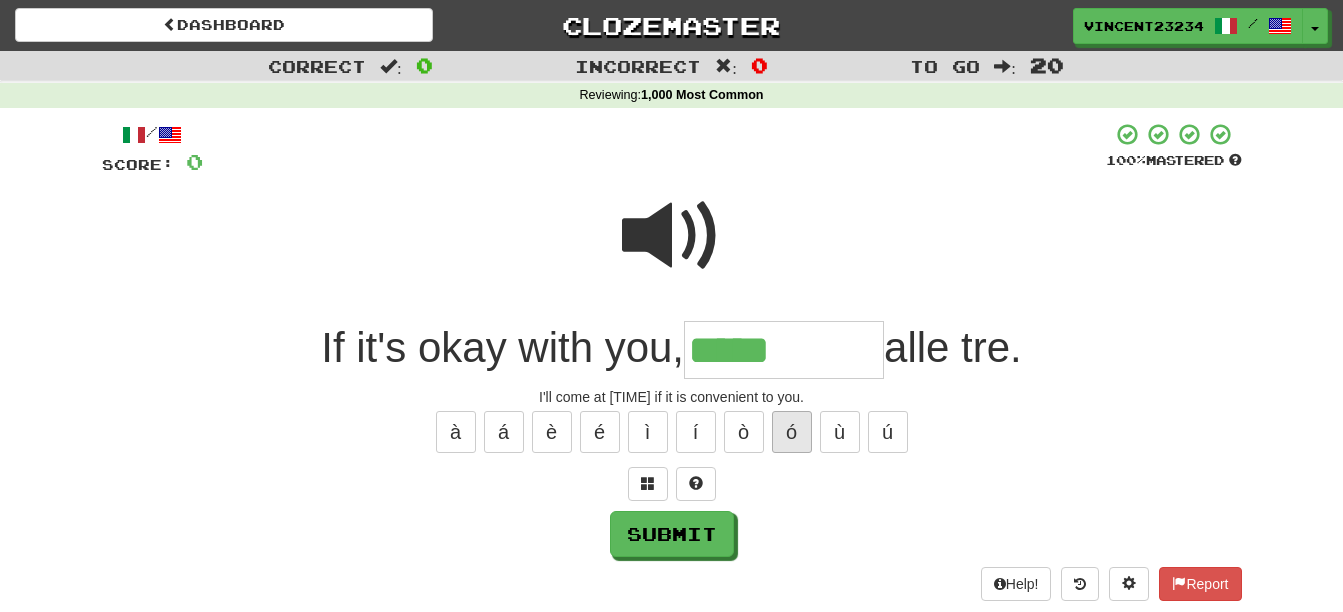 type on "*****" 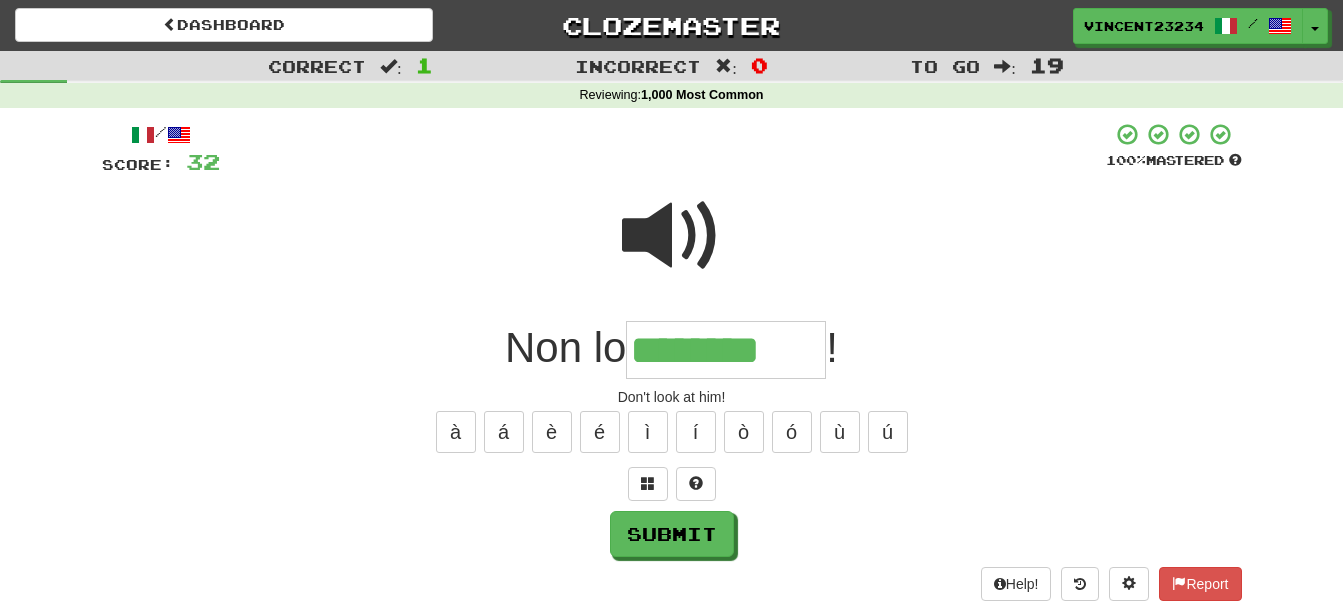 type on "********" 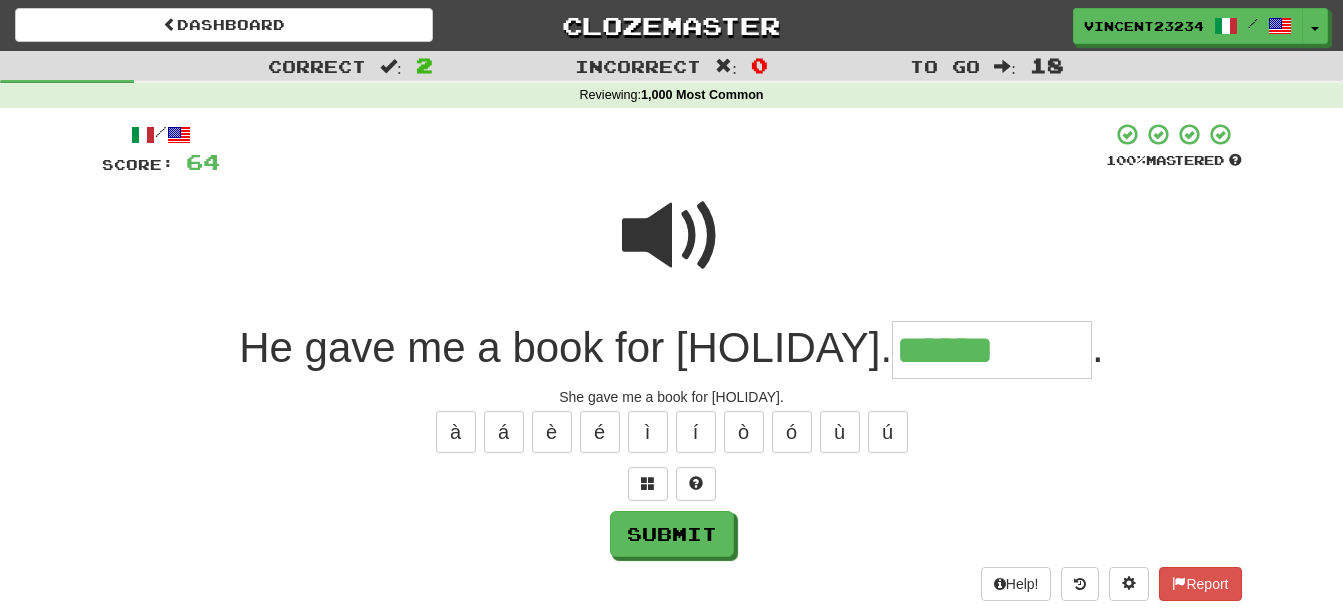 type on "******" 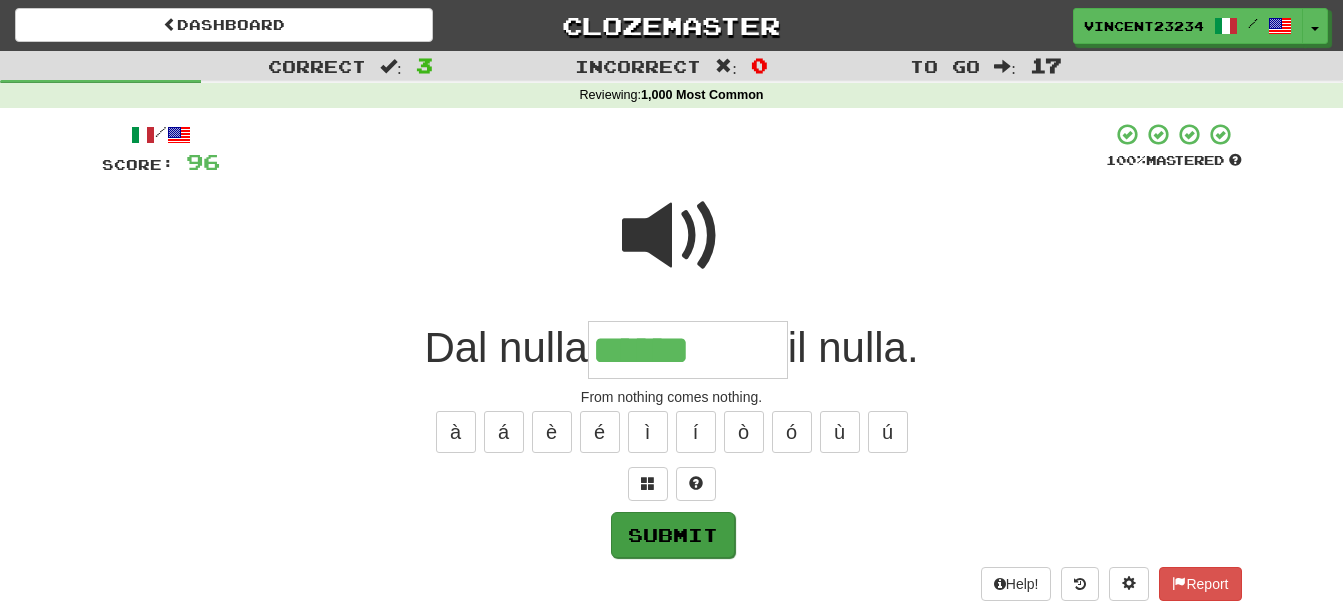 type on "******" 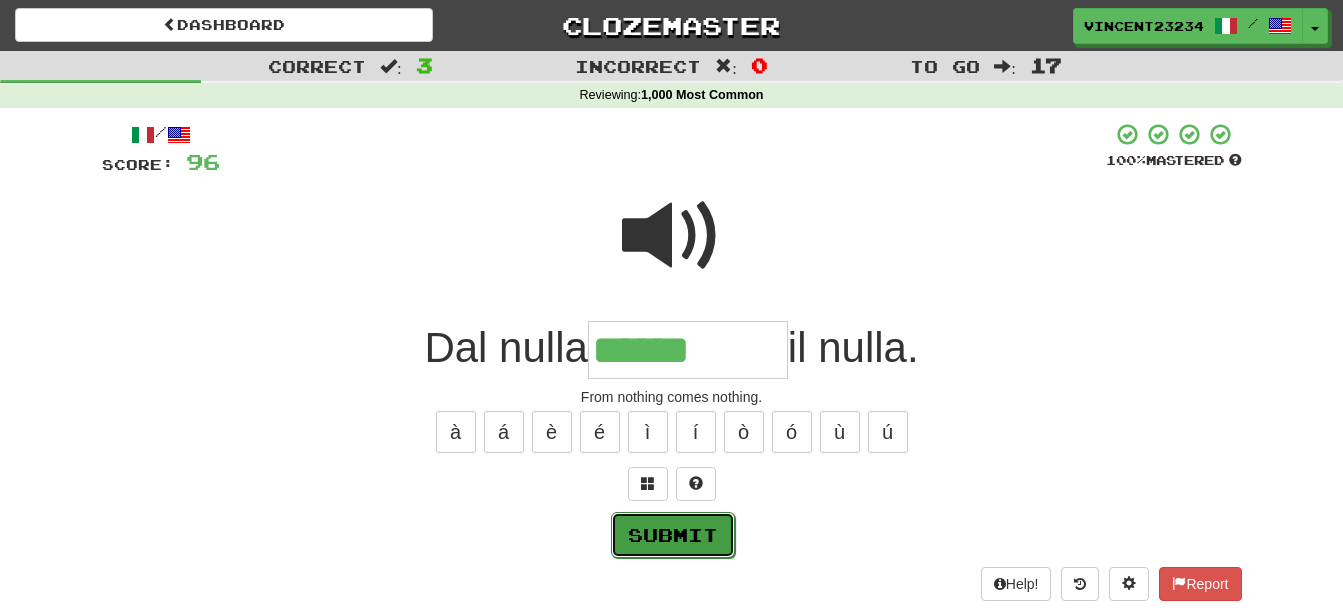 click on "Submit" at bounding box center [673, 535] 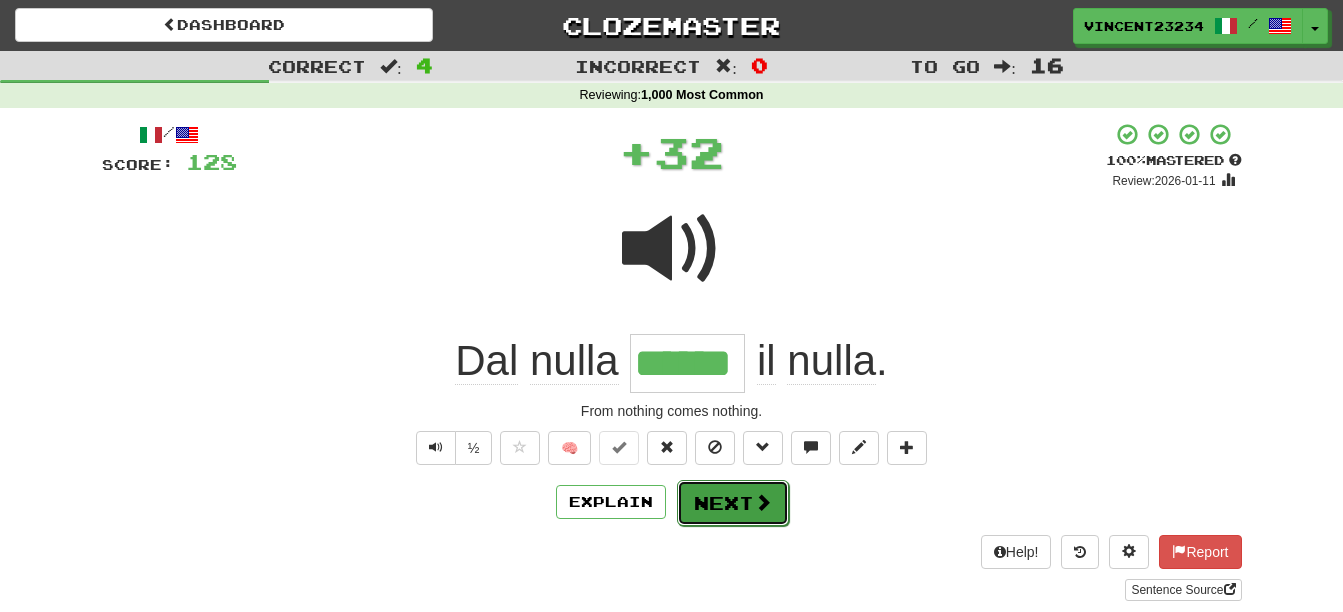 click on "Next" at bounding box center (733, 503) 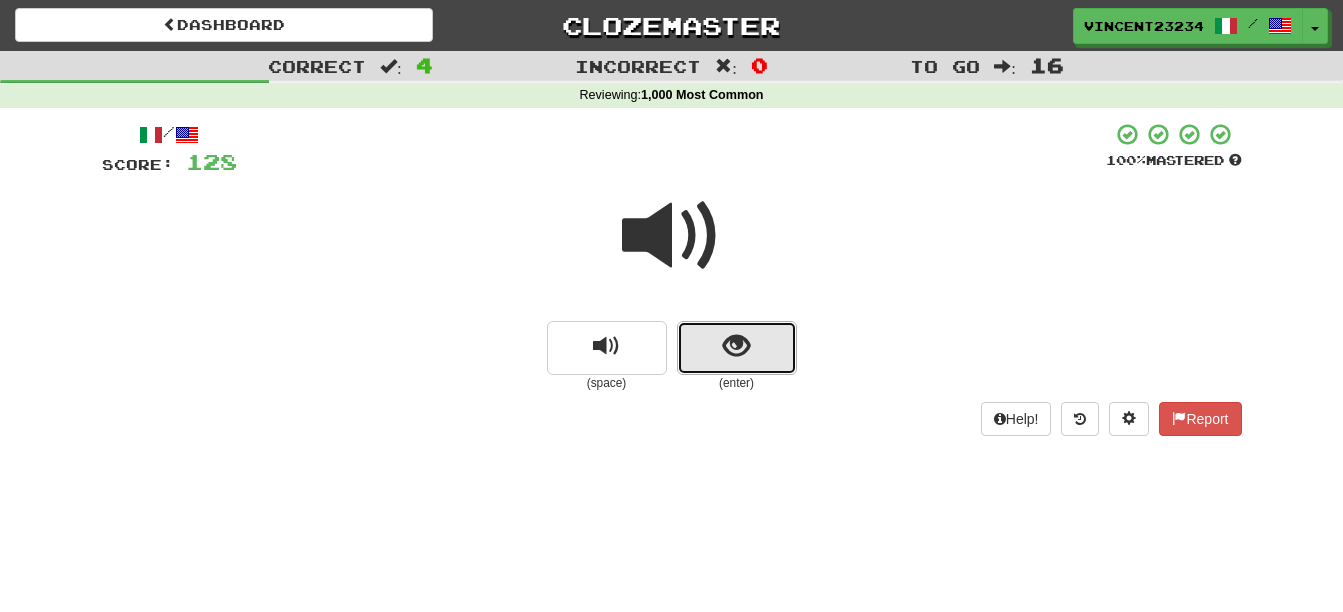 click at bounding box center [737, 348] 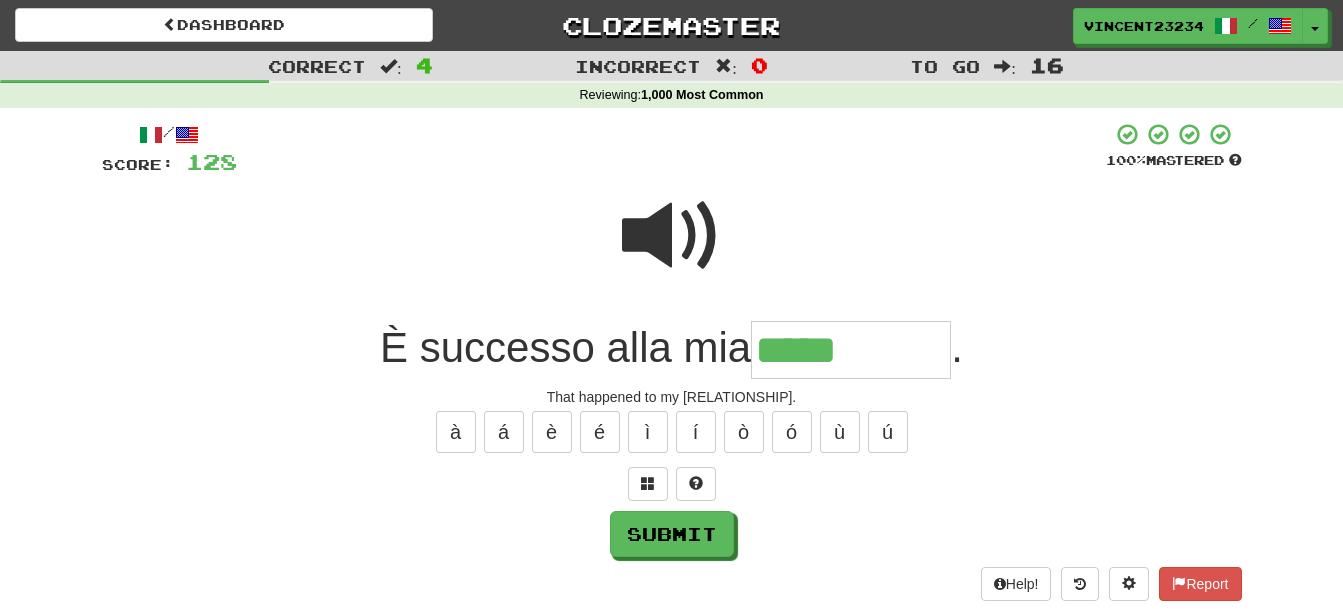 type on "*****" 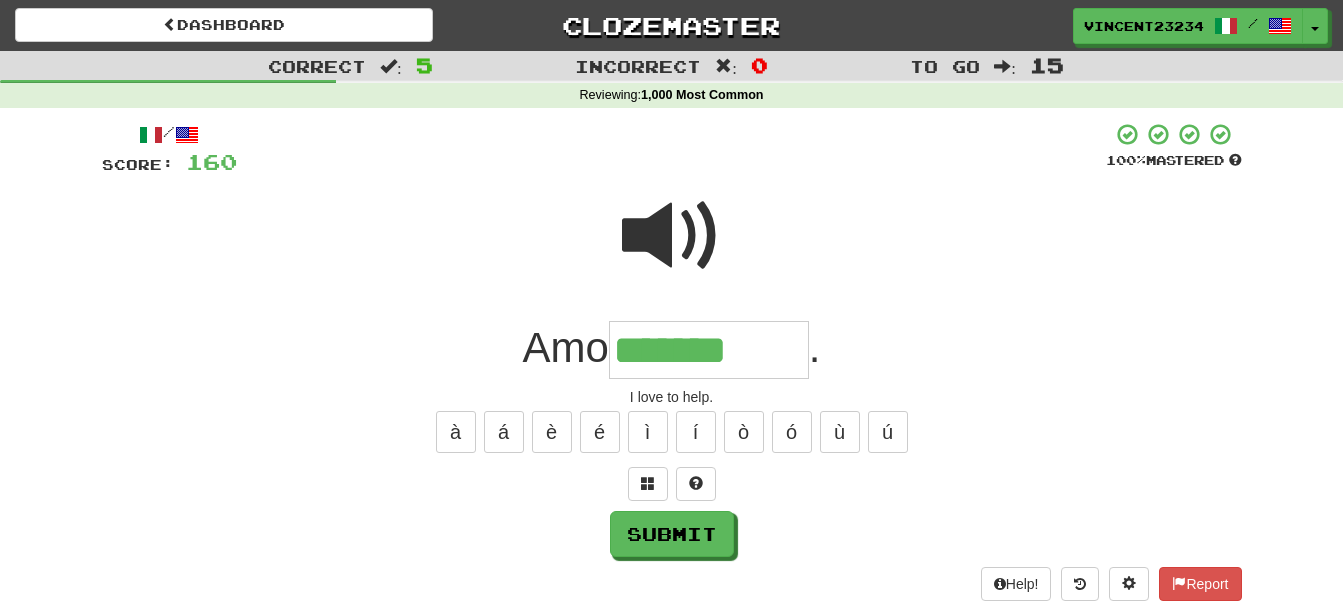 type on "*******" 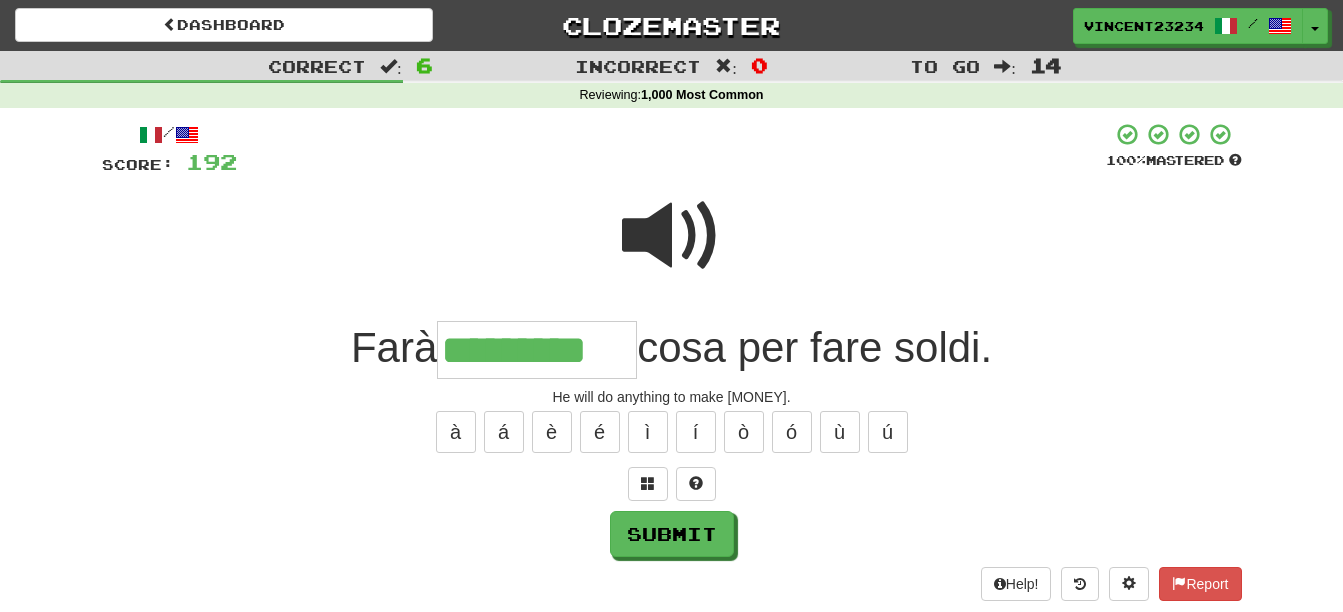 scroll, scrollTop: 0, scrollLeft: 4, axis: horizontal 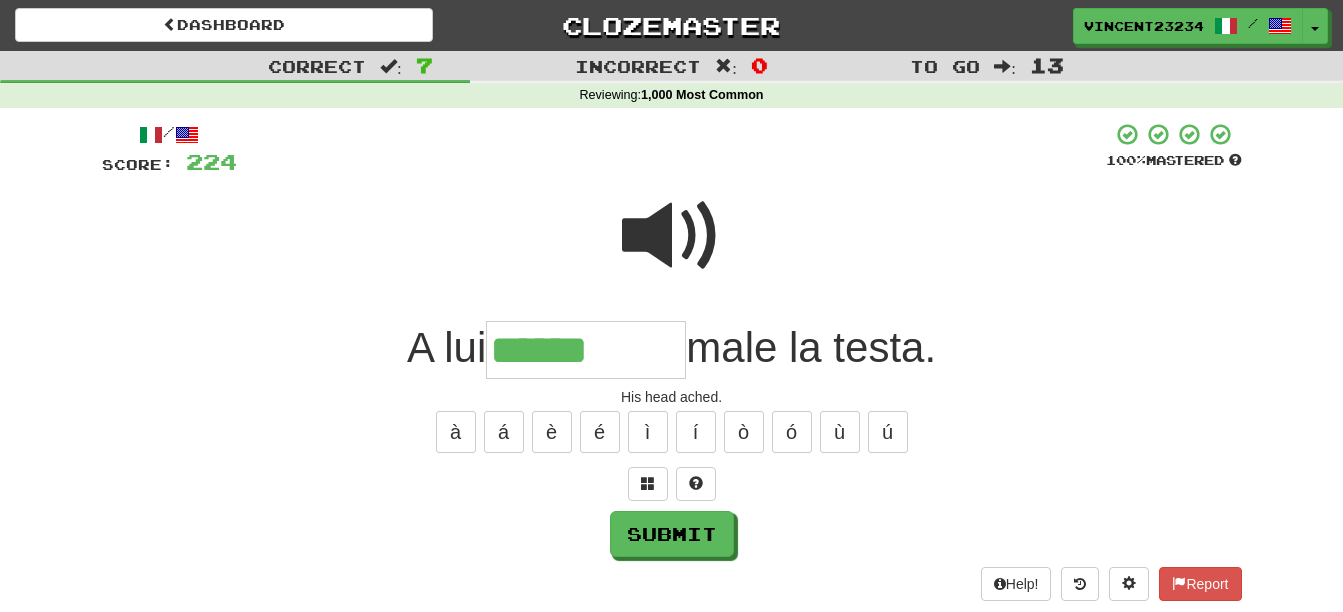 type on "******" 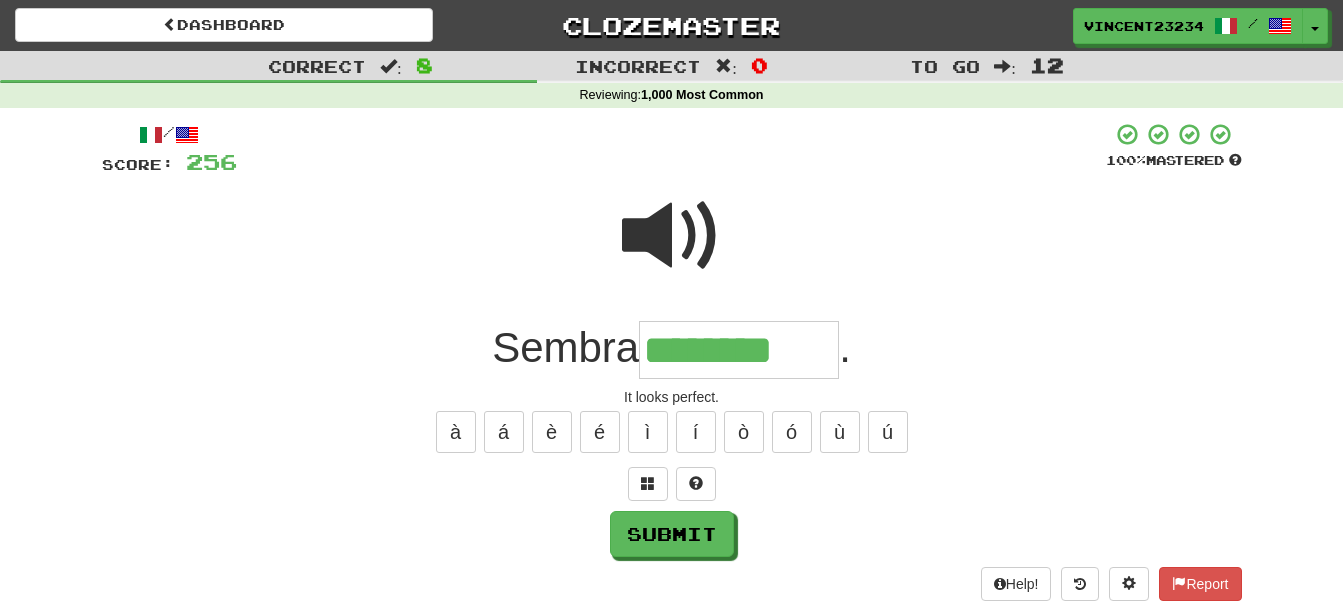 type on "********" 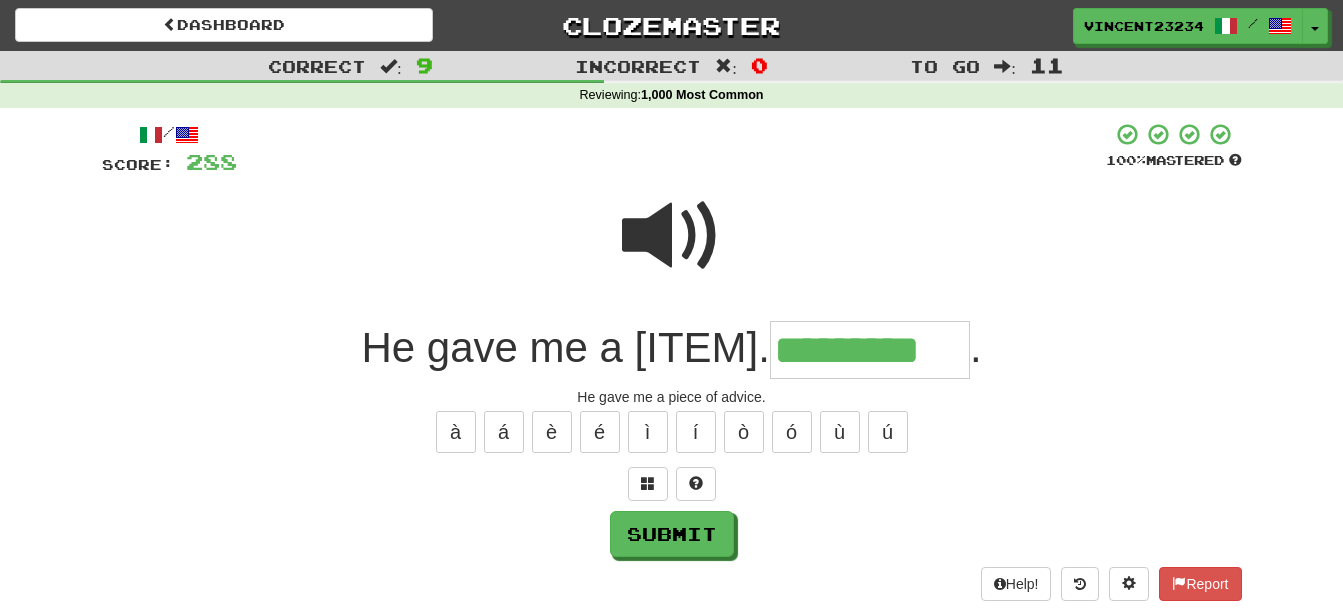 type on "*********" 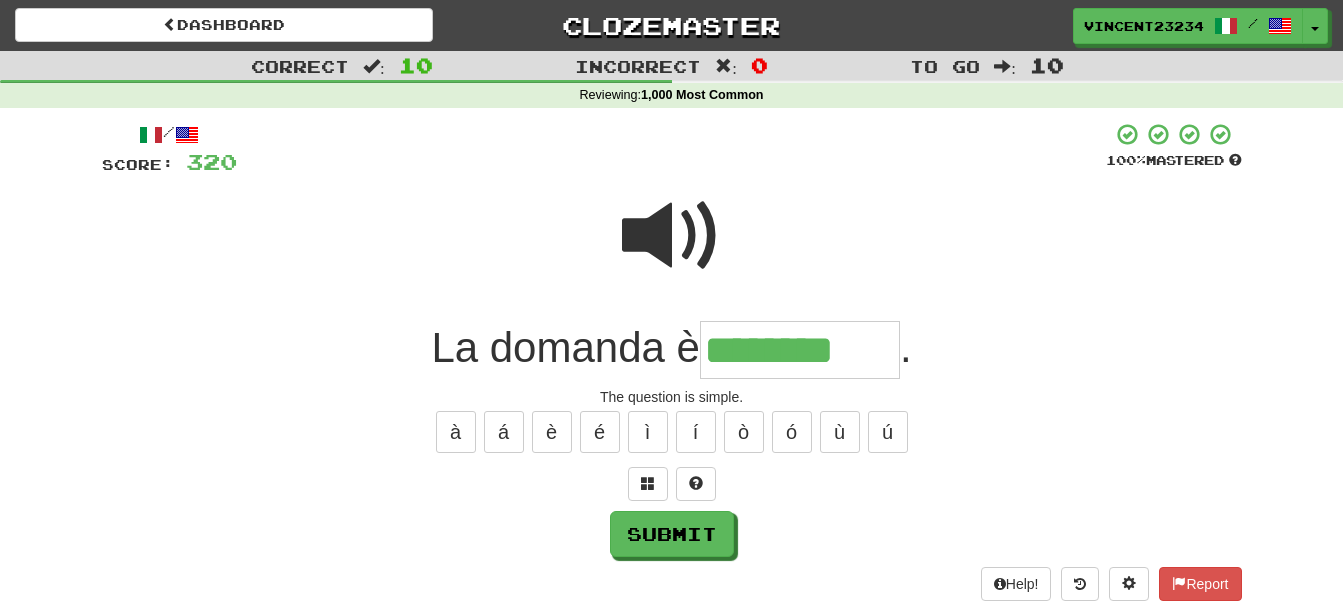 type on "********" 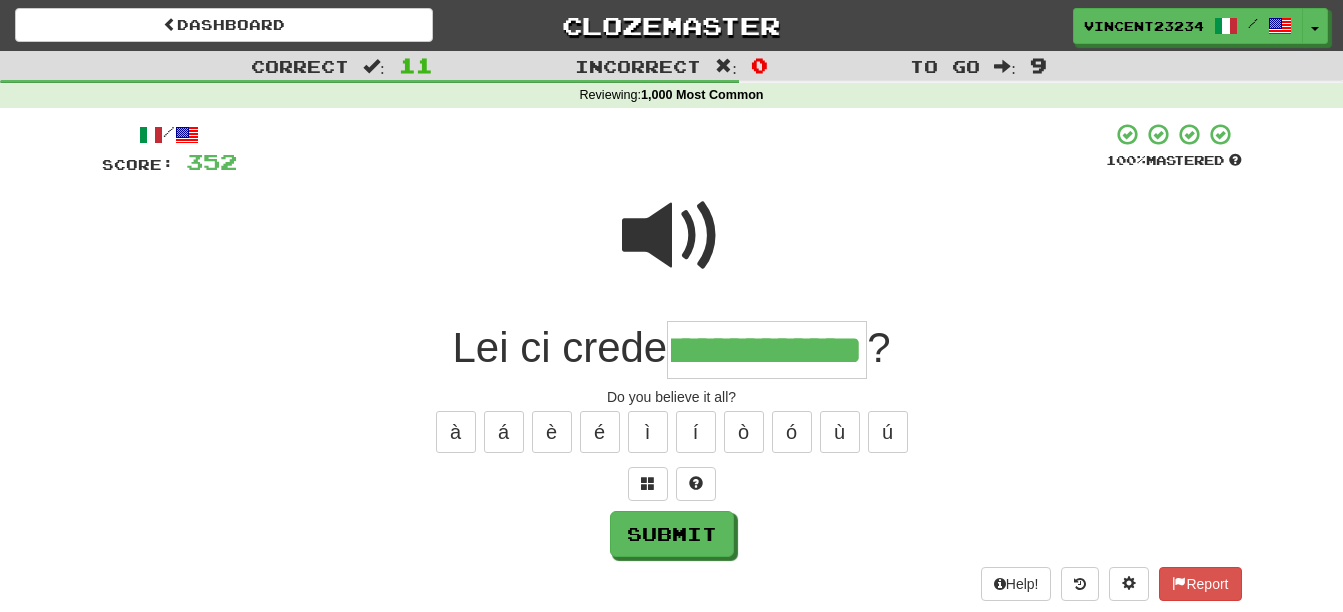 scroll, scrollTop: 0, scrollLeft: 95, axis: horizontal 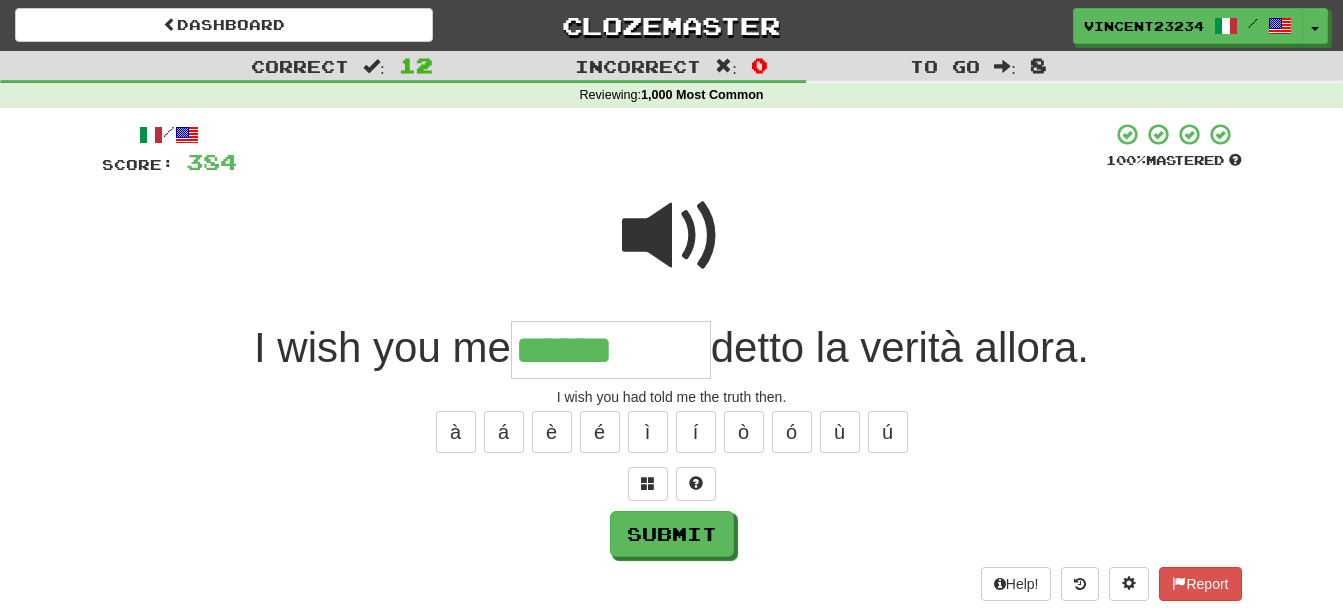 type on "******" 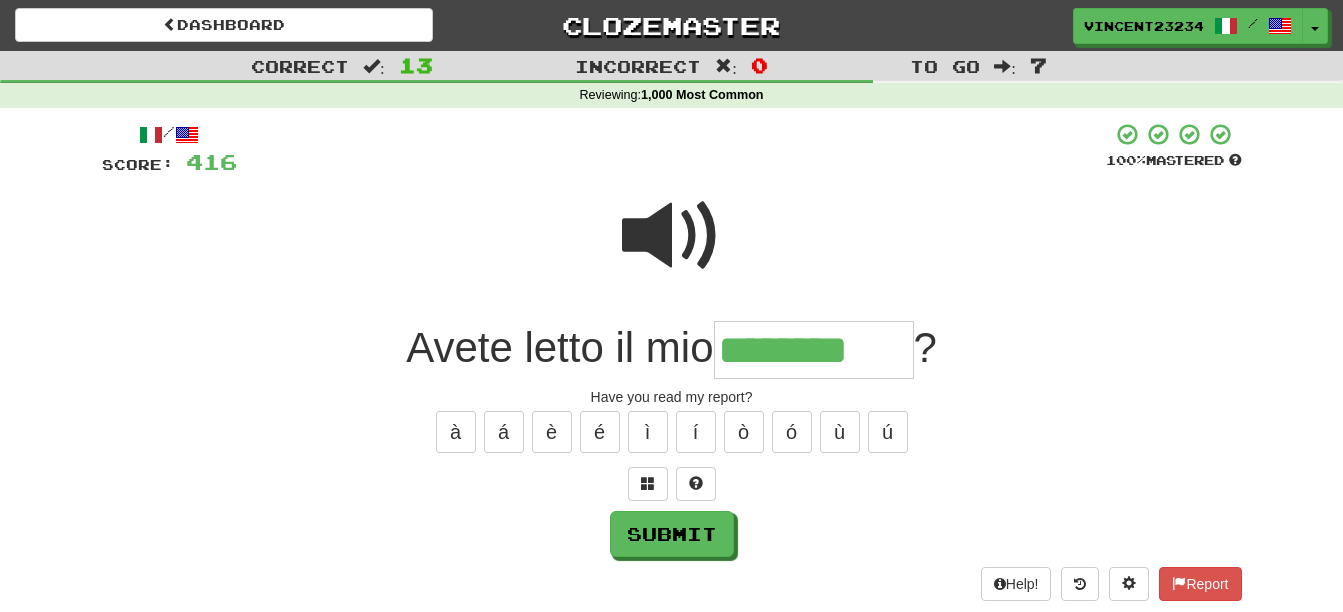 type on "********" 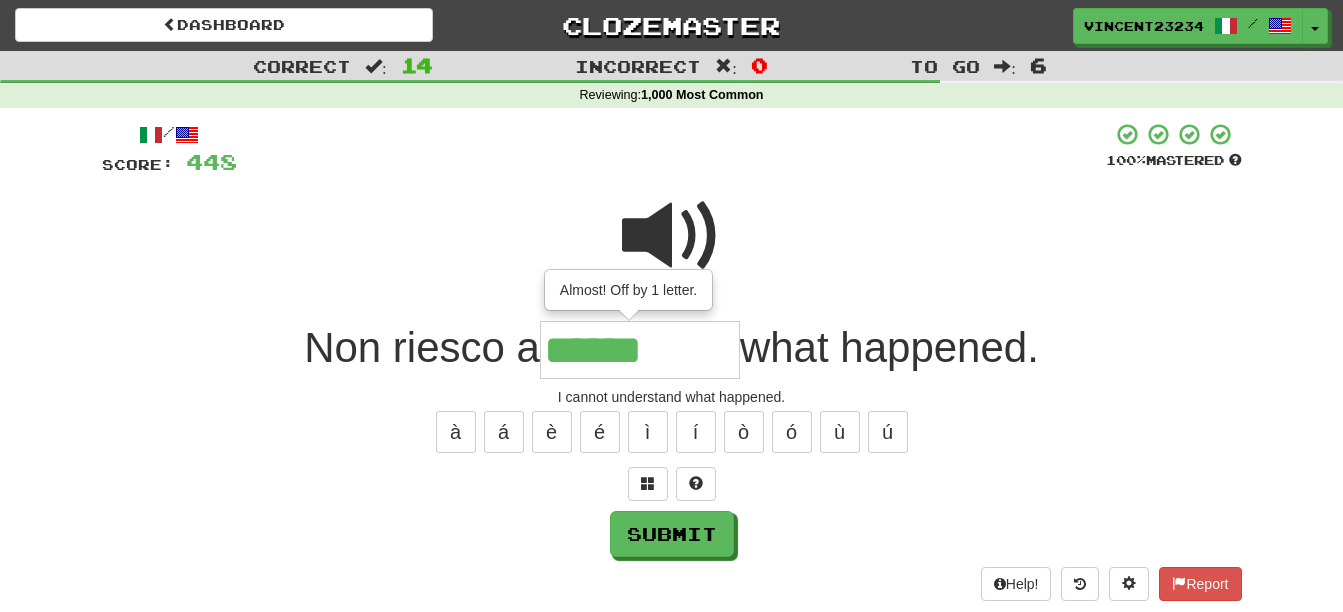 type on "******" 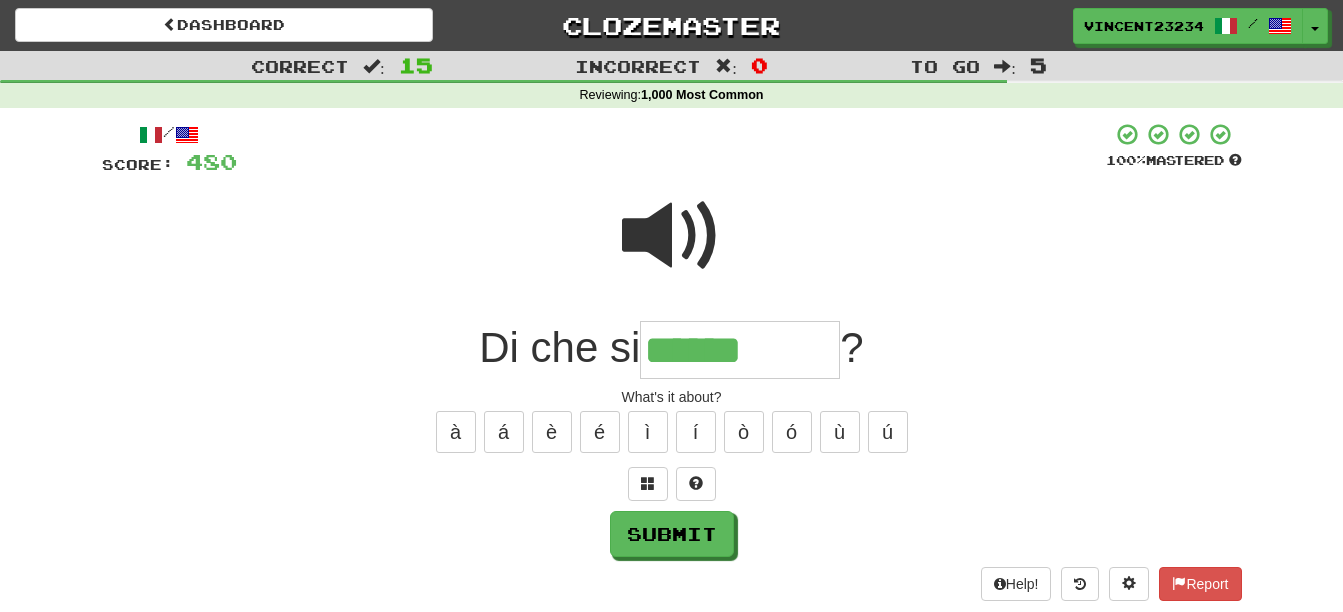 type on "******" 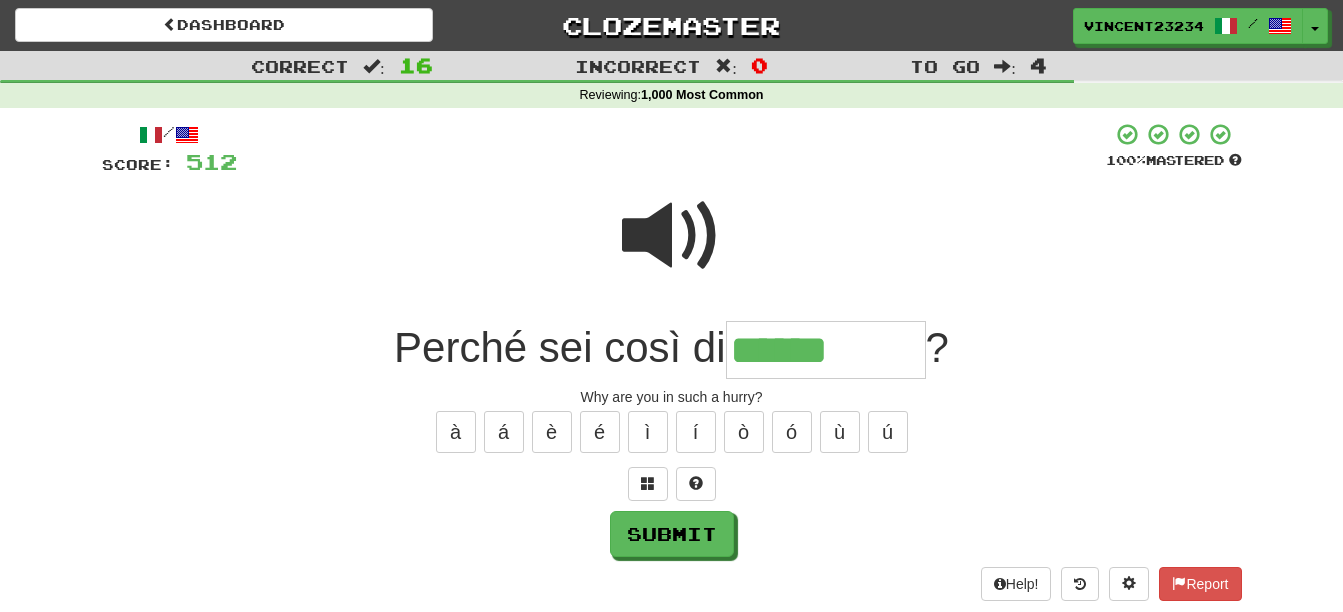 type on "******" 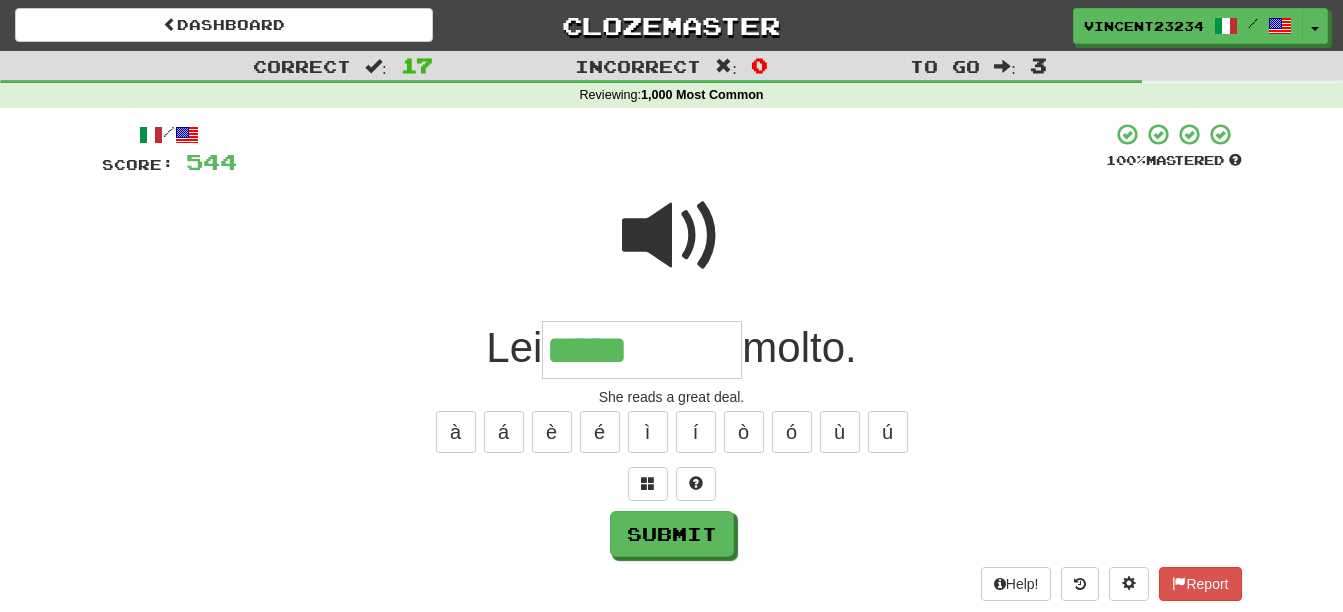 type on "*****" 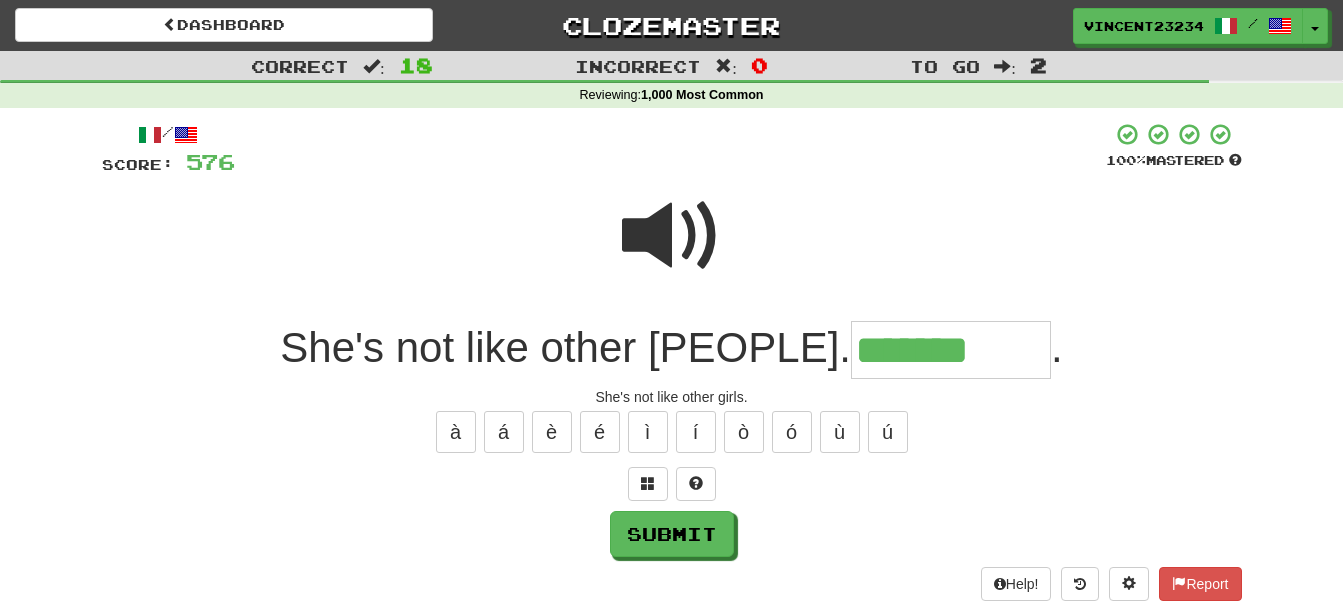type on "*******" 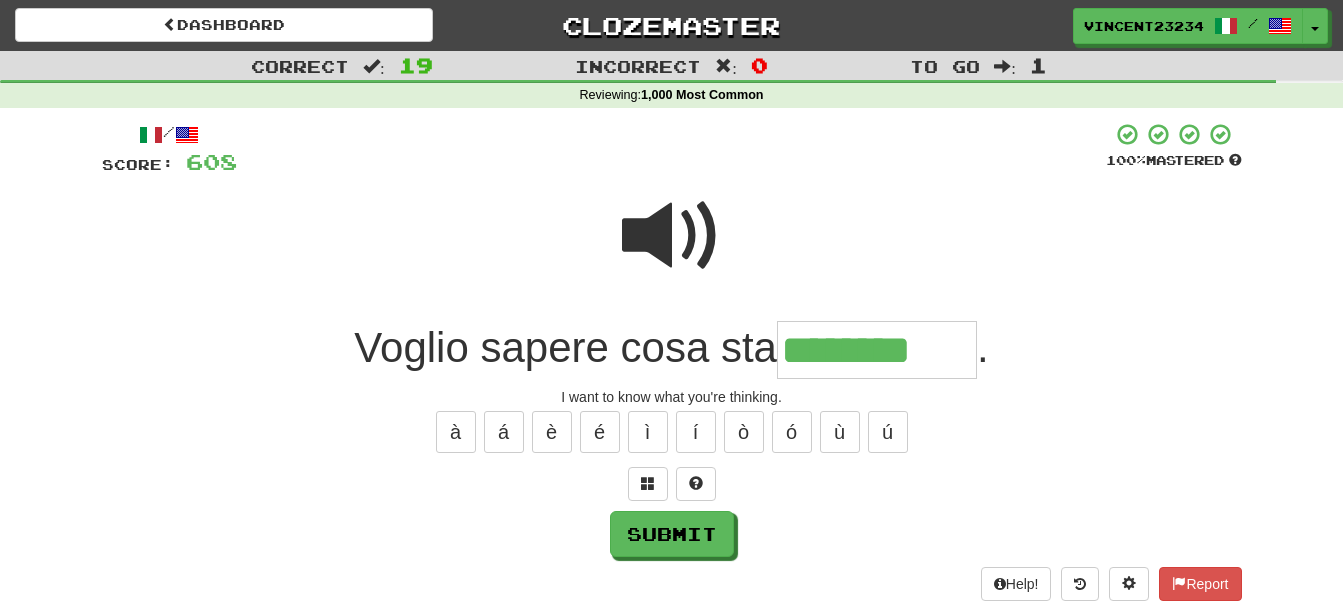 type on "********" 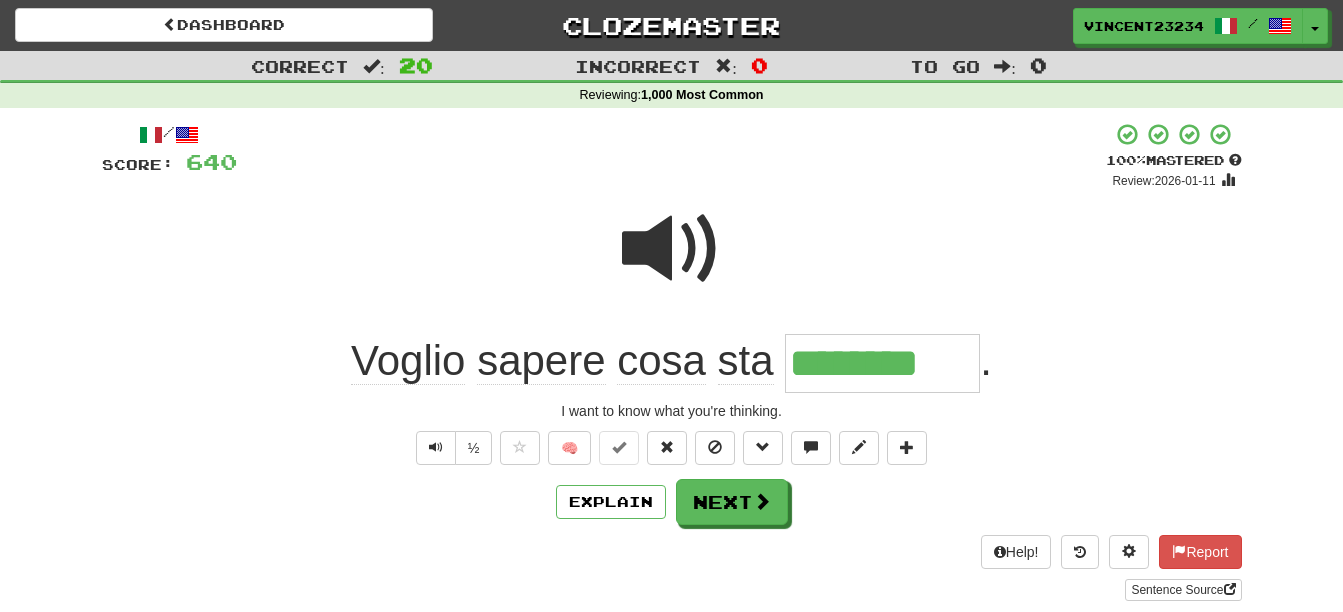 click at bounding box center [672, 249] 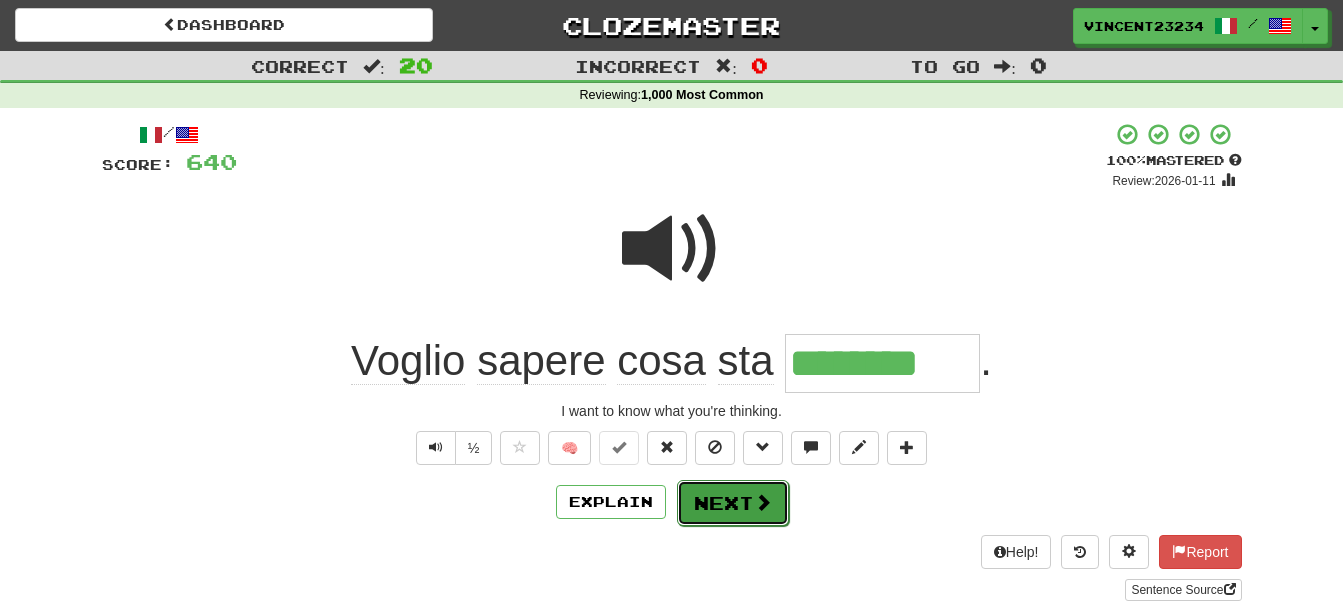 click on "Next" at bounding box center (733, 503) 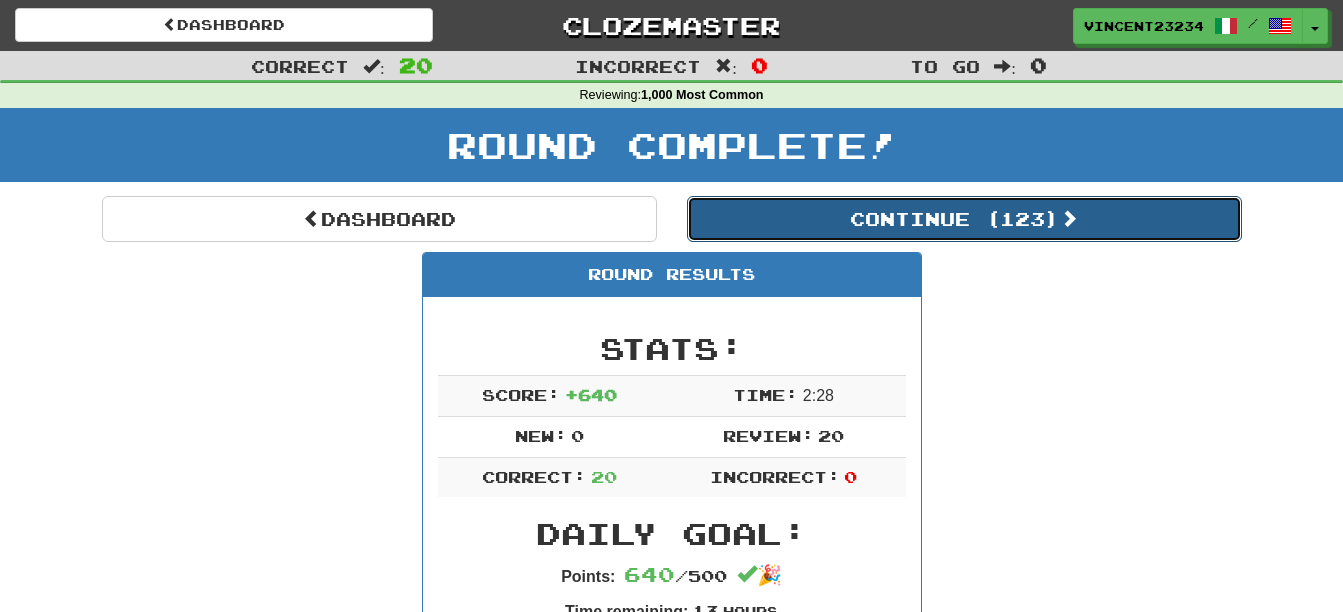 click on "Continue ( [NUMBER] )" at bounding box center (964, 219) 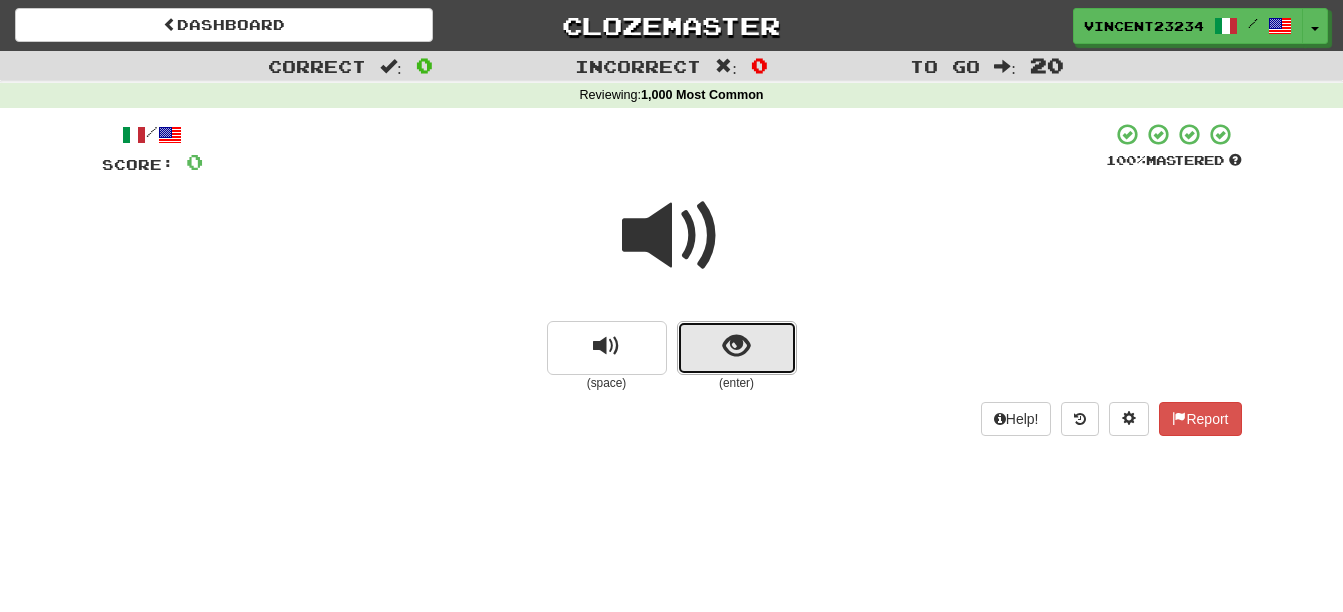 click at bounding box center [736, 346] 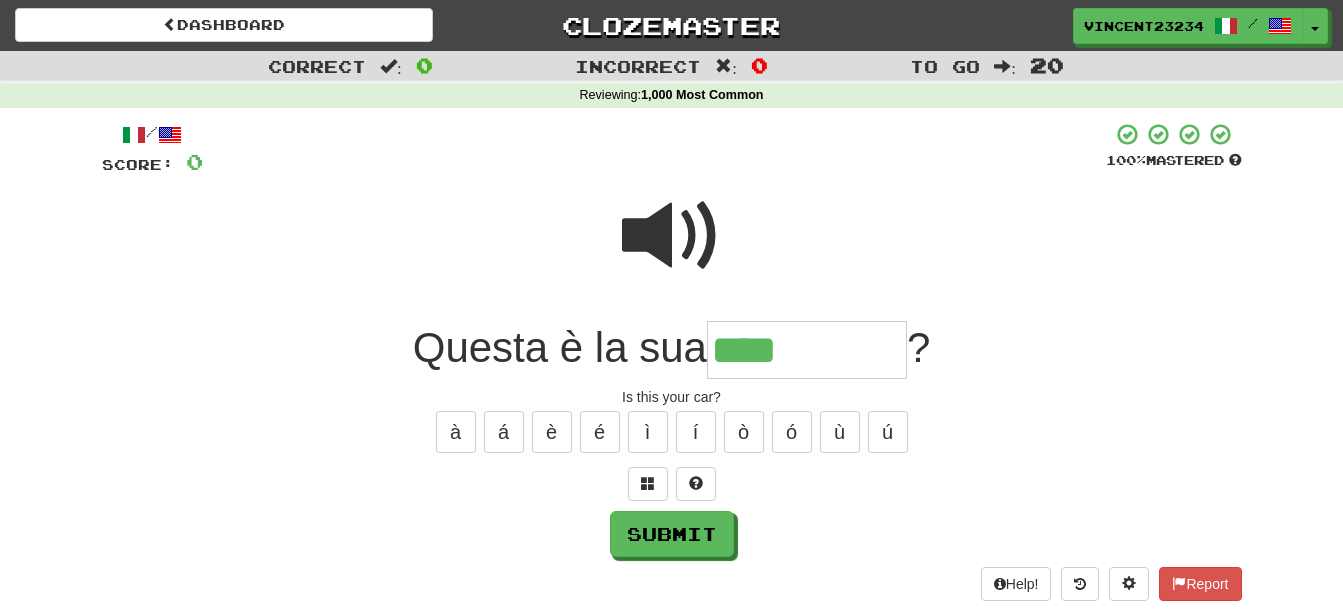 type on "****" 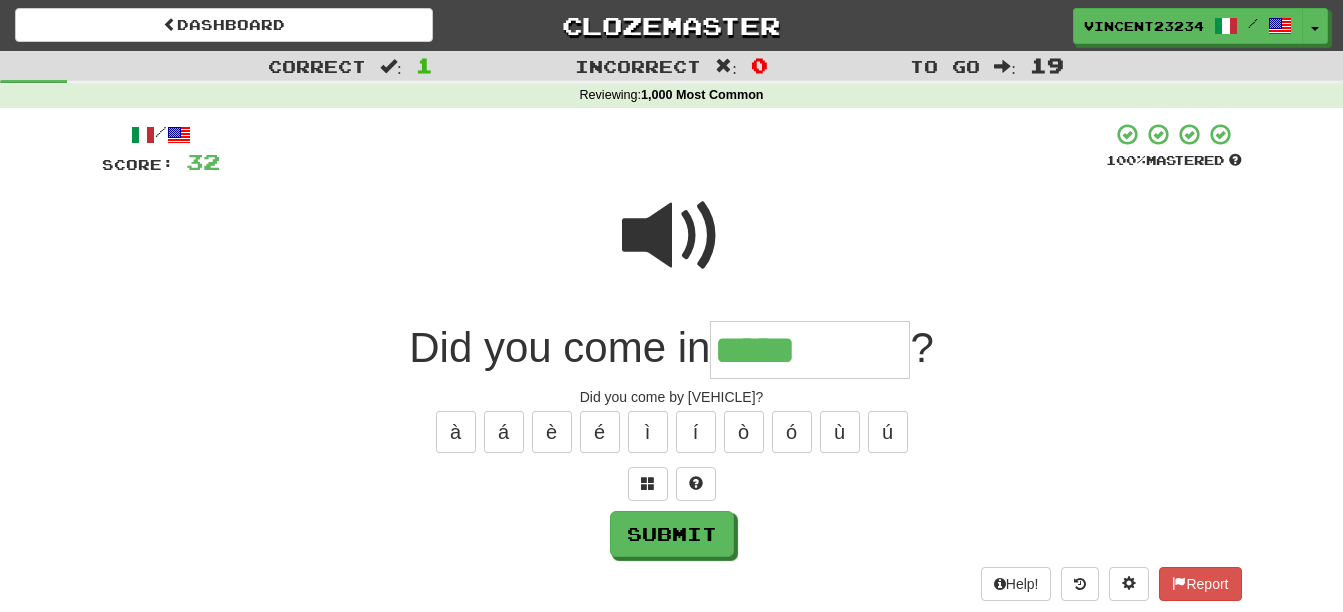 type on "*****" 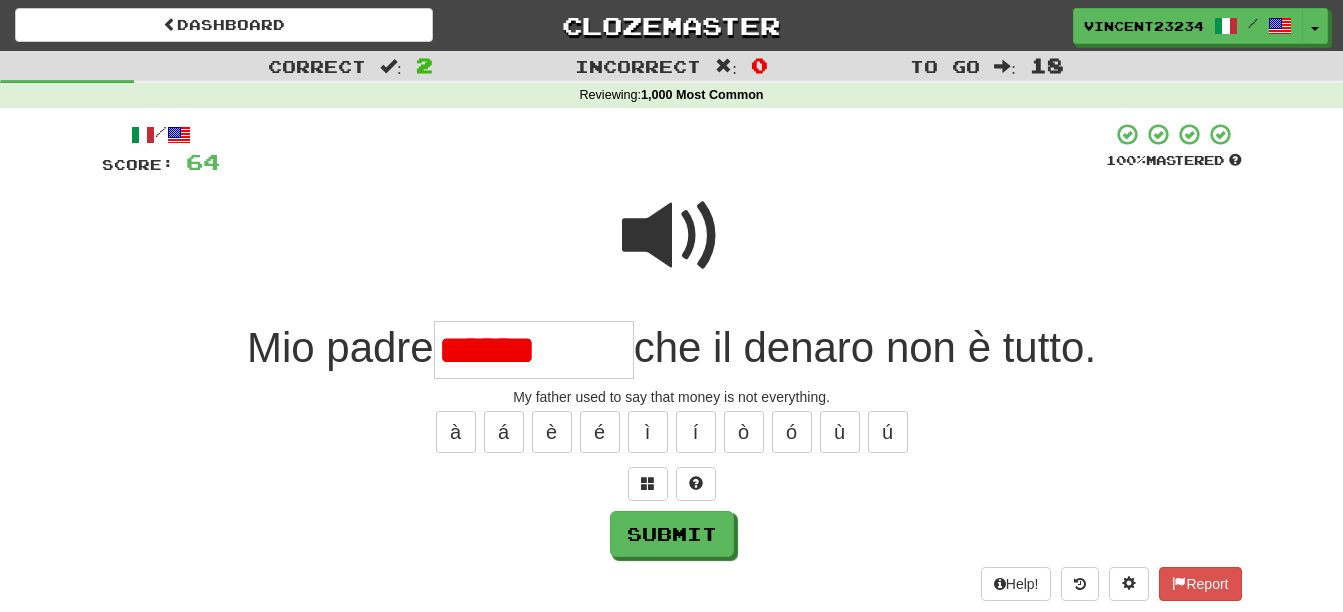 type on "******" 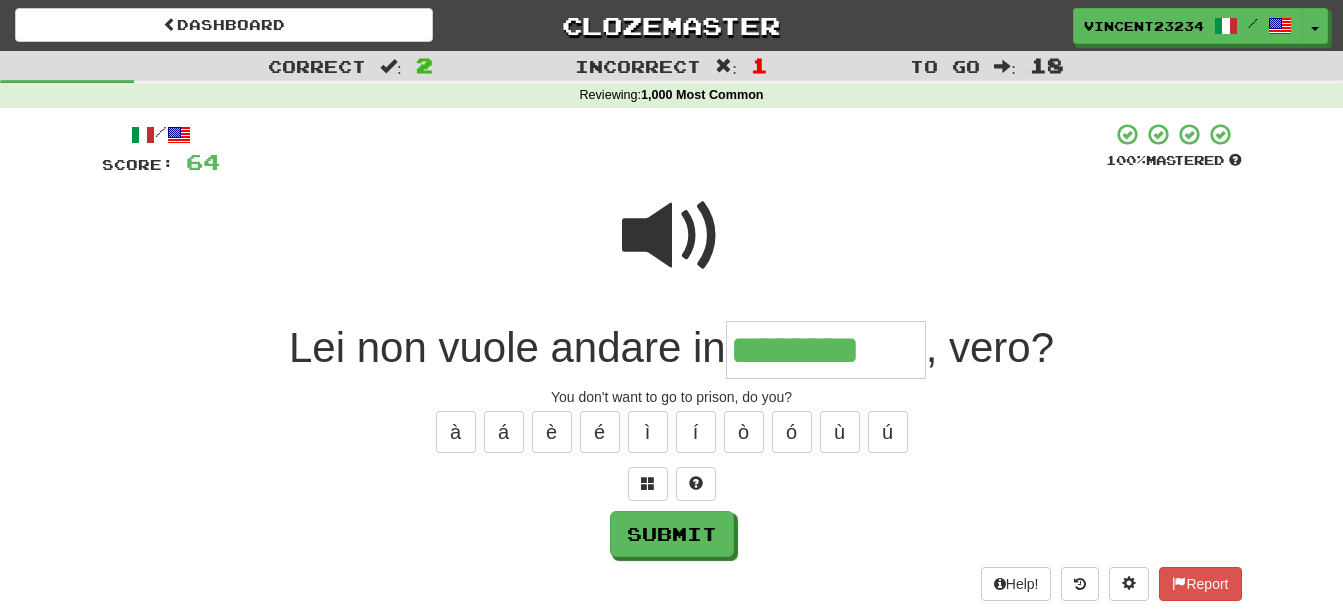 type on "********" 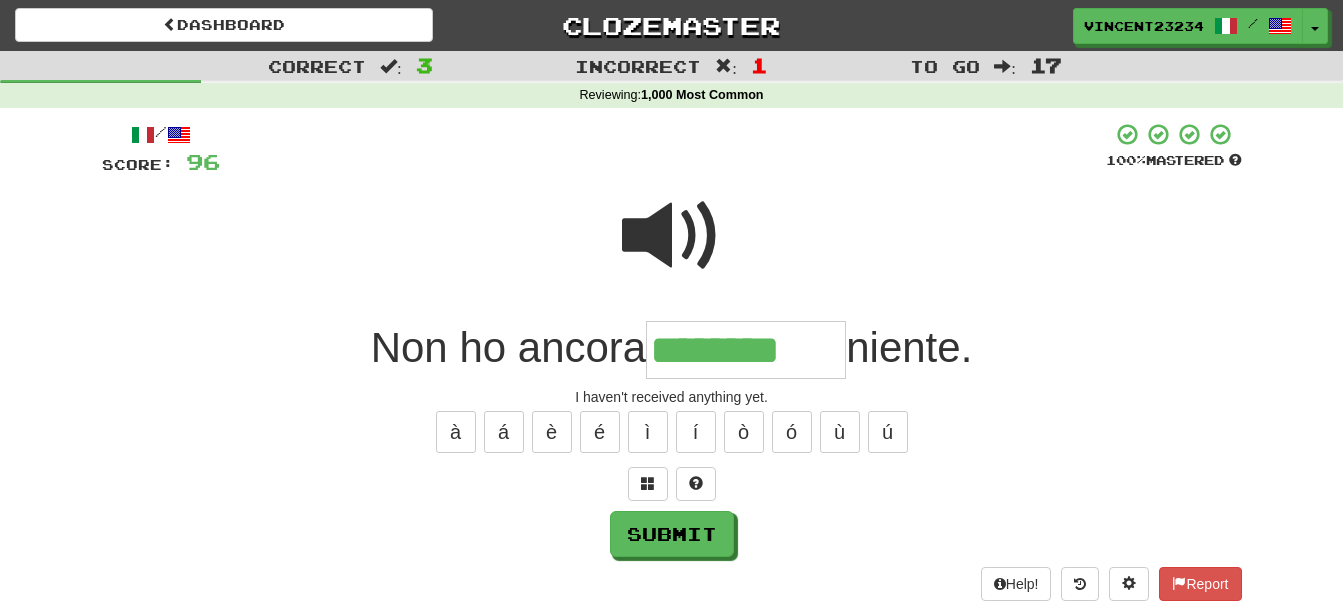 type on "********" 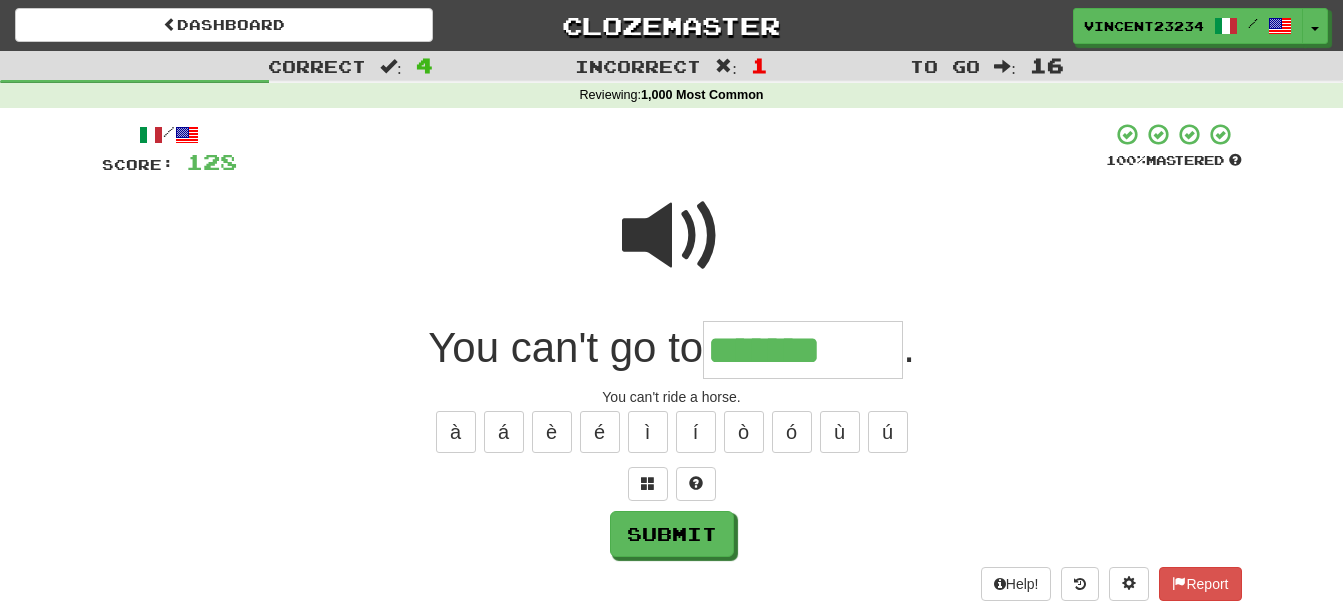 type on "*******" 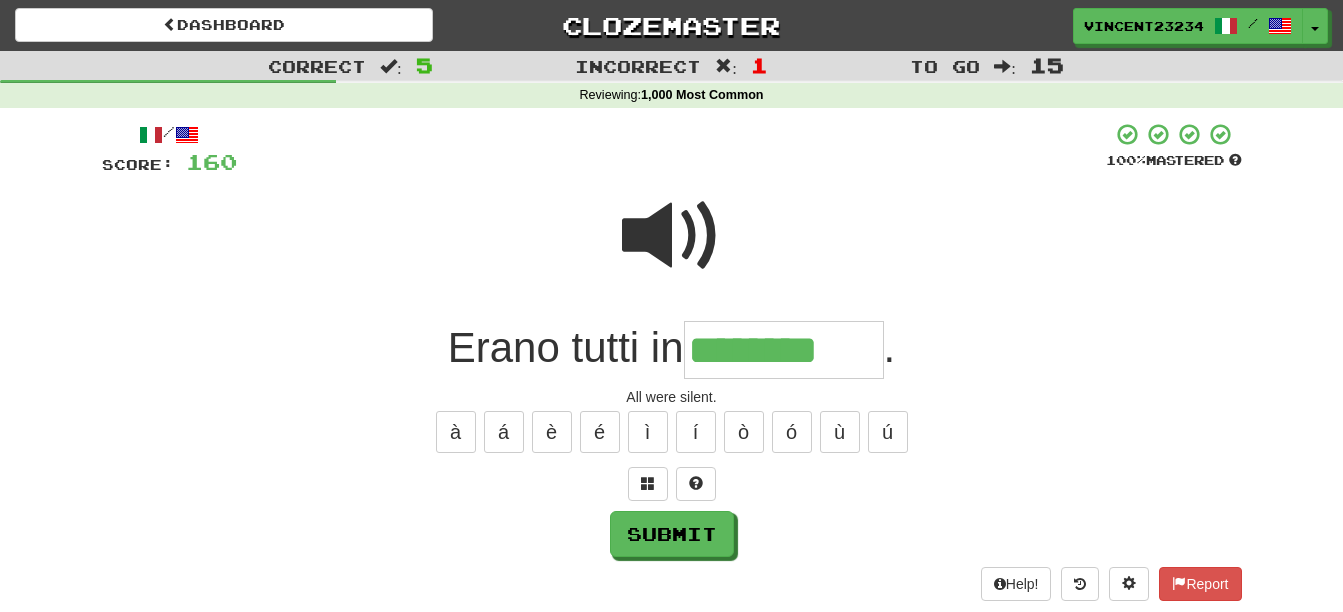 type on "********" 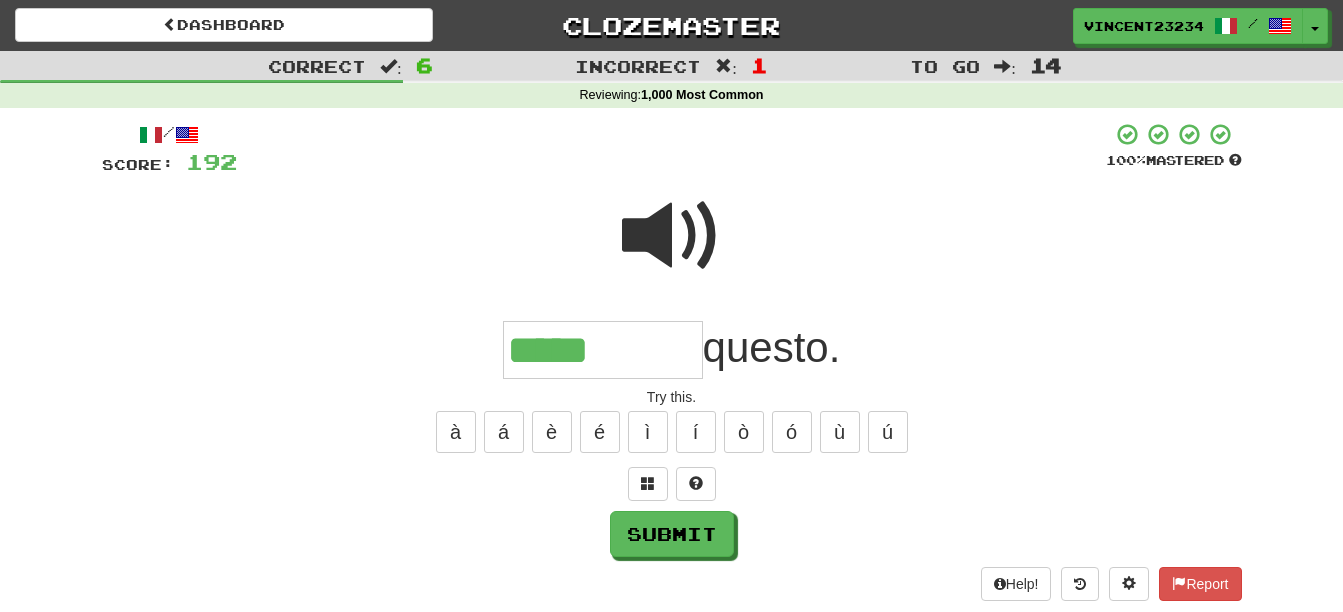 type on "*****" 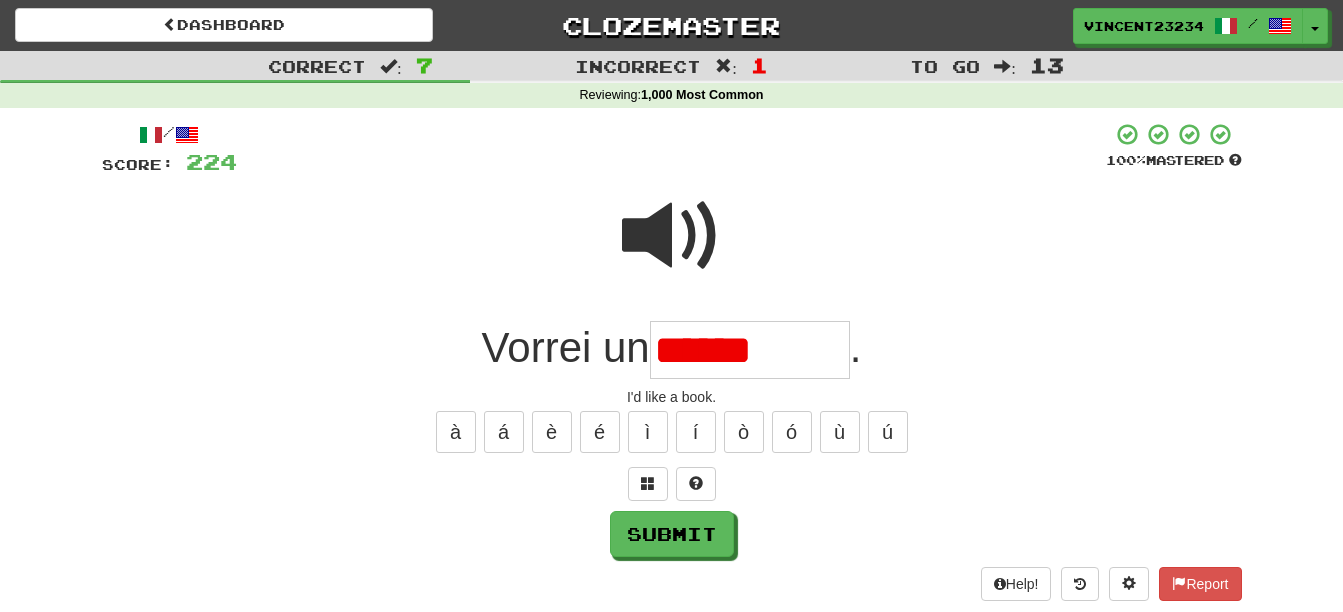 type on "*****" 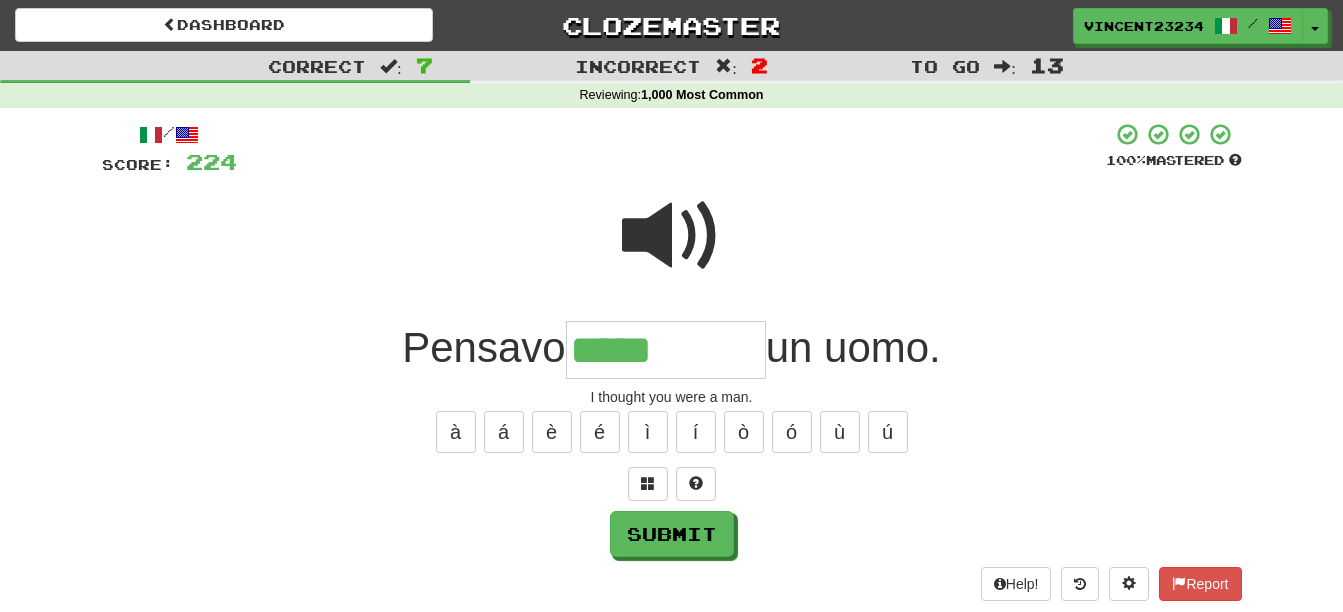 type on "*****" 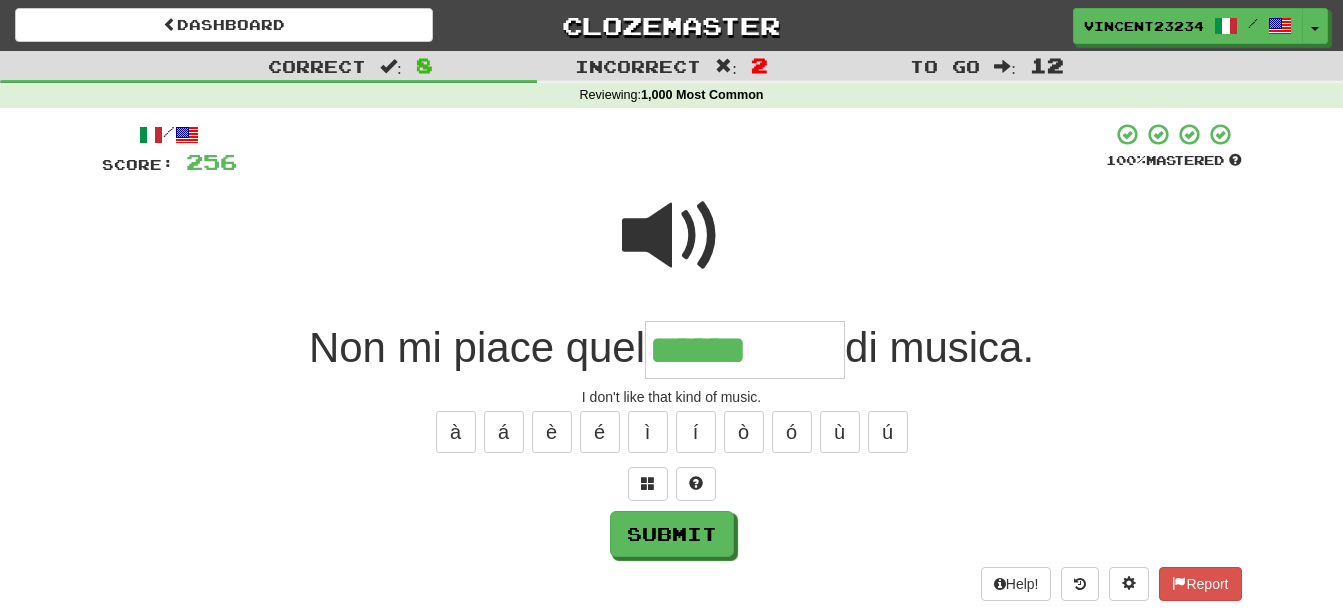 type on "******" 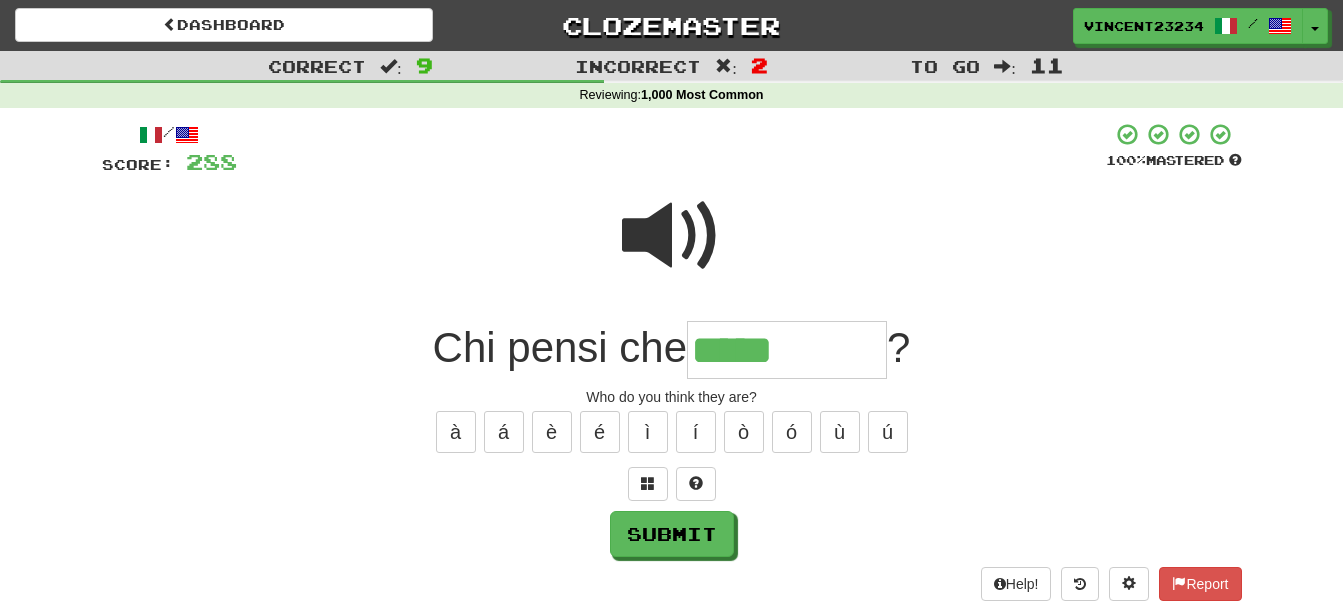 type on "*****" 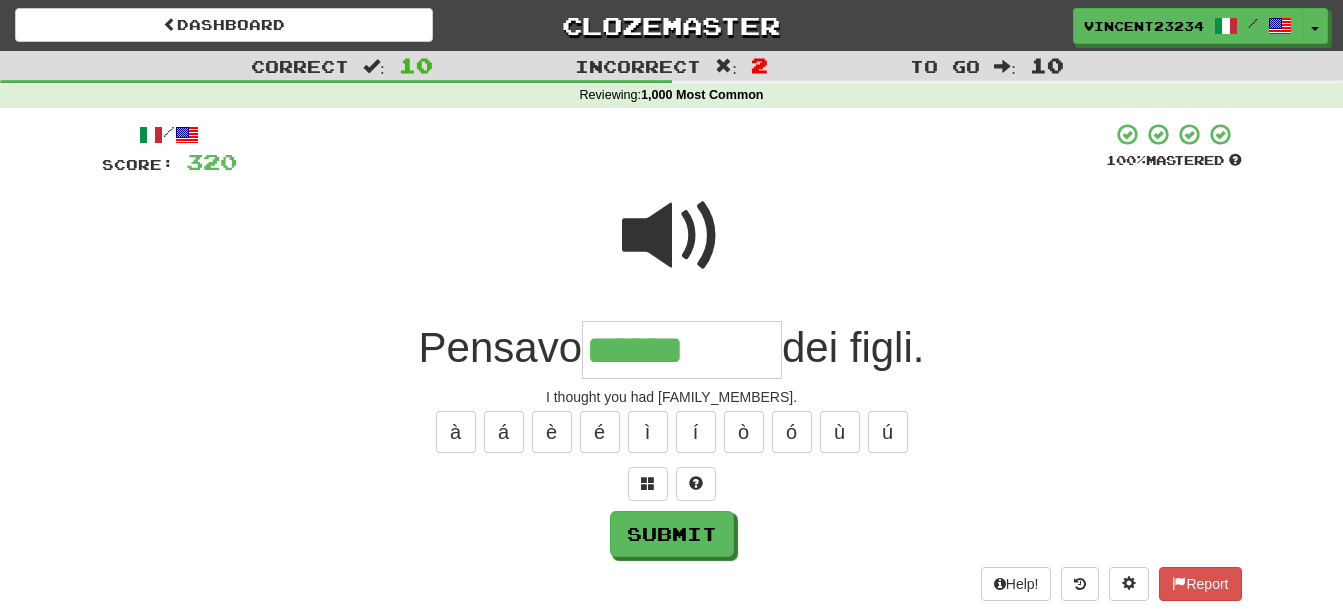 type on "******" 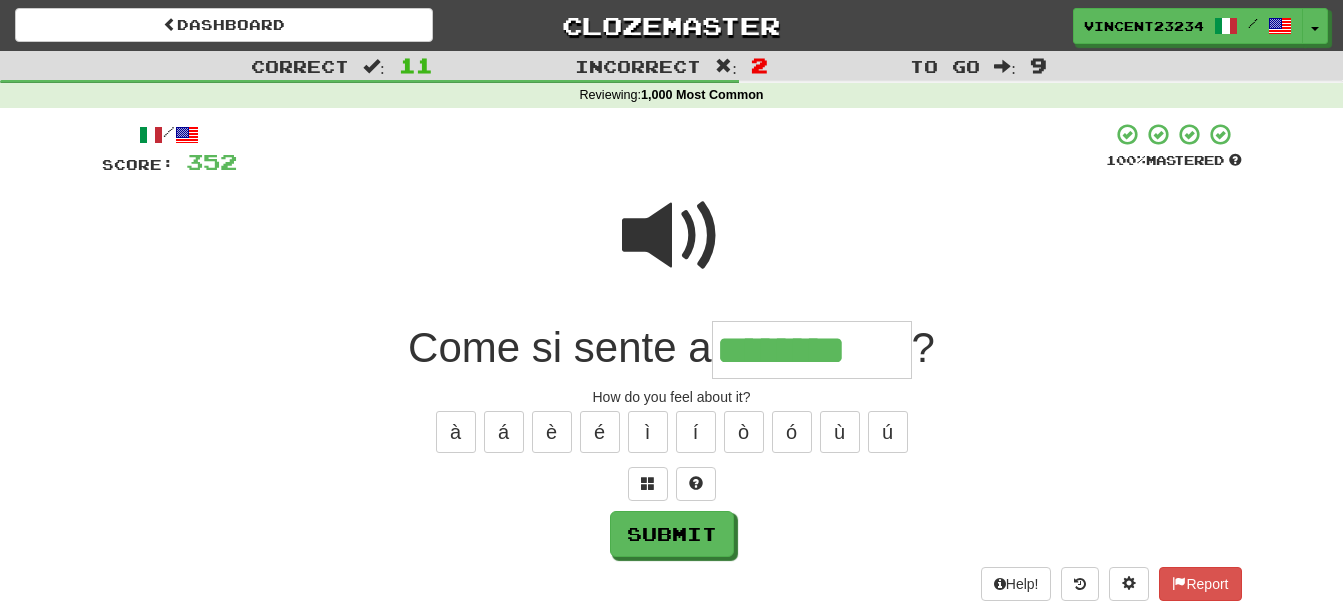 type on "********" 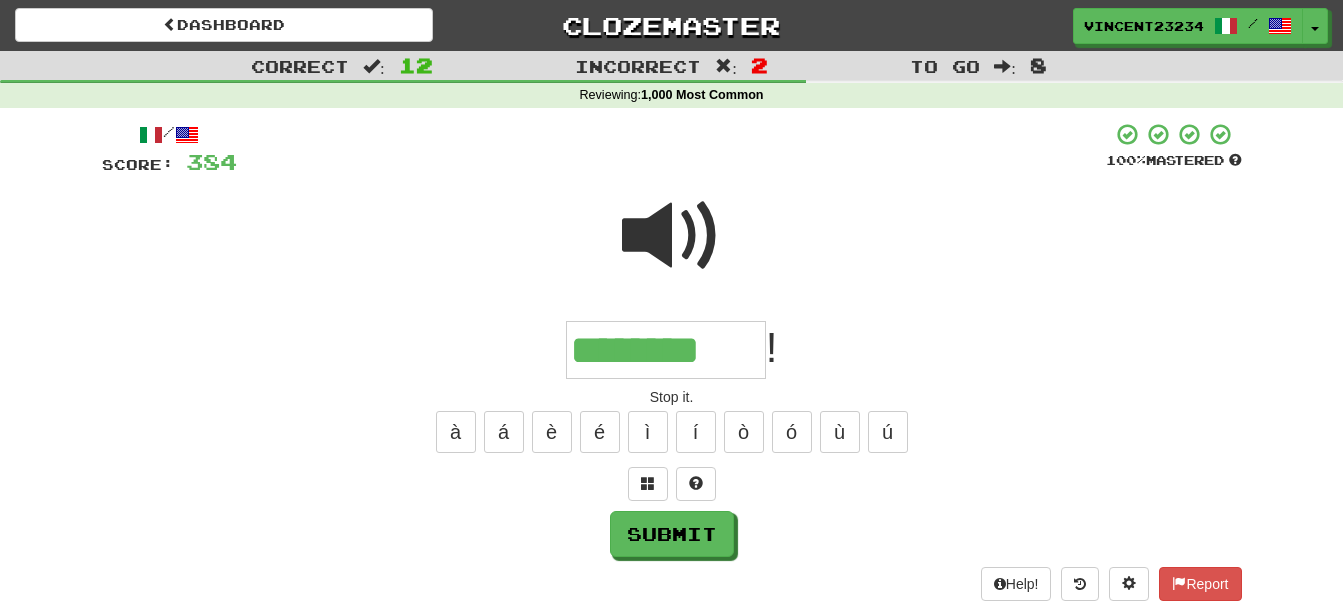 type on "********" 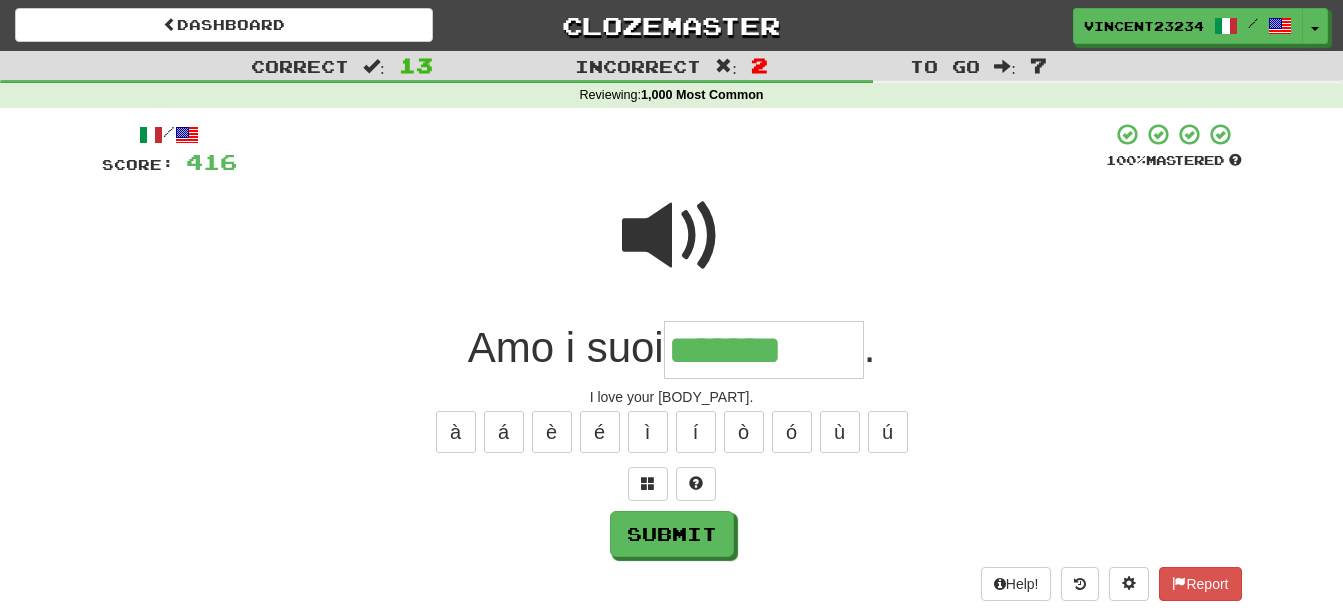 type on "*******" 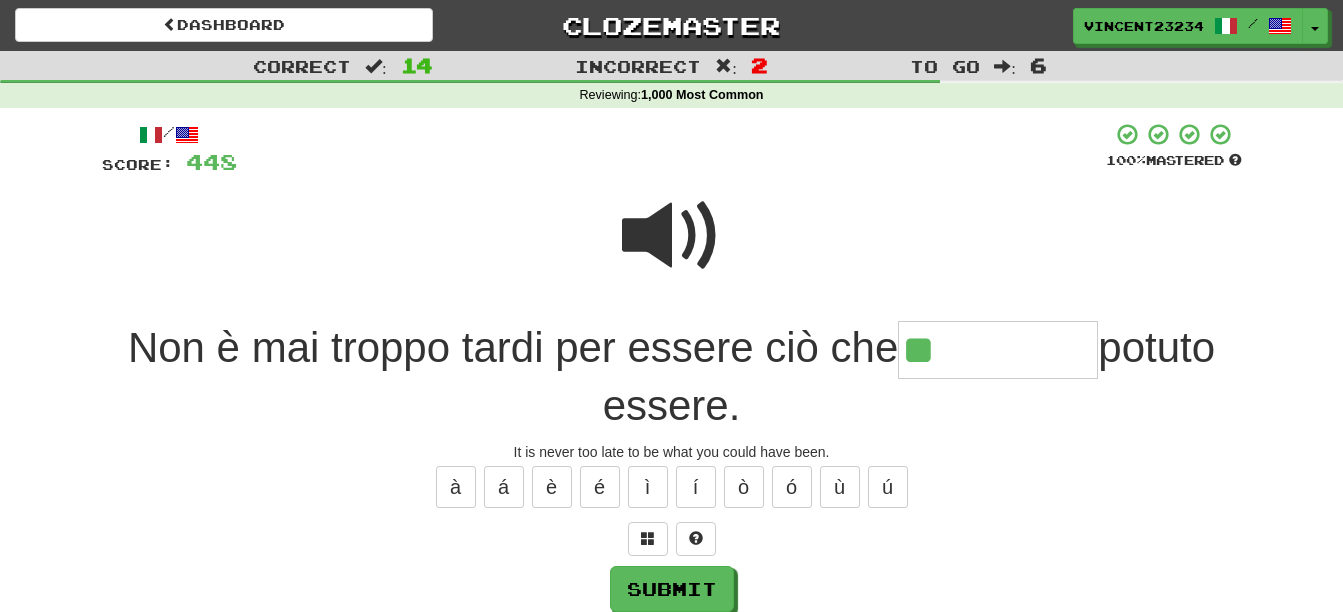 click at bounding box center [672, 236] 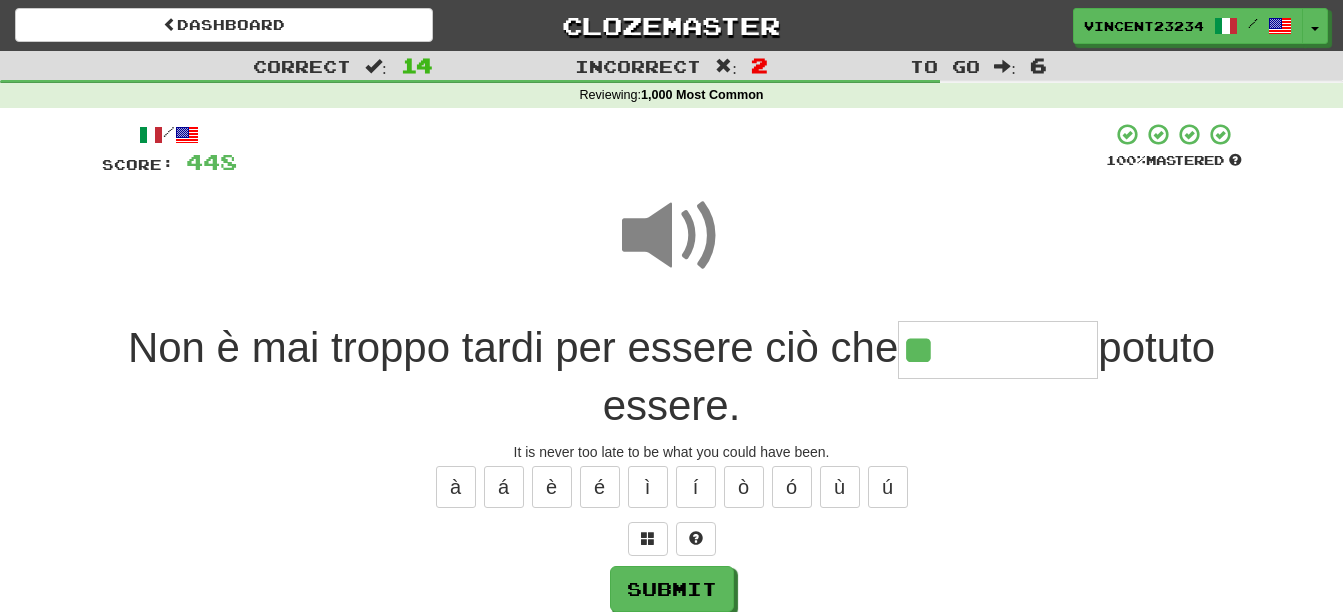 click on "**" at bounding box center (998, 350) 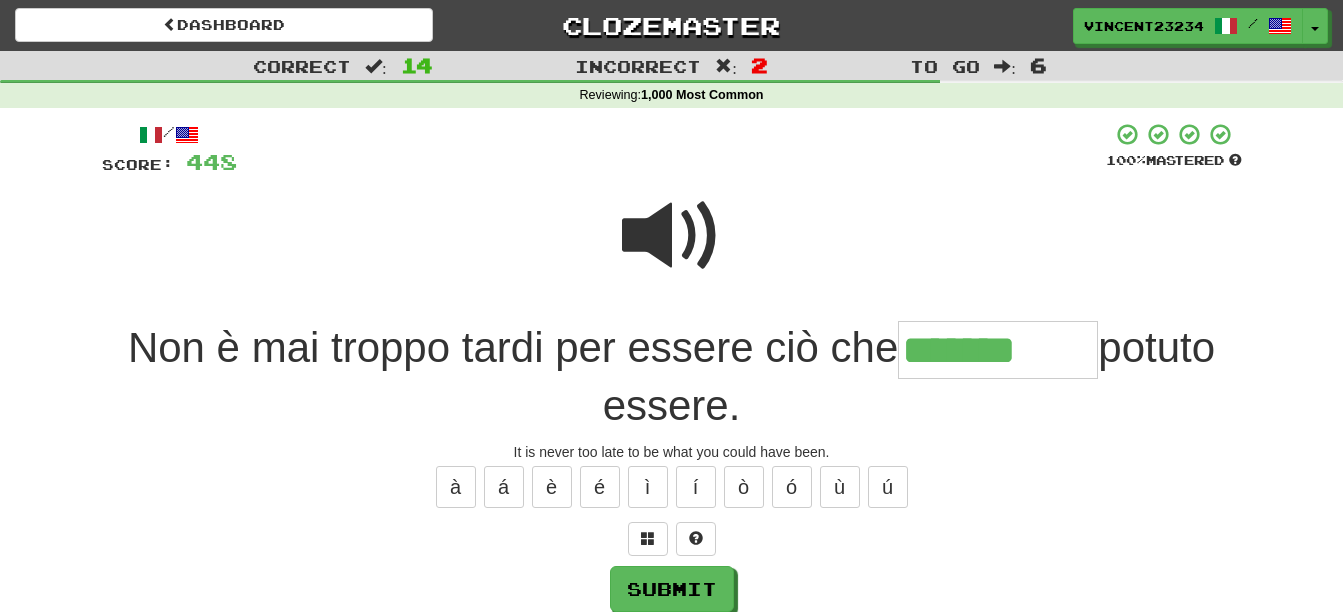 type on "*******" 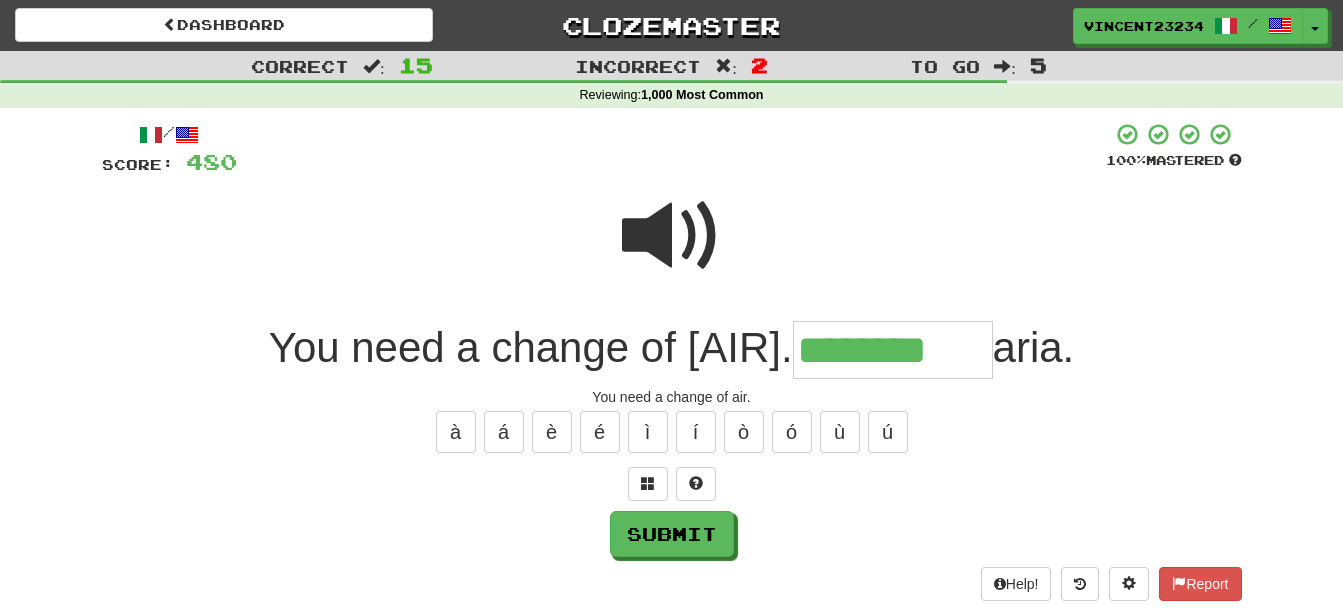 type on "********" 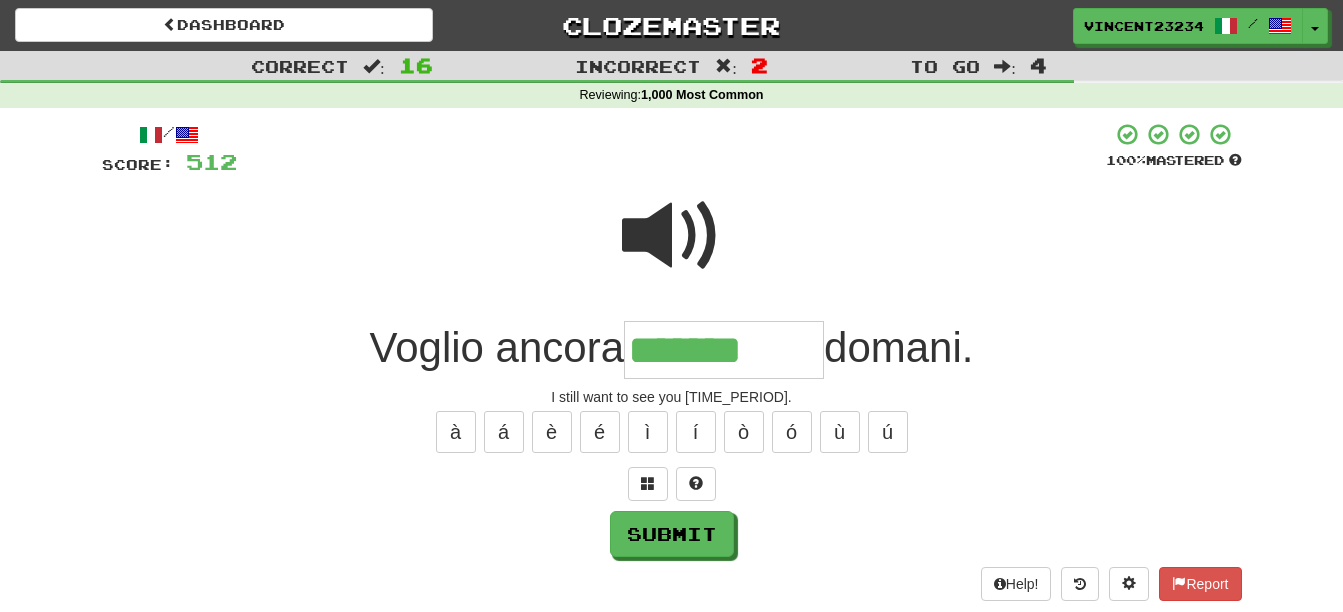 type on "*******" 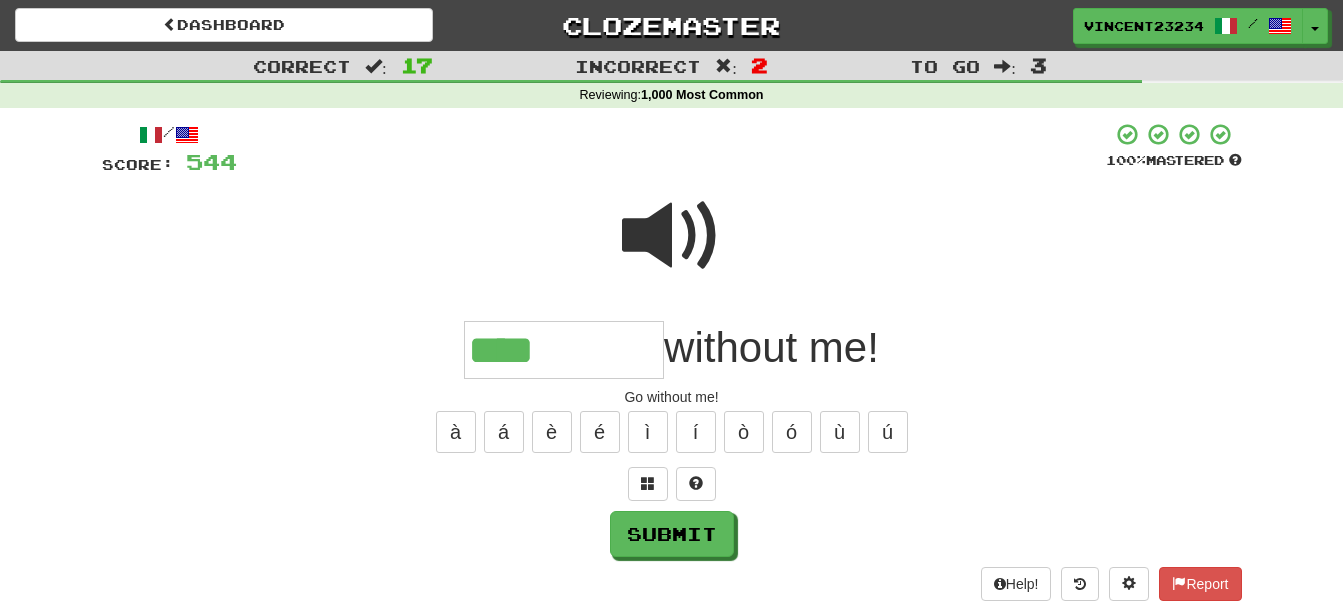type on "****" 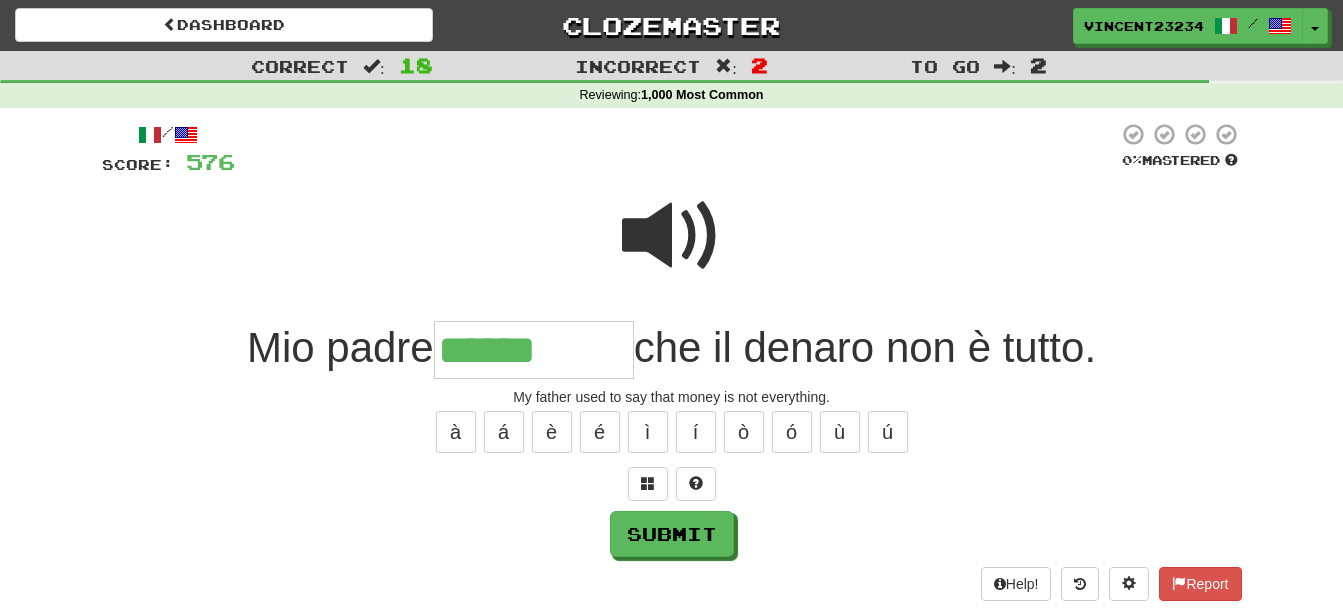 type on "******" 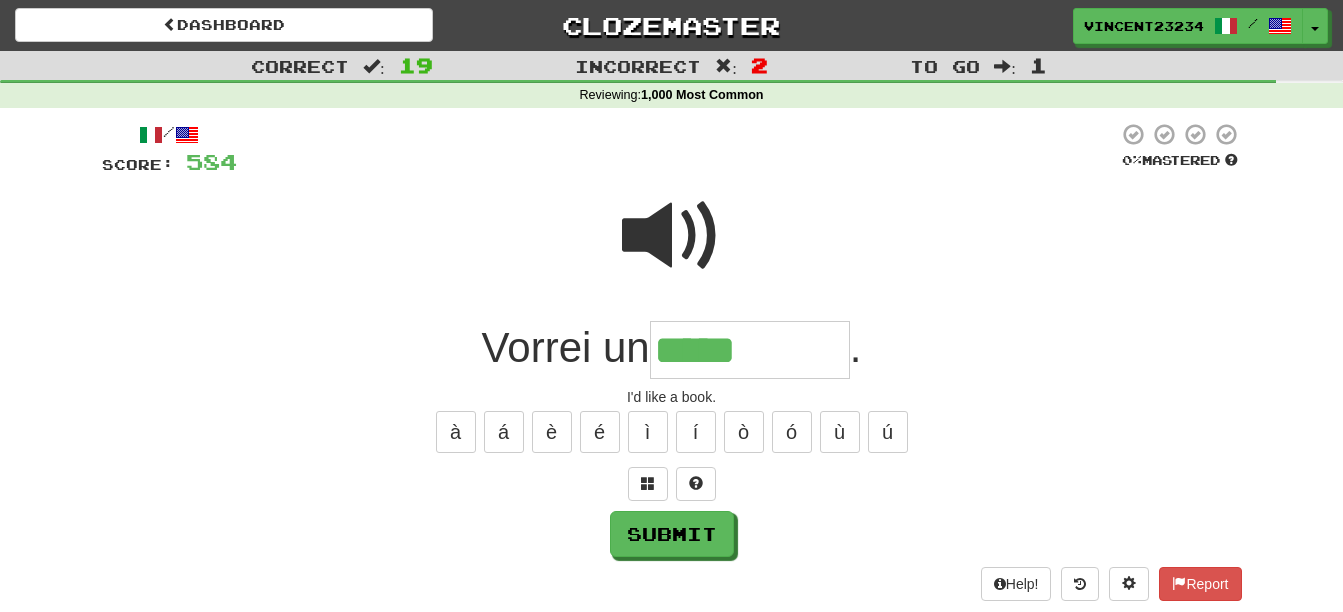 type on "*****" 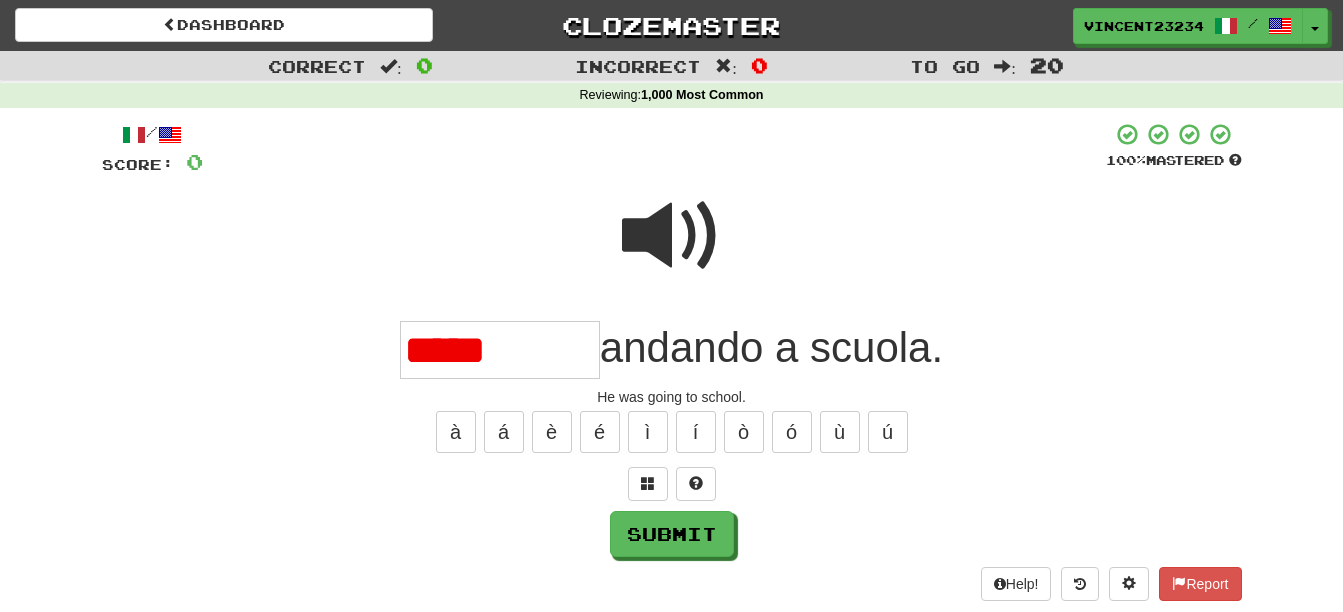 type on "*****" 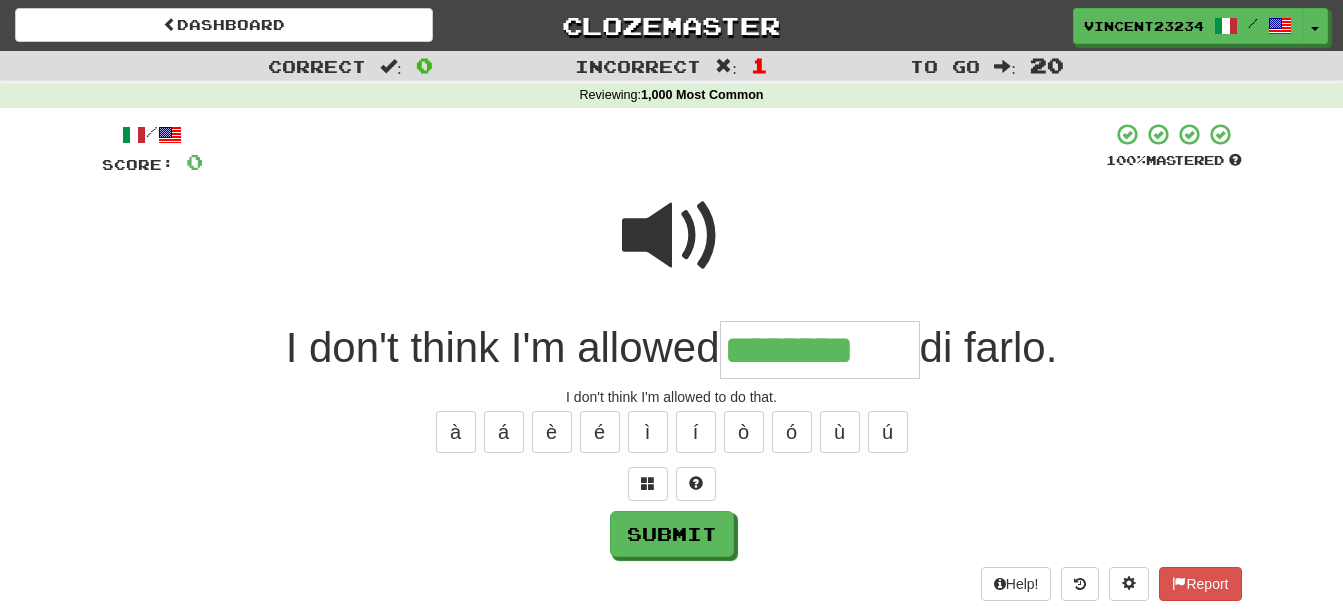 type on "********" 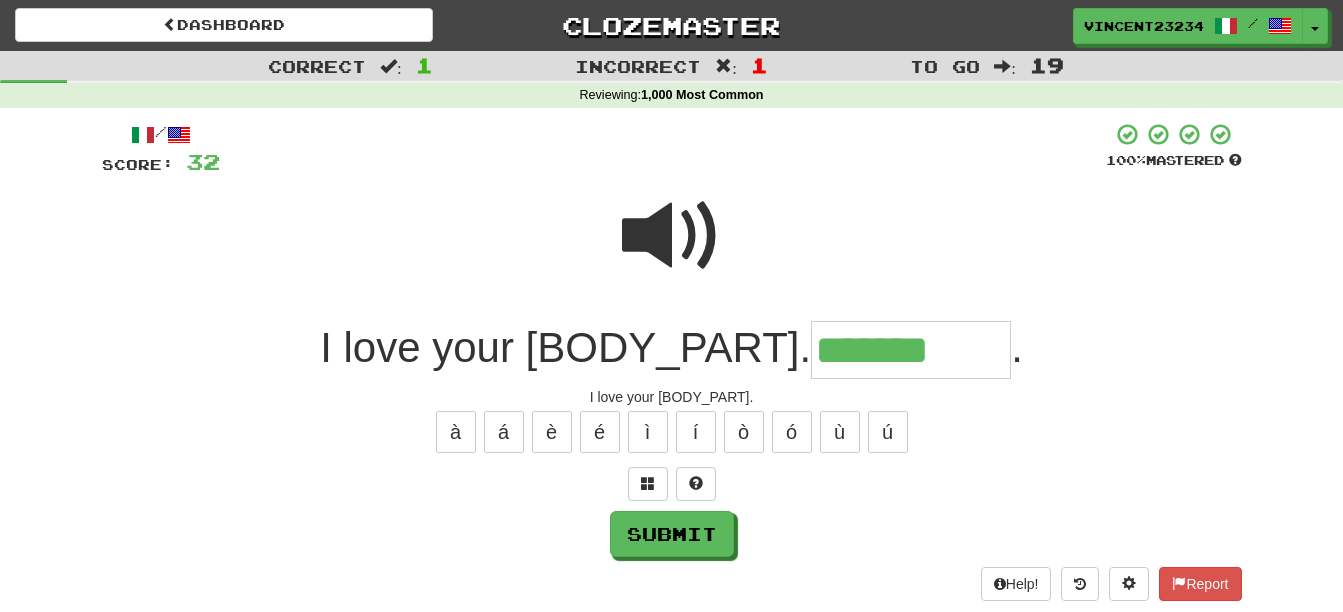 type on "*******" 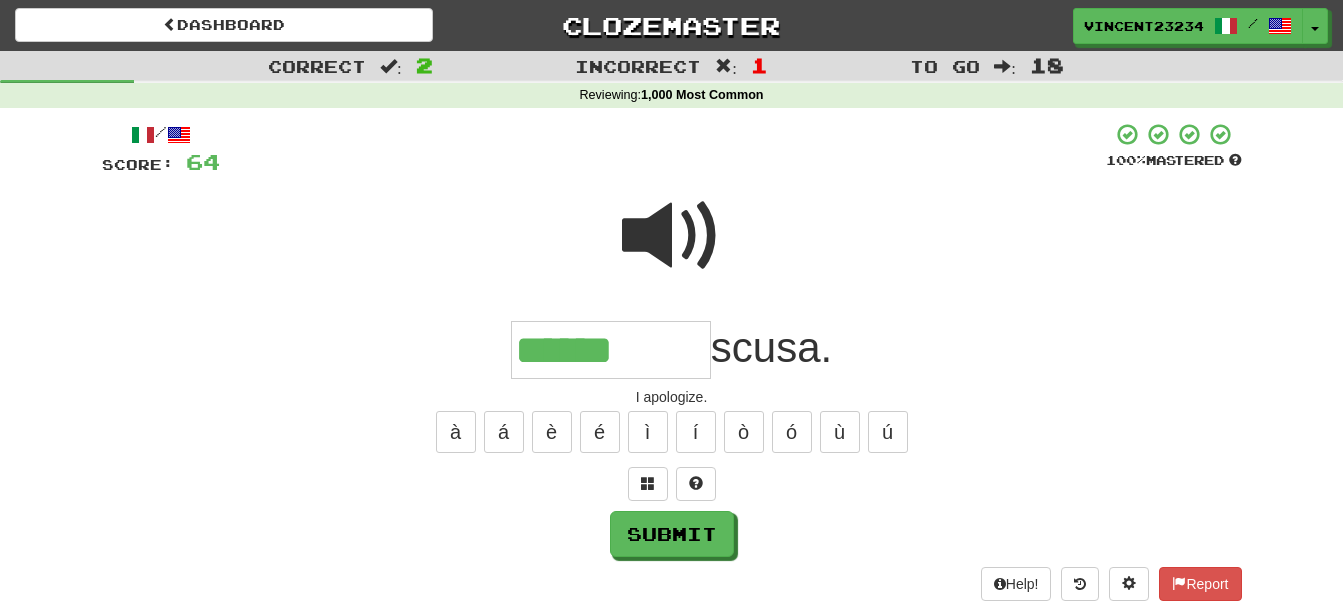 type on "******" 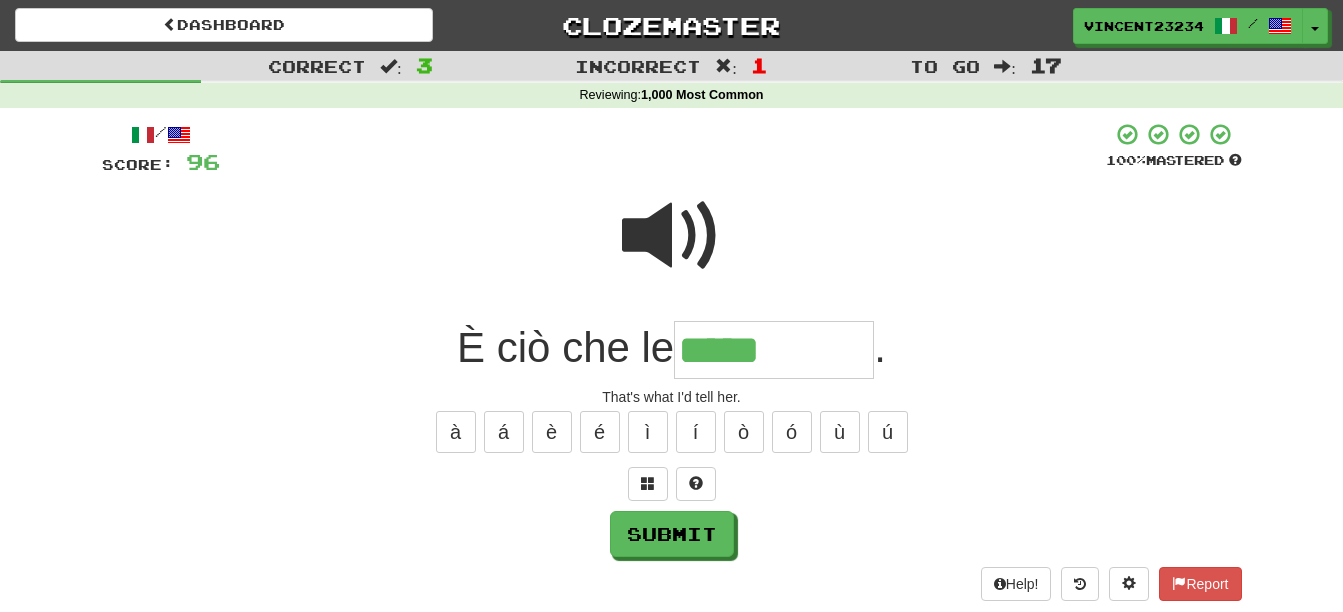type on "*****" 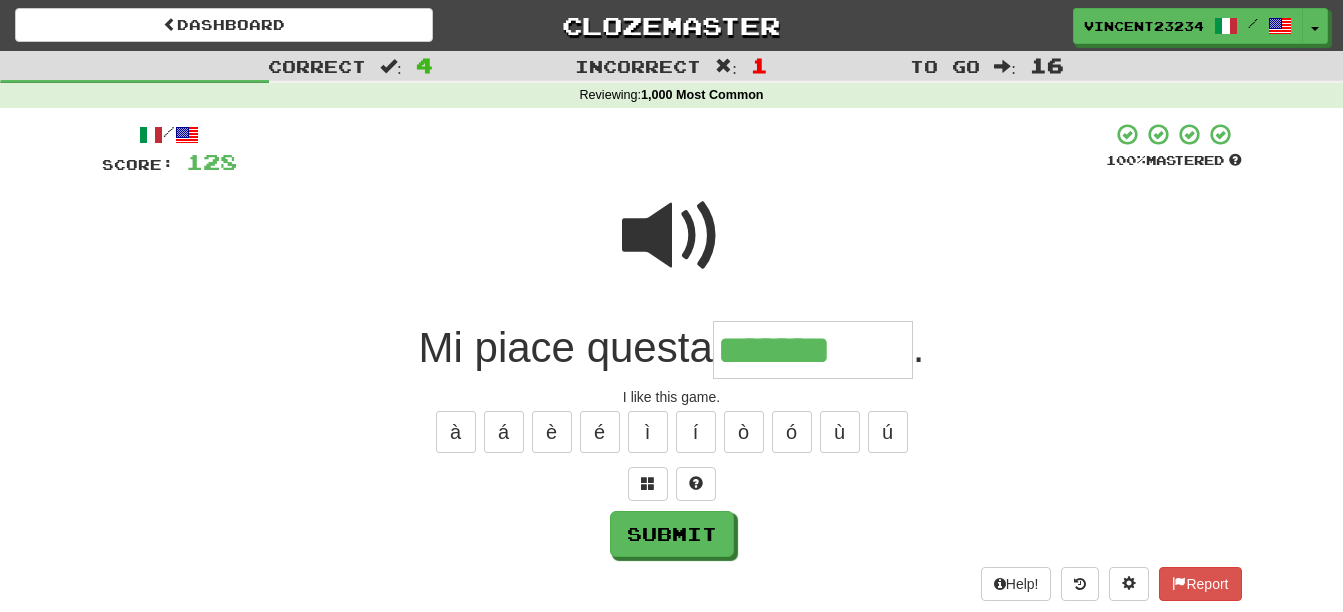 type on "*******" 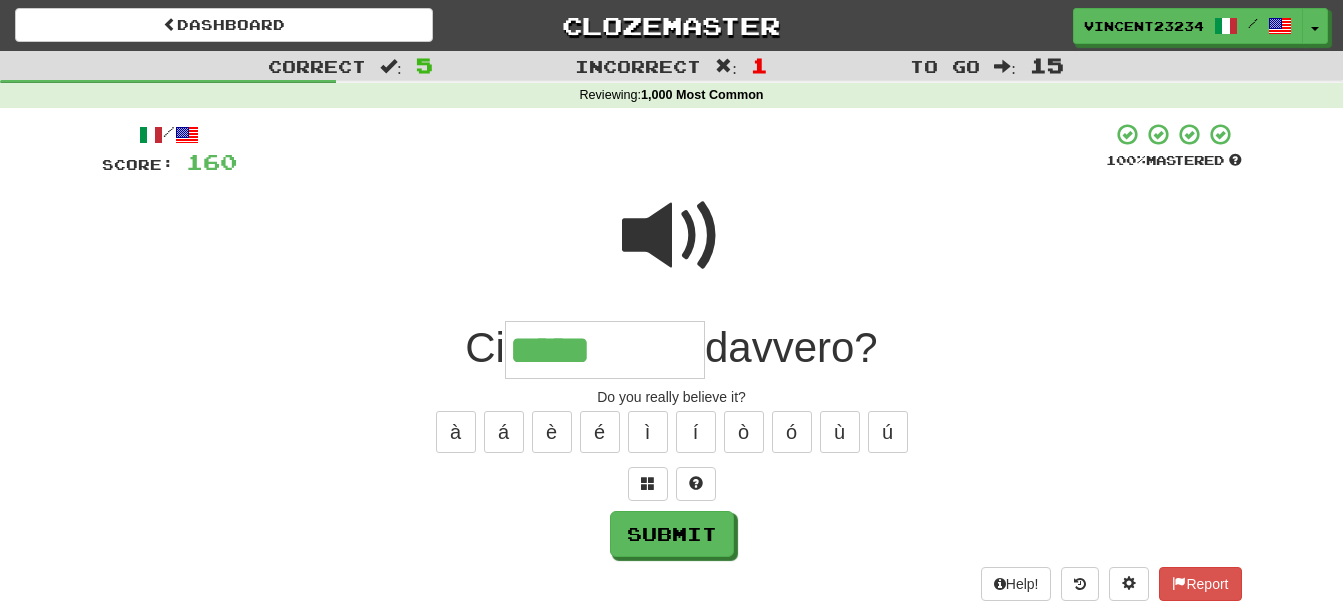 type on "*****" 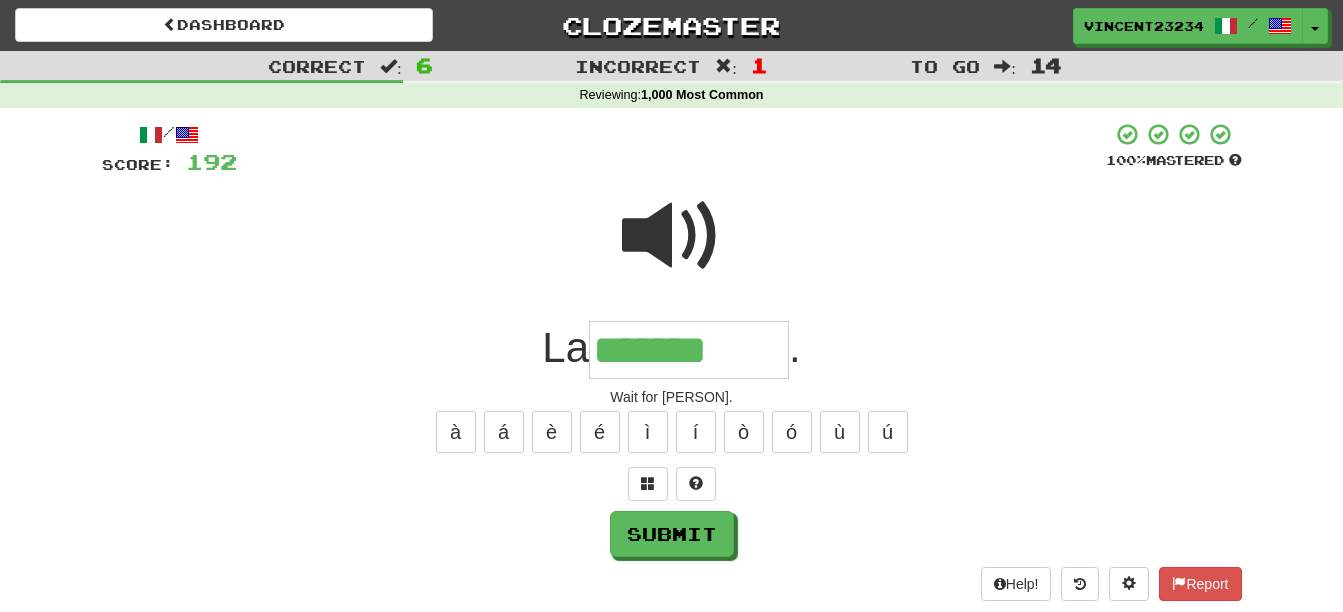 type on "*******" 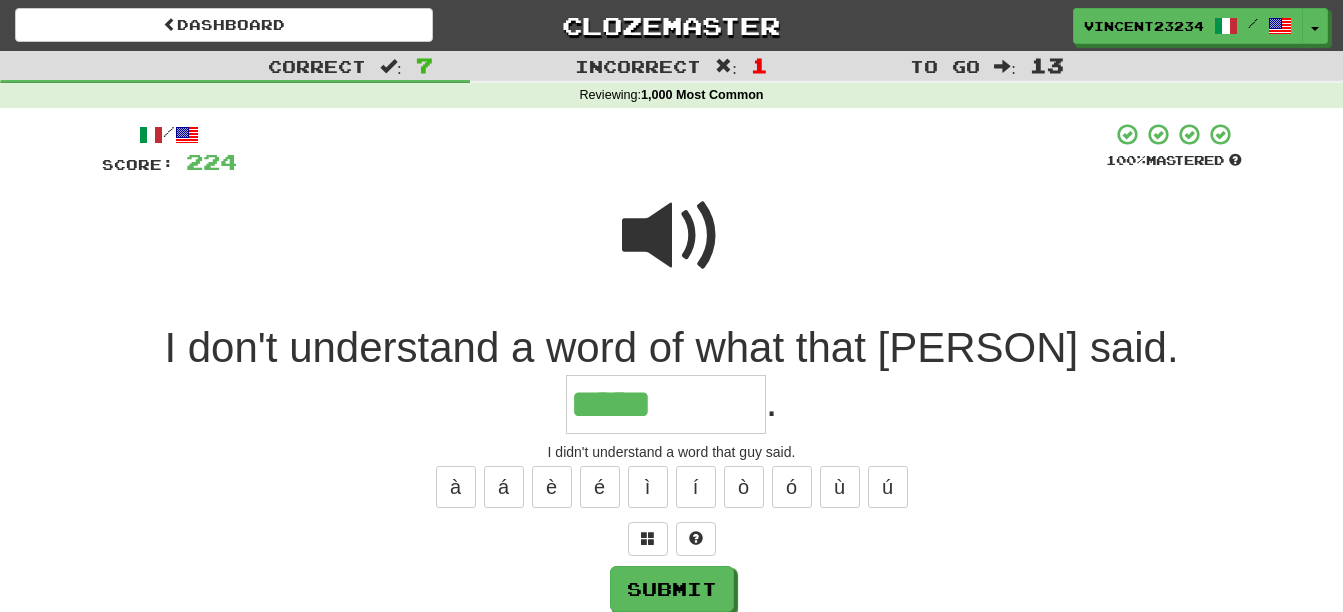 type on "*****" 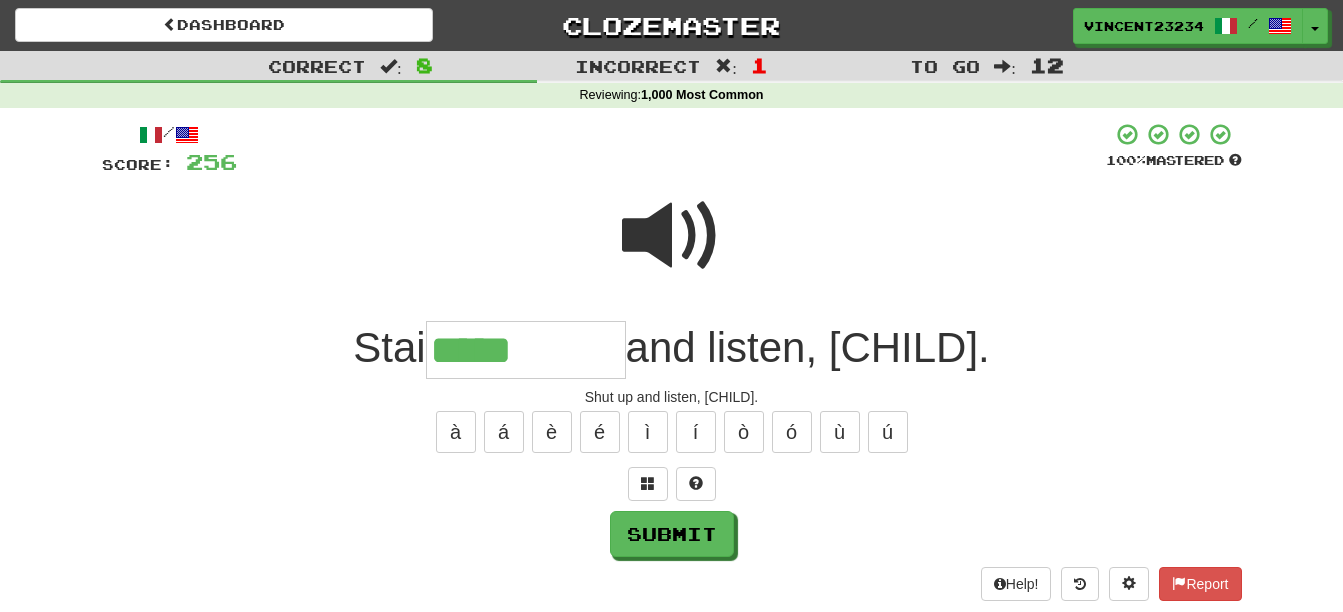 type on "*****" 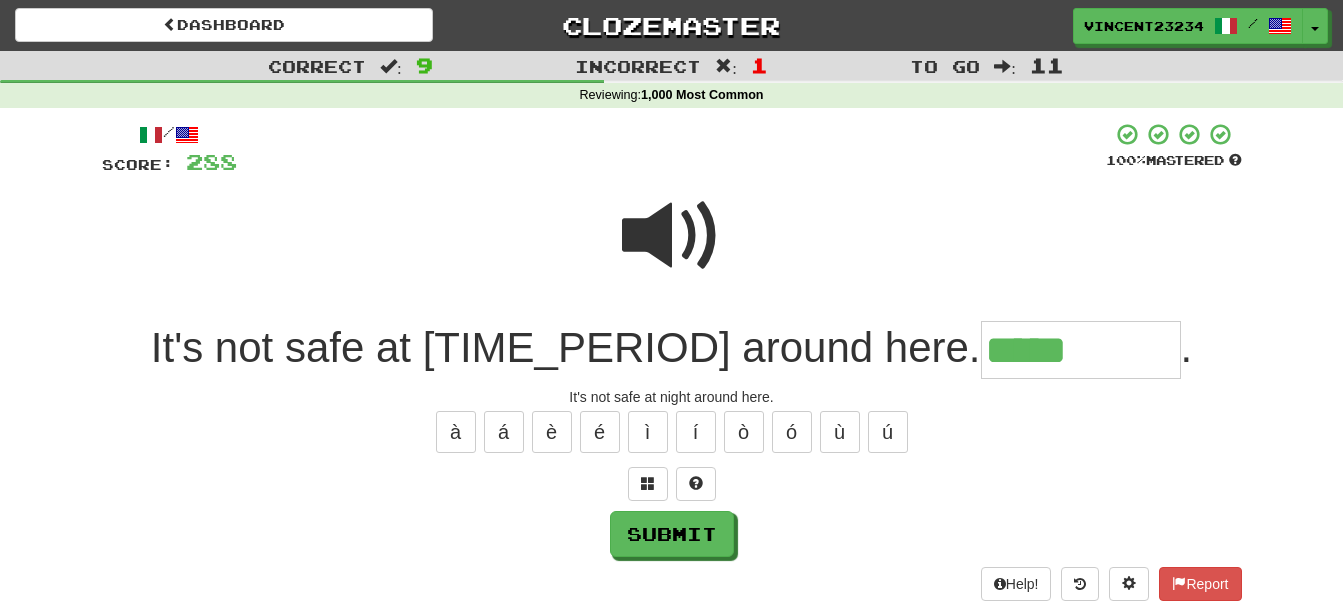 type on "*****" 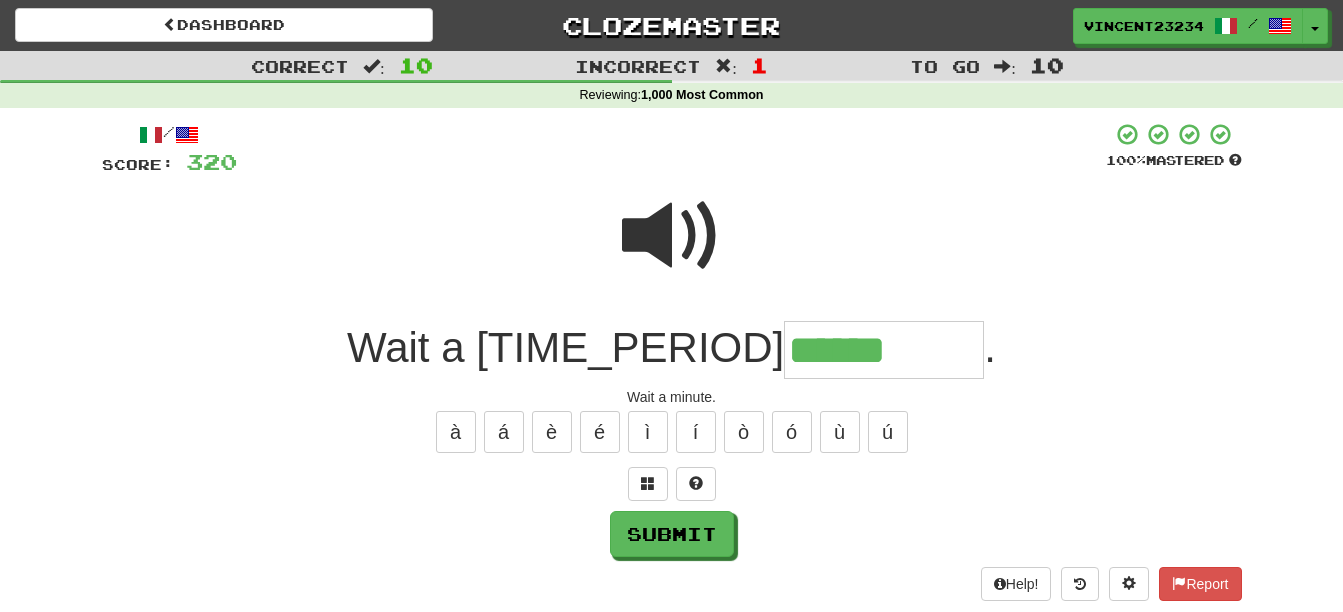 type on "******" 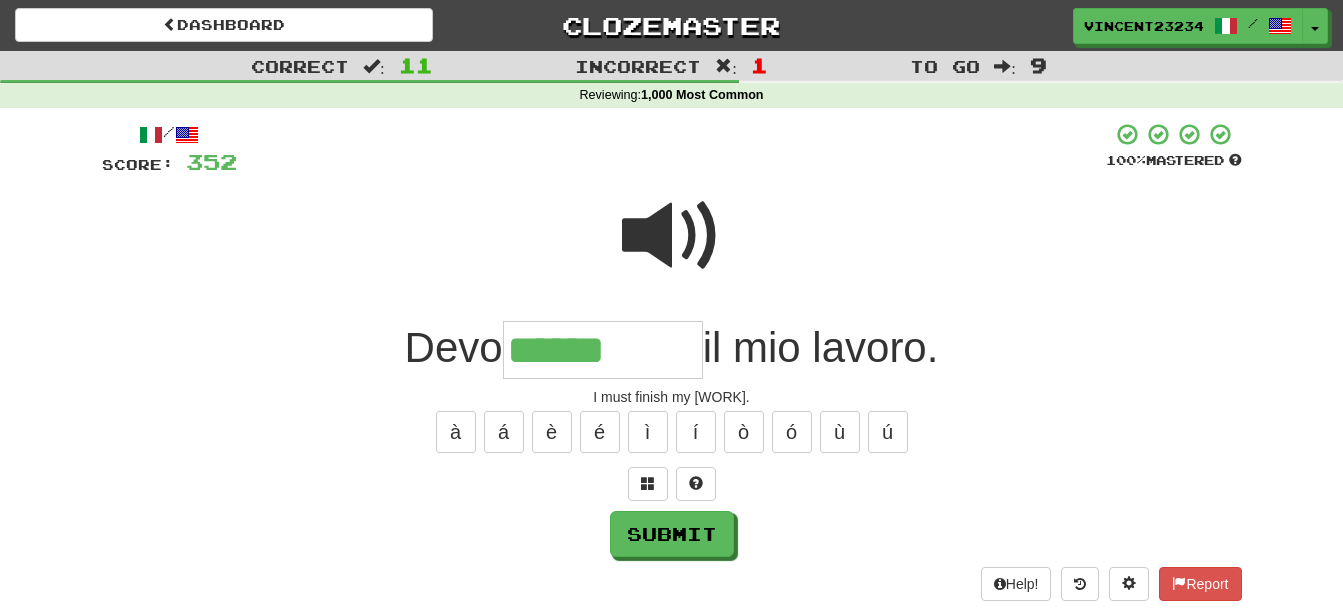 type on "******" 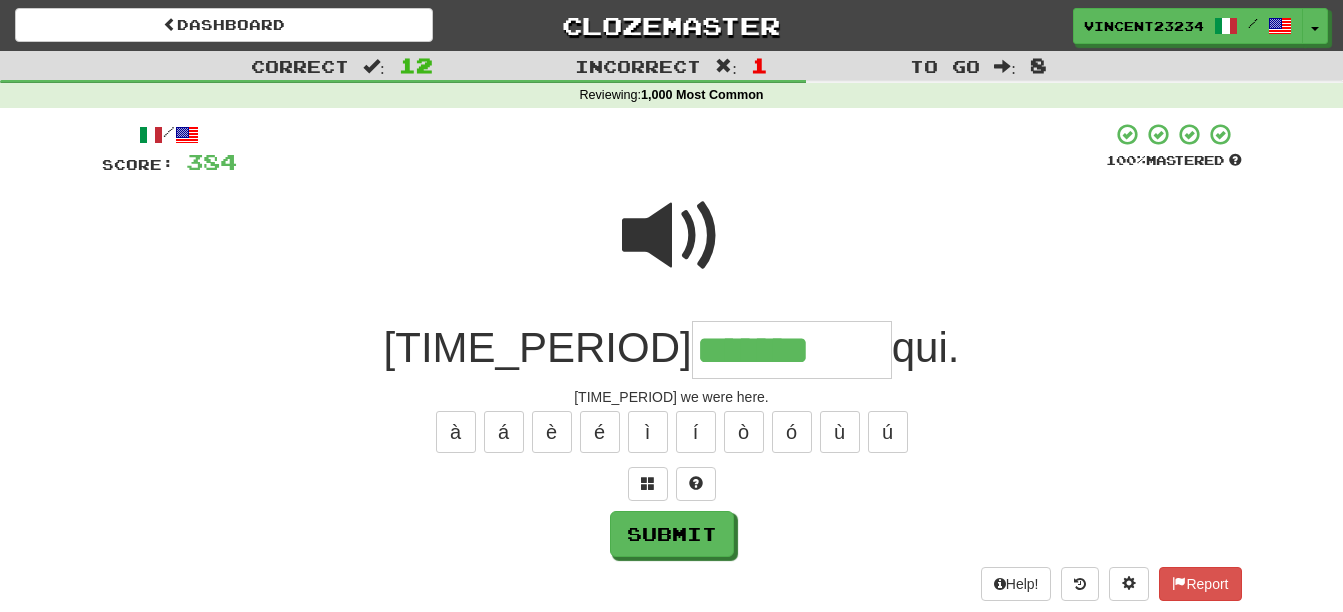type on "*******" 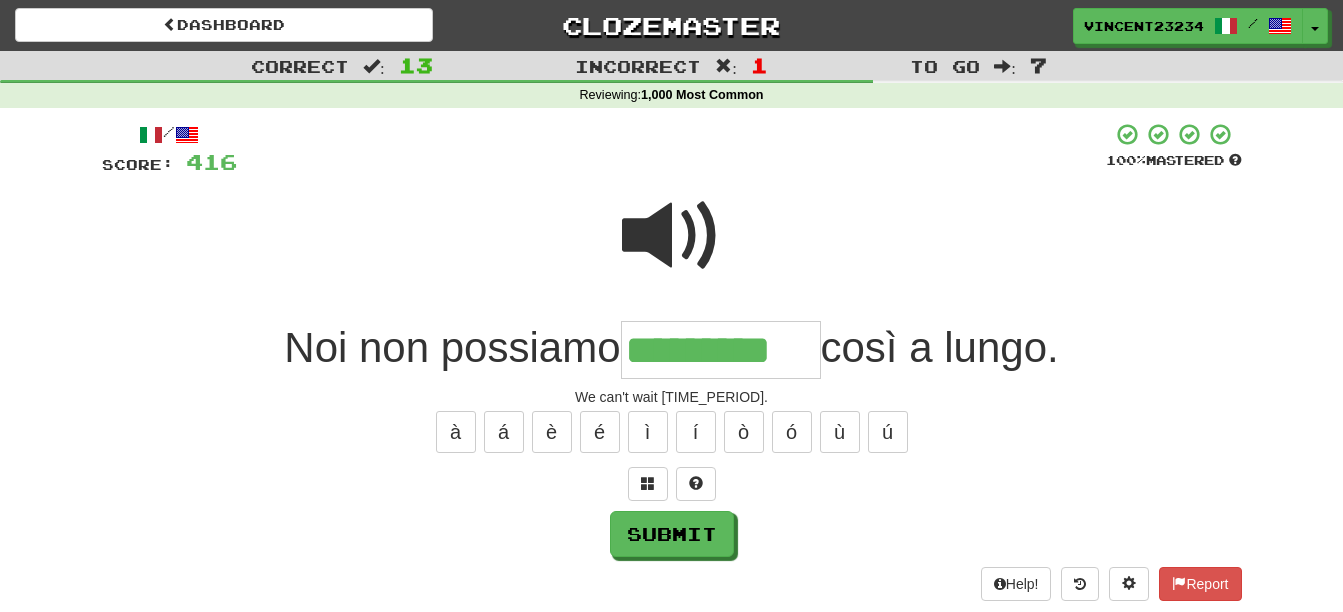 type on "*********" 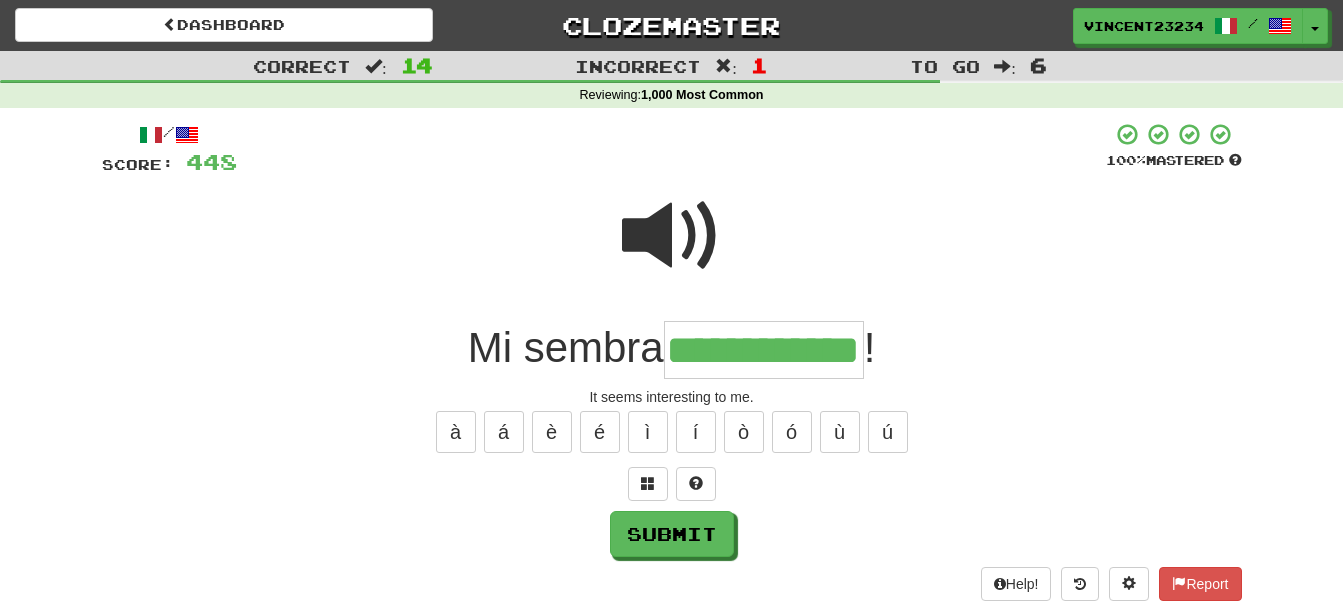 scroll, scrollTop: 0, scrollLeft: 36, axis: horizontal 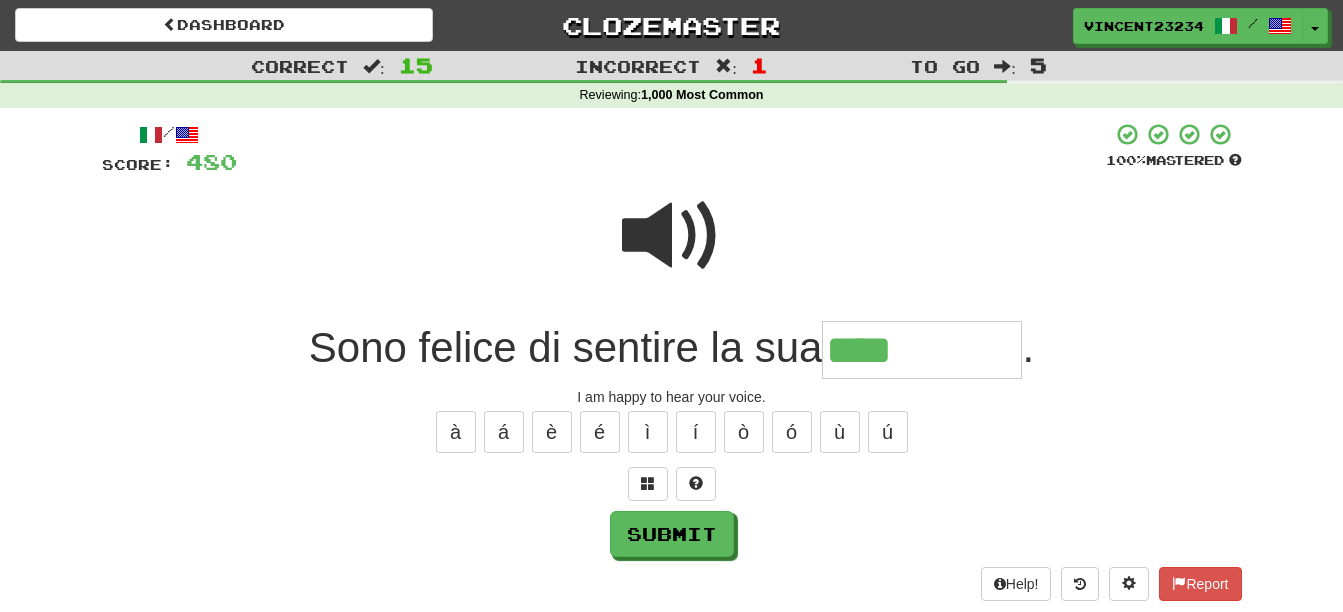 type on "****" 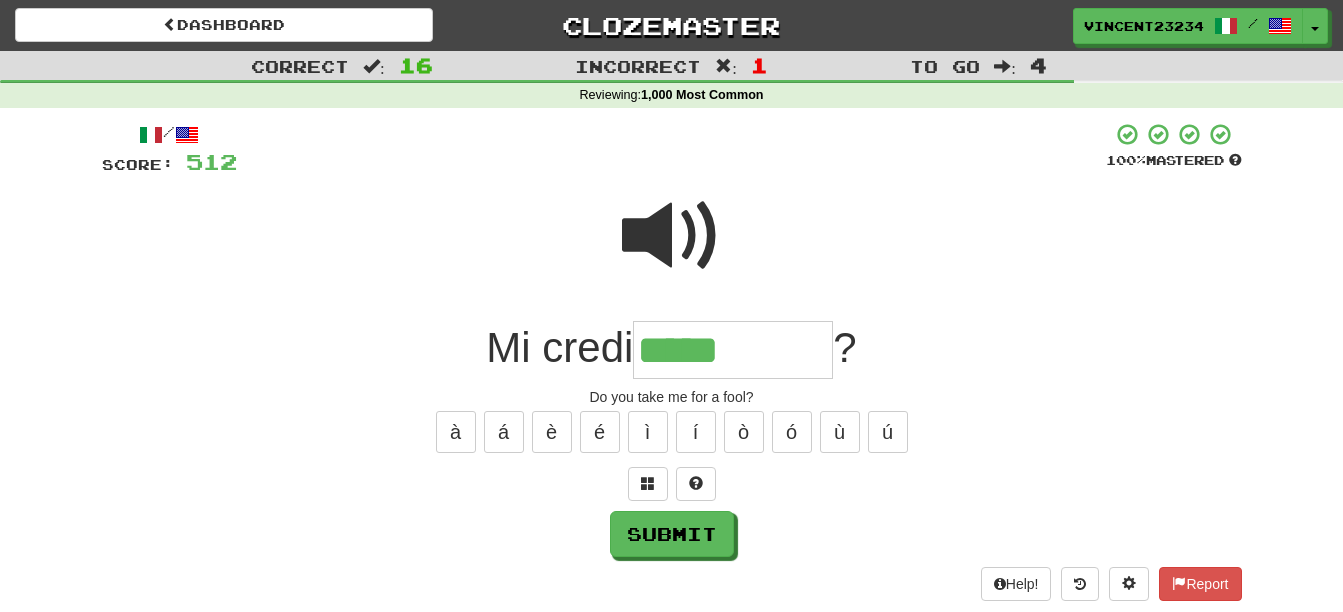 type on "*****" 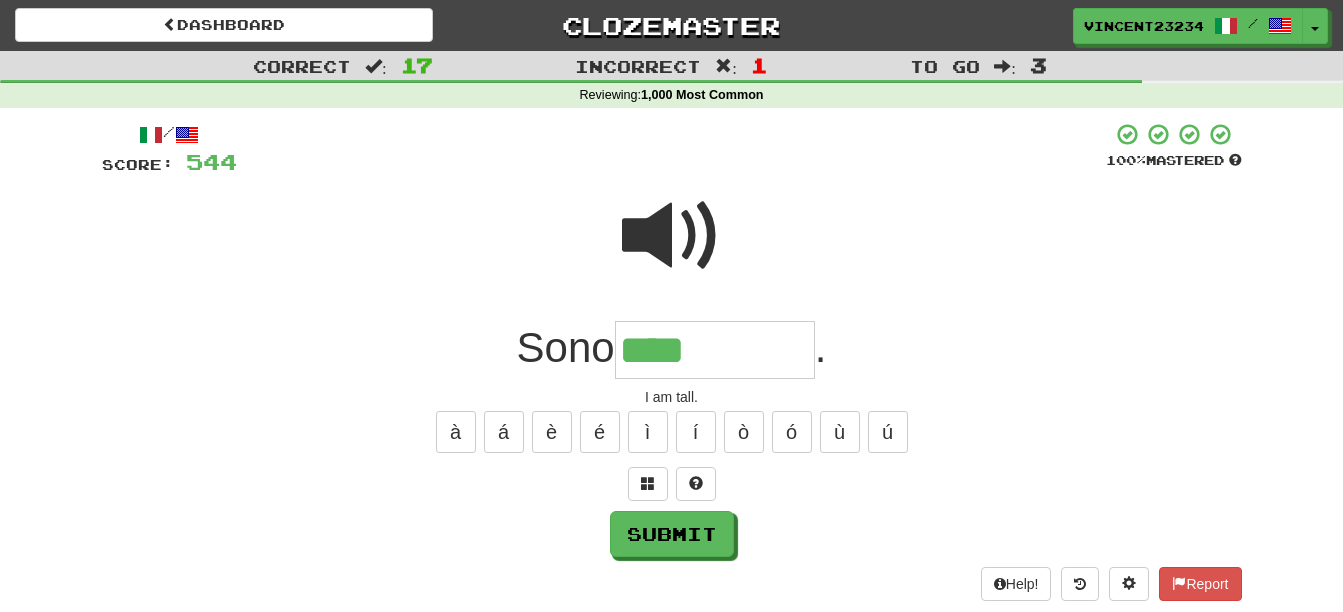 type on "****" 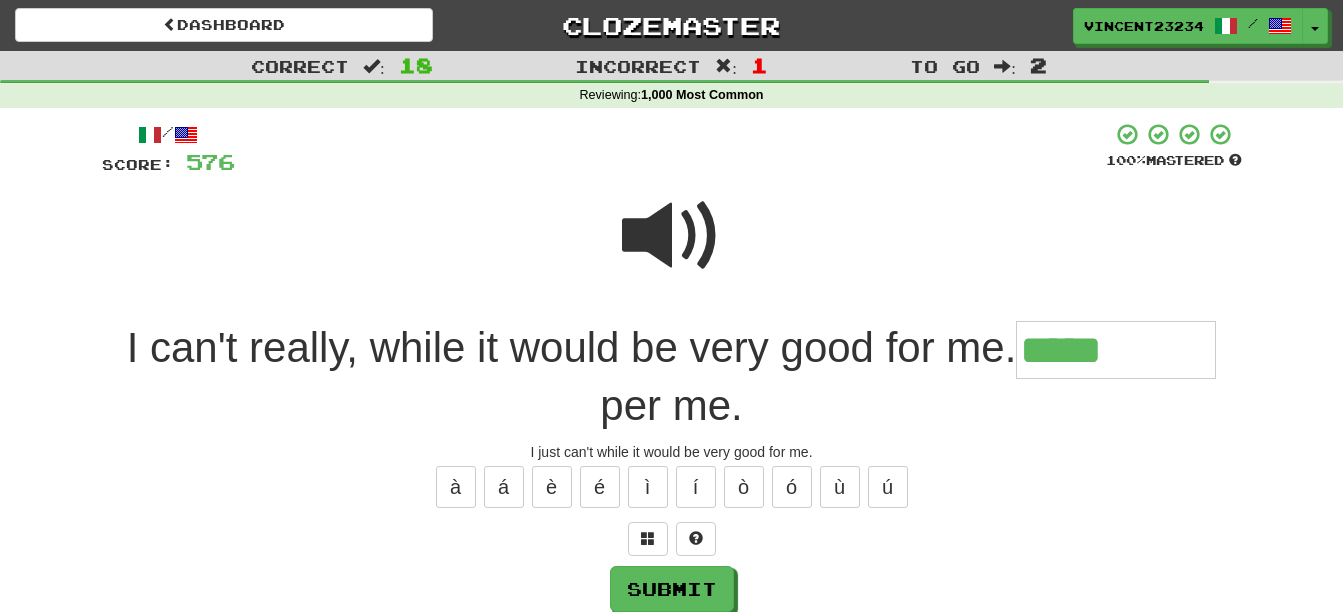 type on "*****" 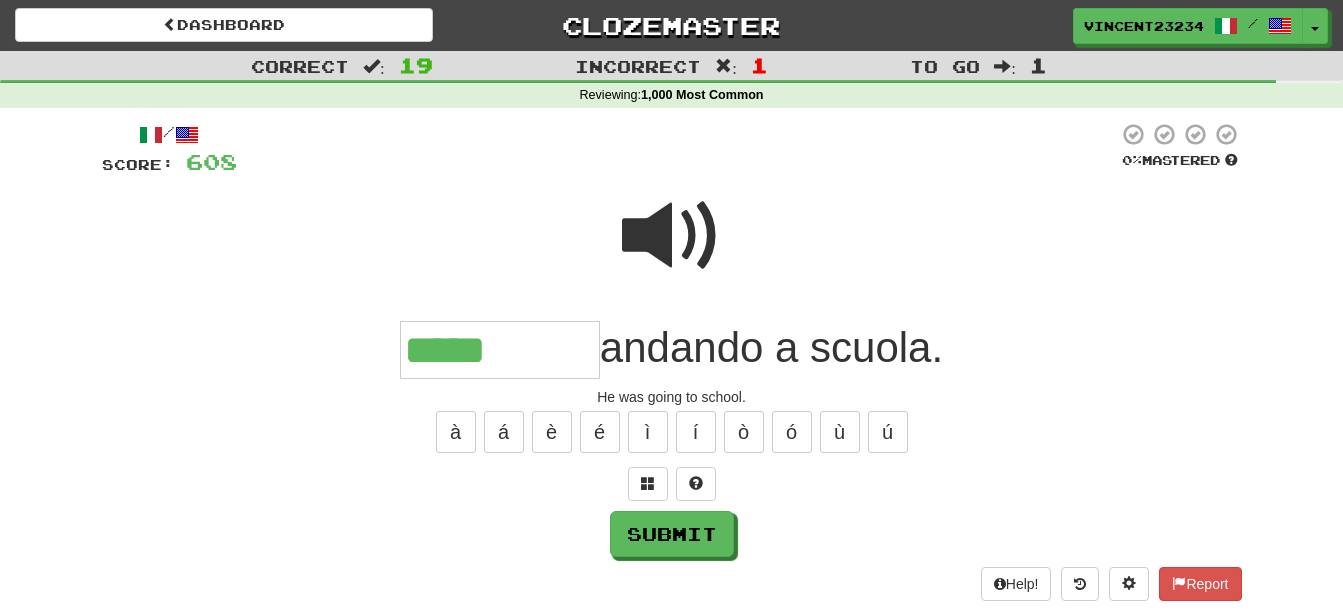 type on "*****" 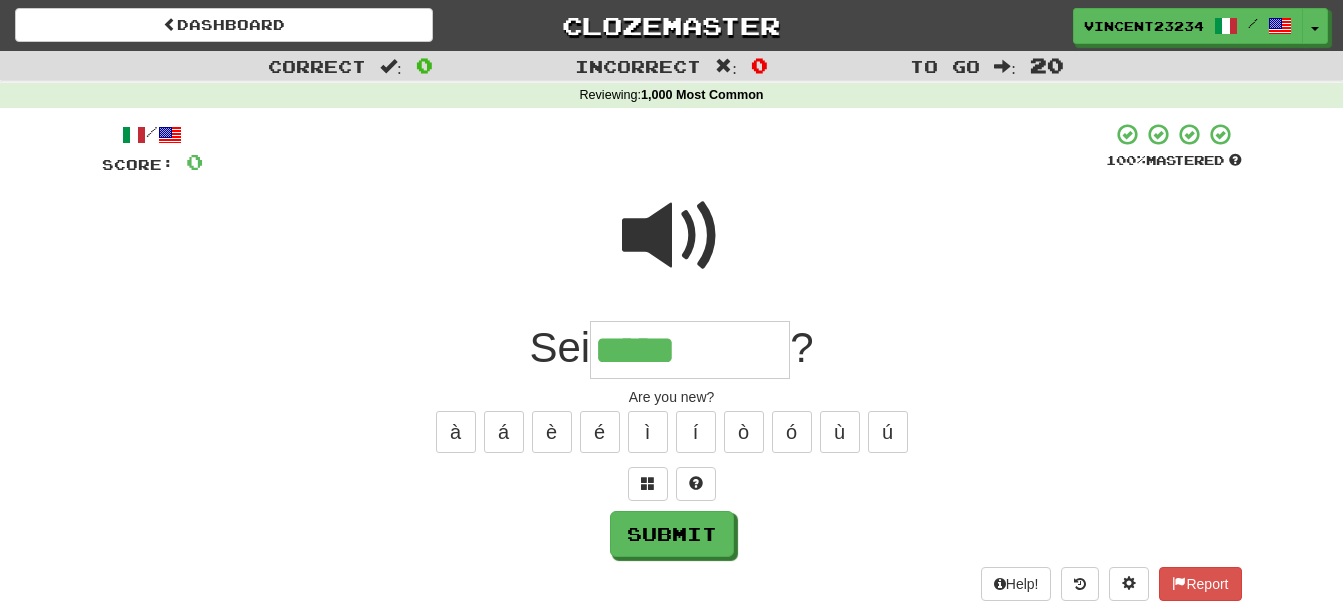 type on "*****" 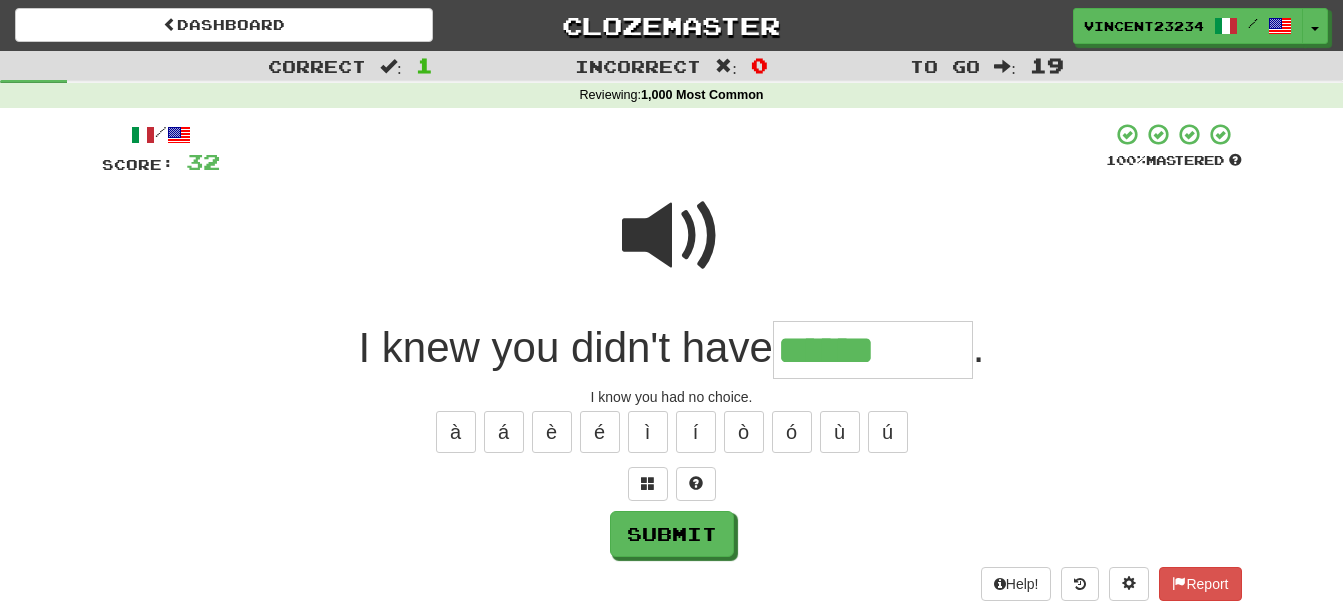 type on "******" 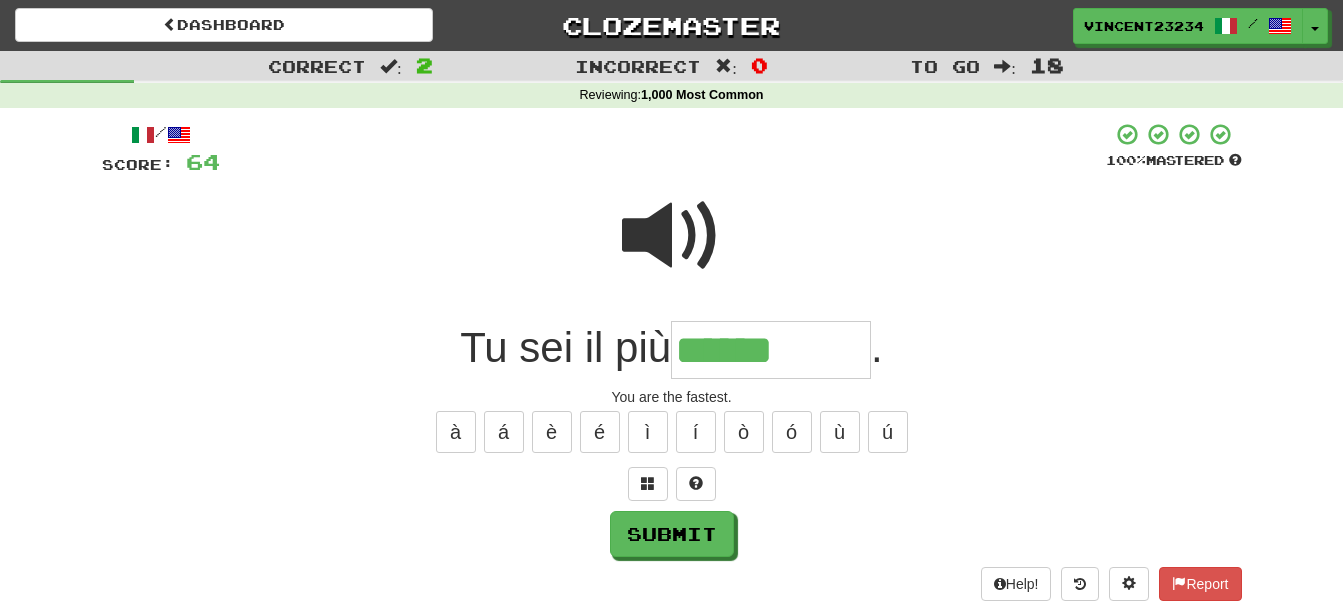 type on "******" 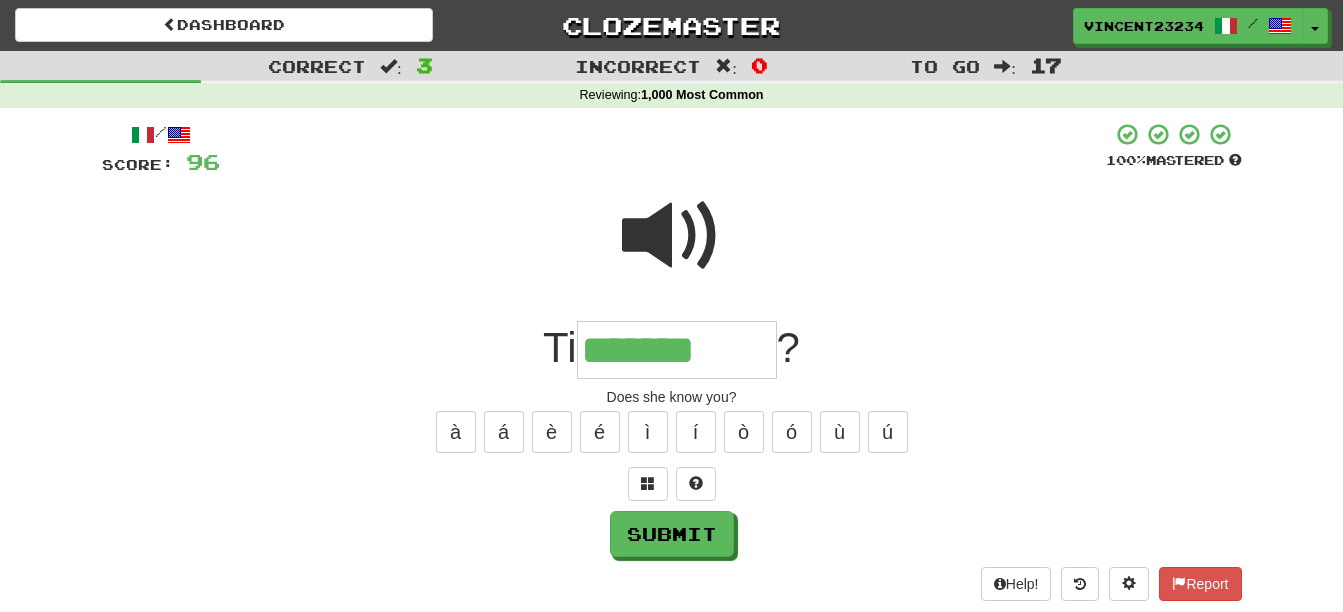 type on "*******" 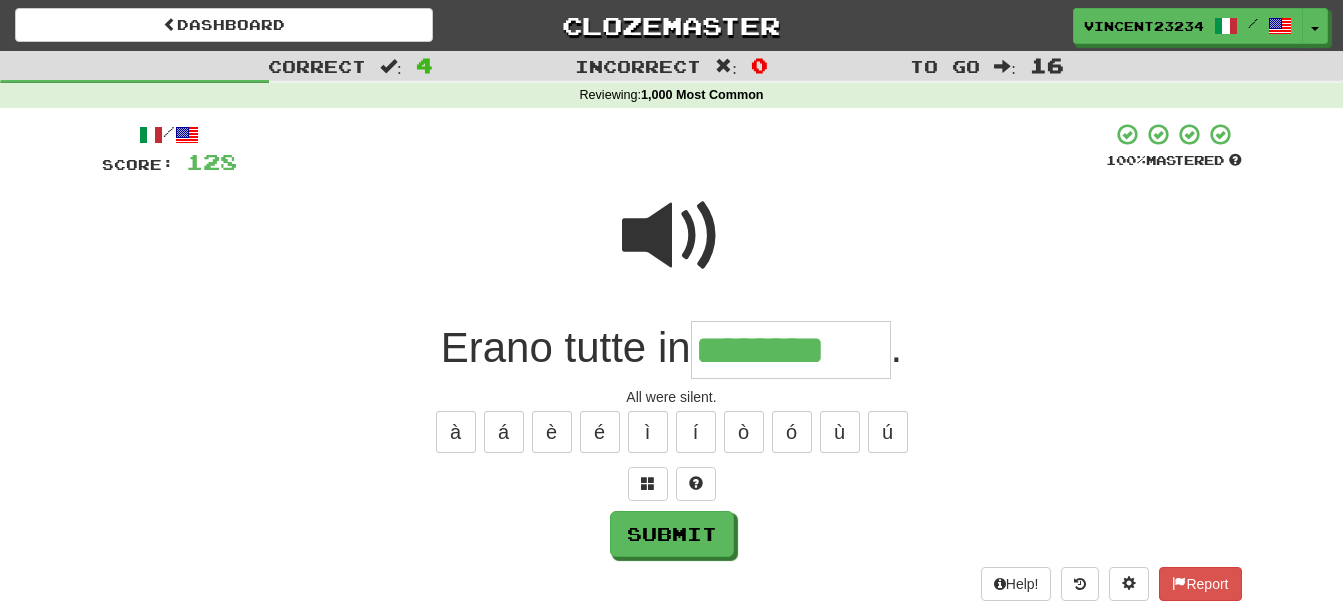 type on "********" 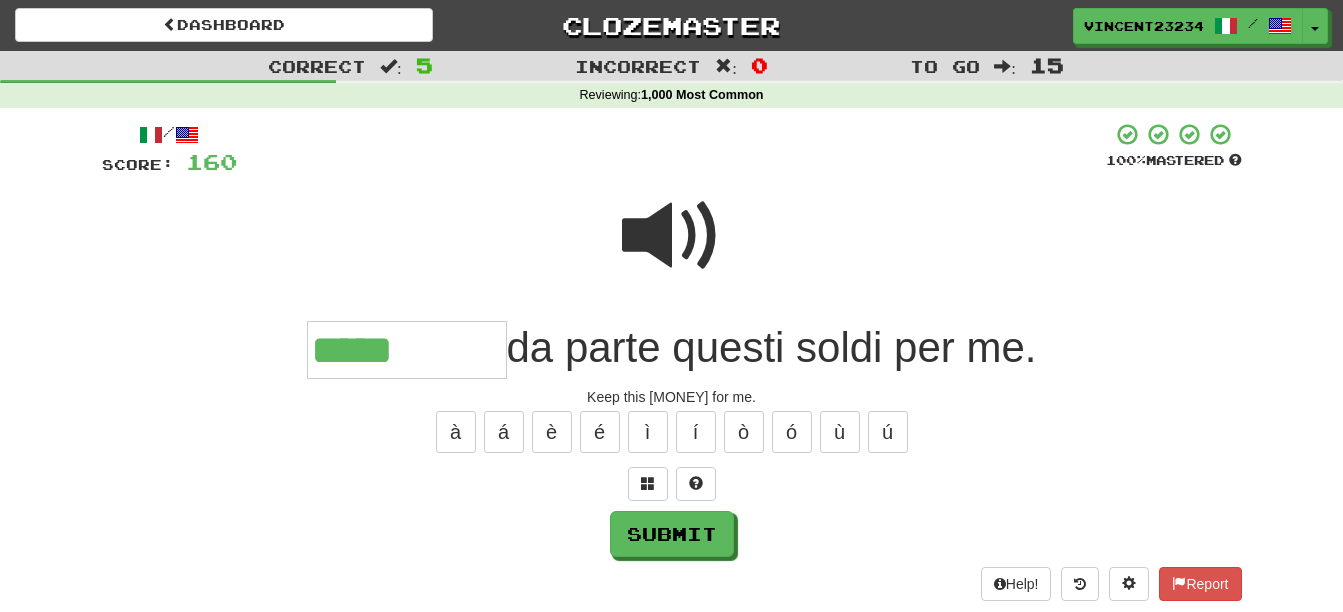 type on "*****" 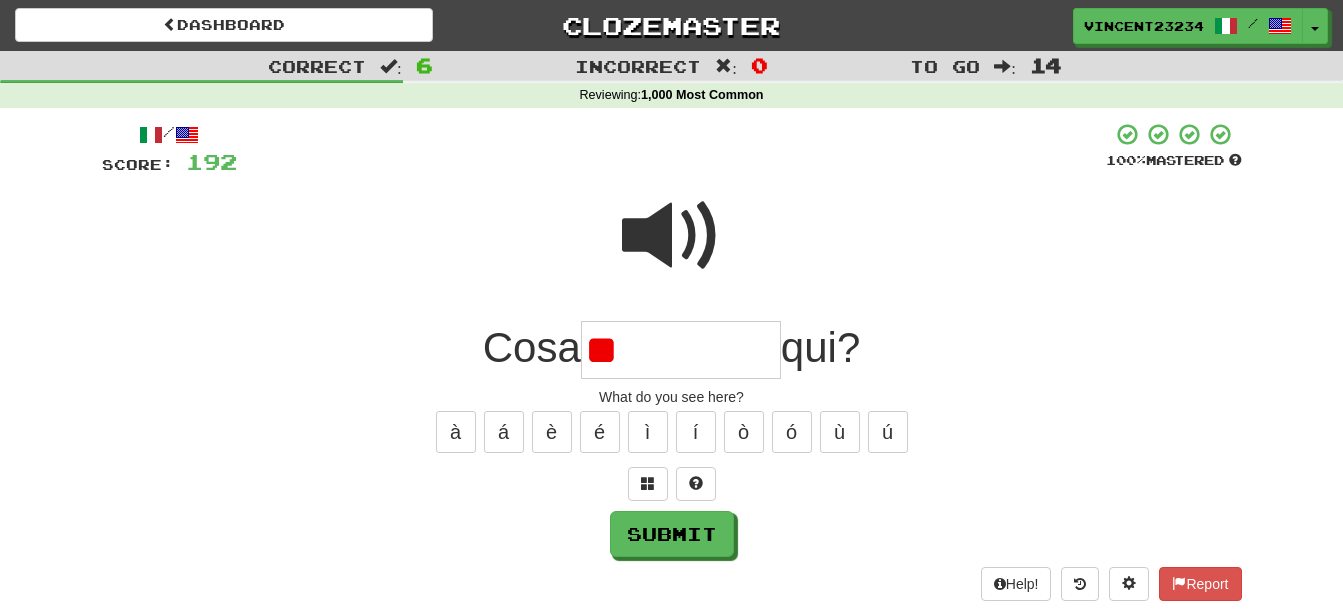 type on "*" 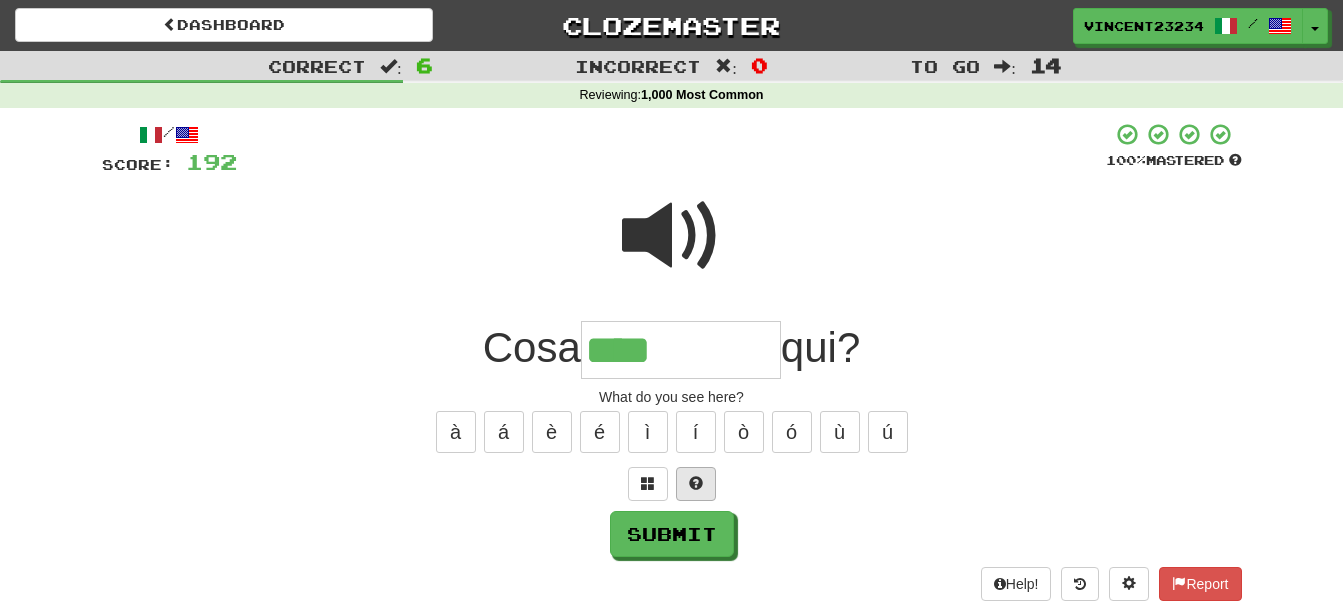 type on "****" 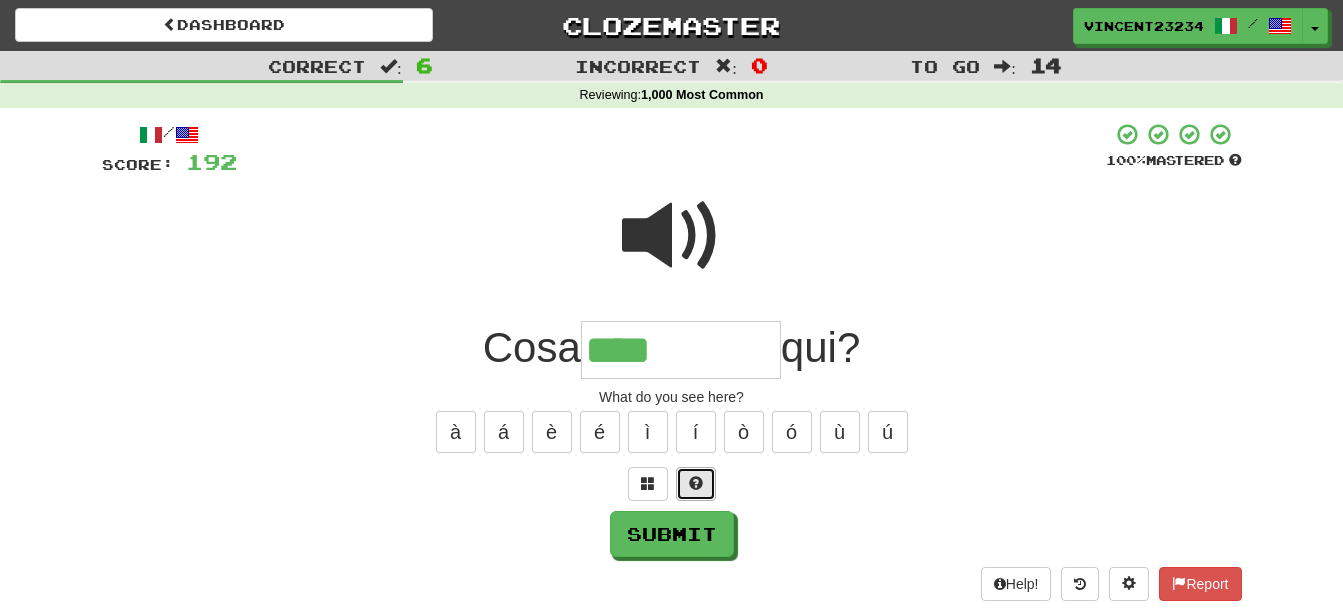 click at bounding box center [696, 483] 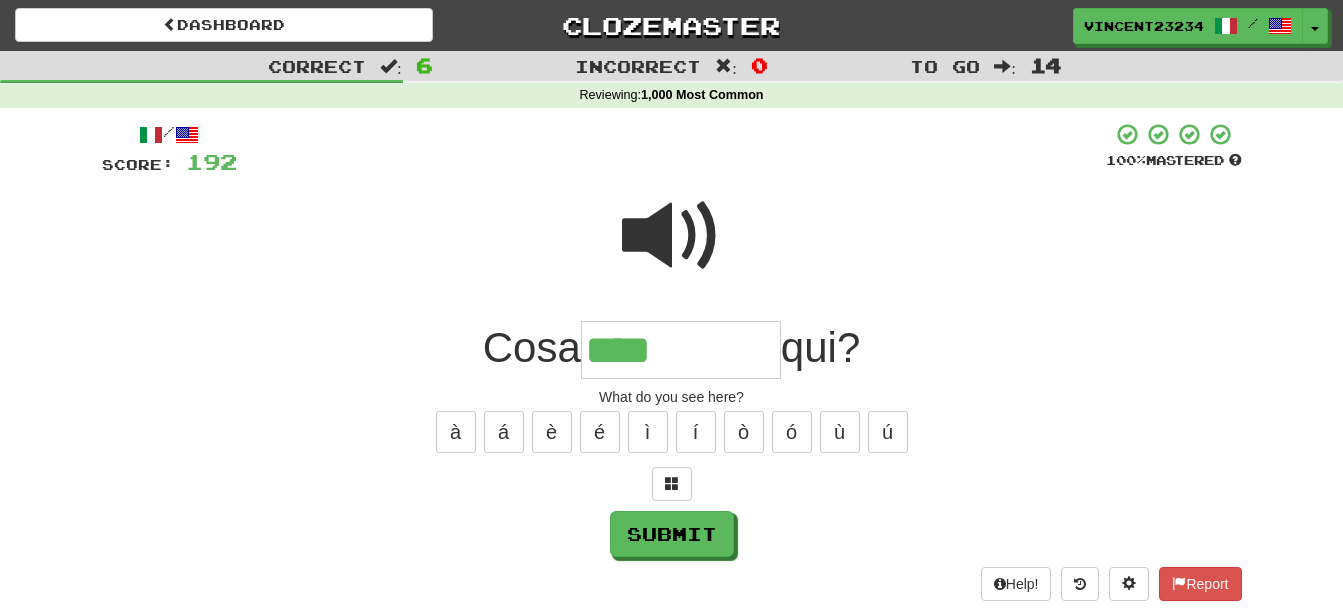 click at bounding box center (672, 236) 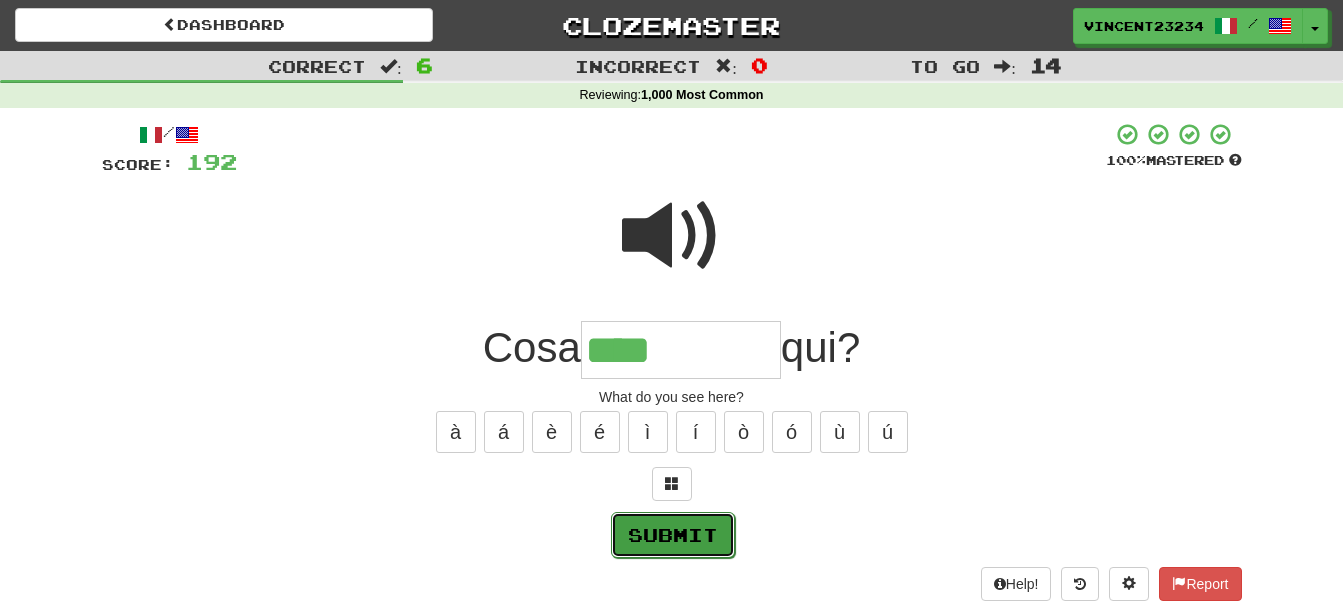 click on "Submit" at bounding box center (673, 535) 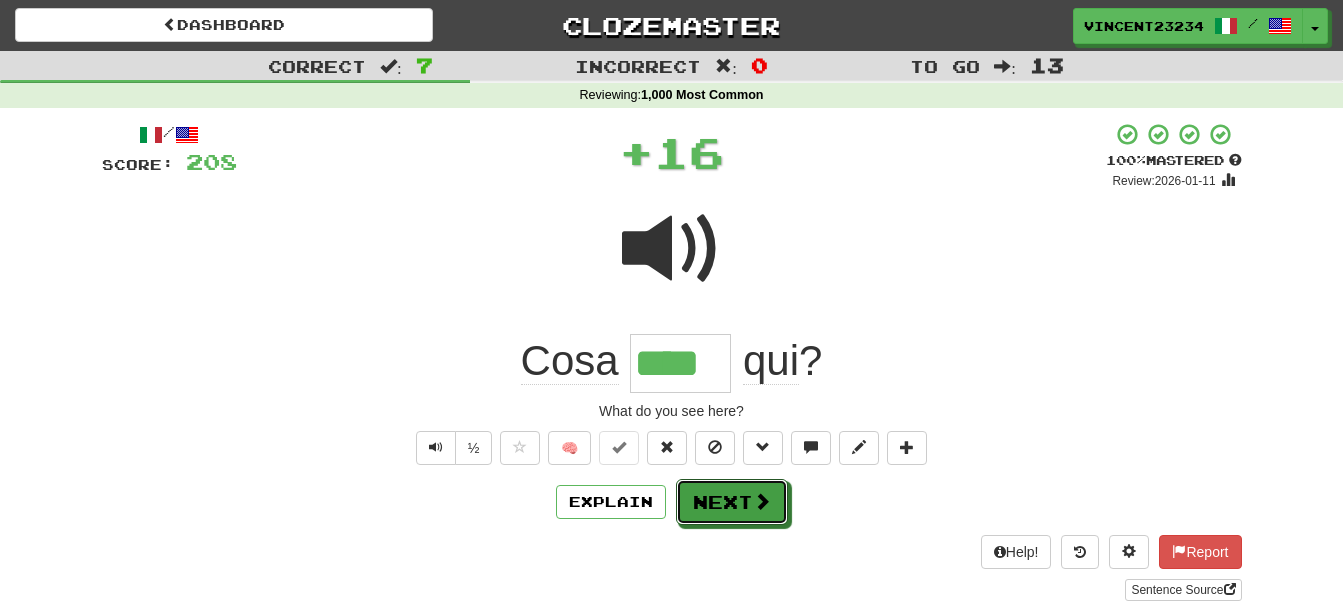 click on "Next" at bounding box center (732, 502) 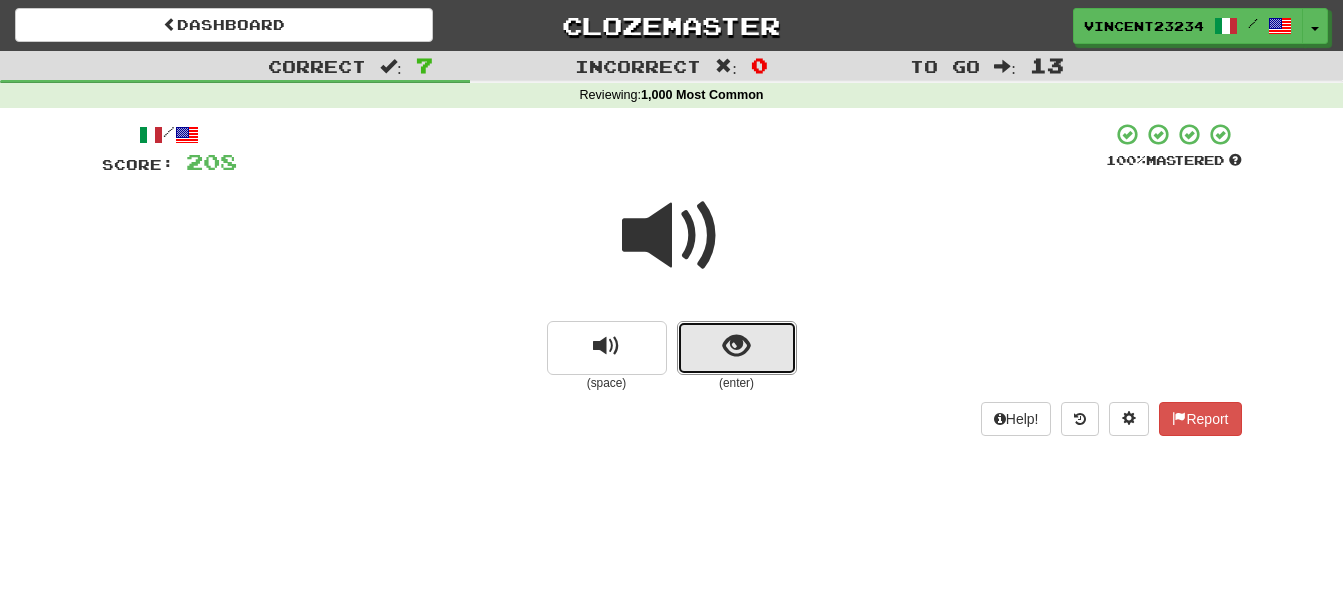 click at bounding box center (737, 348) 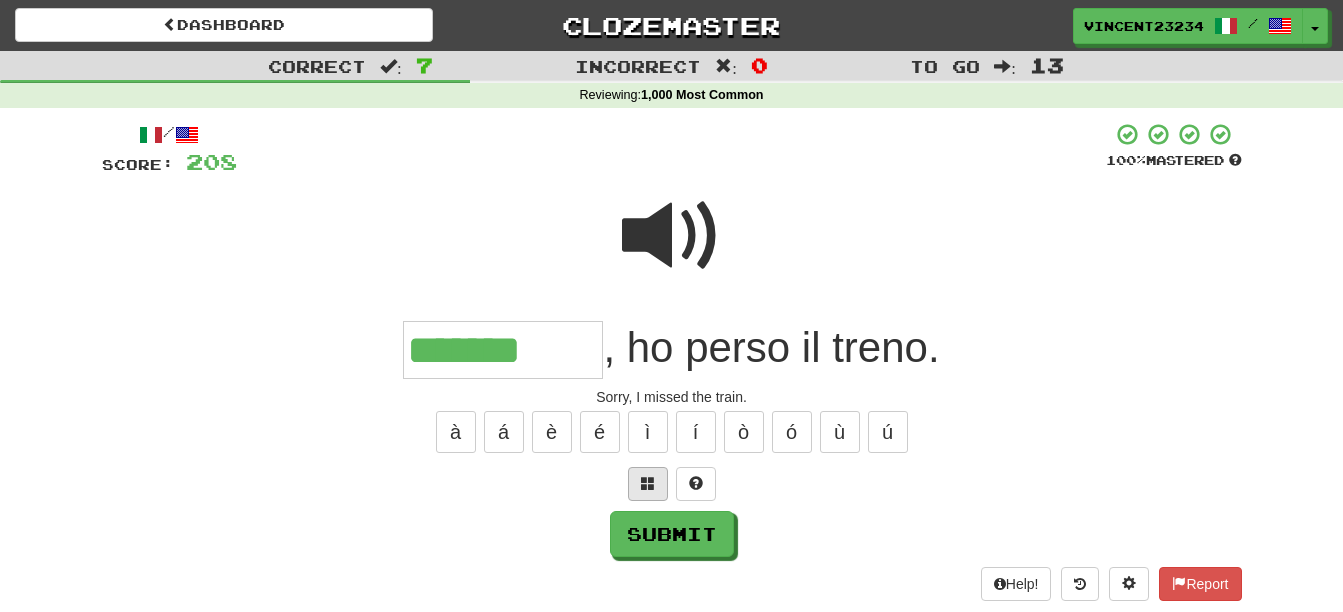 type on "*******" 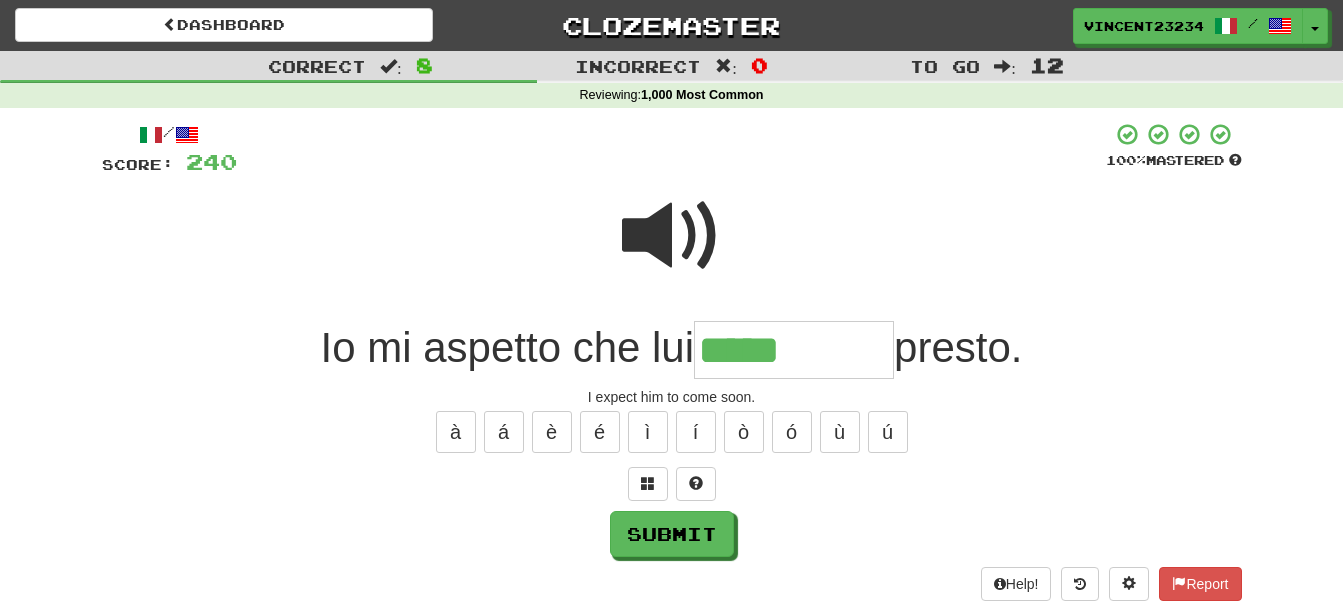 type on "*****" 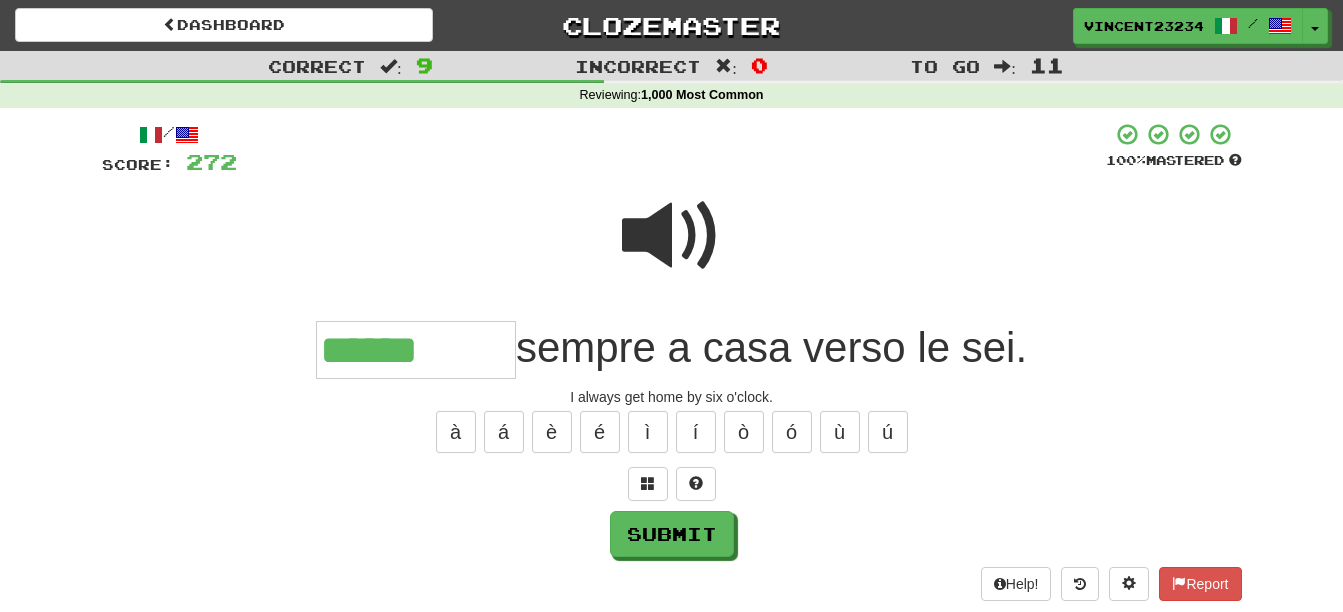 type on "******" 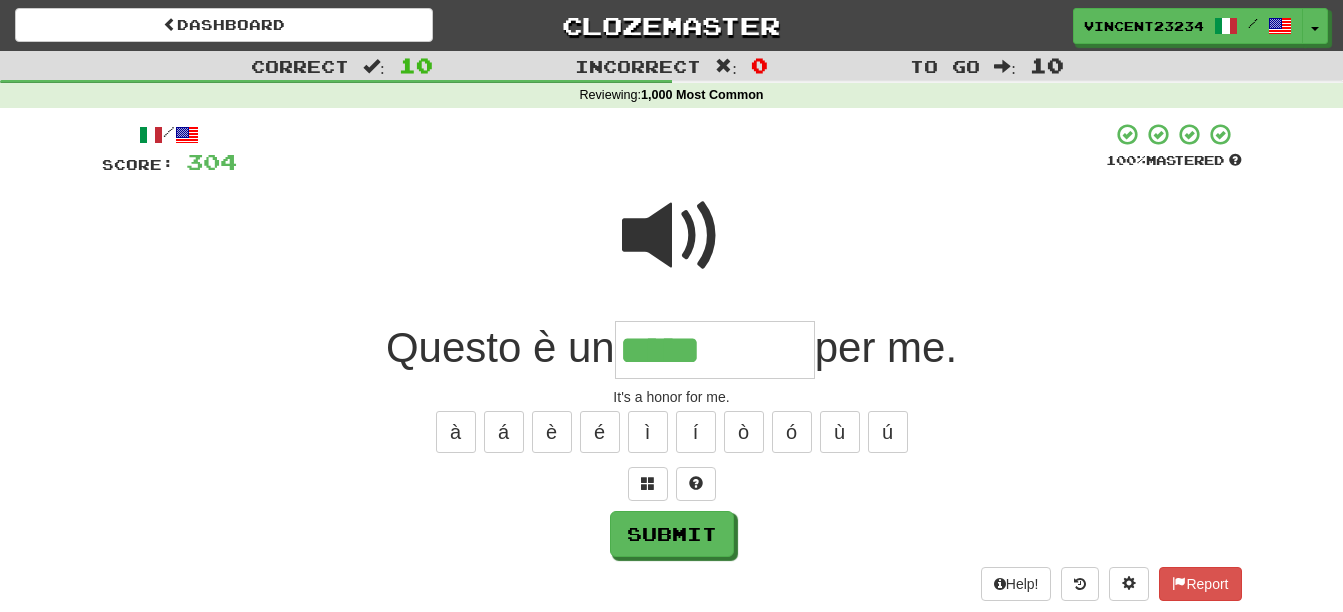 type on "*****" 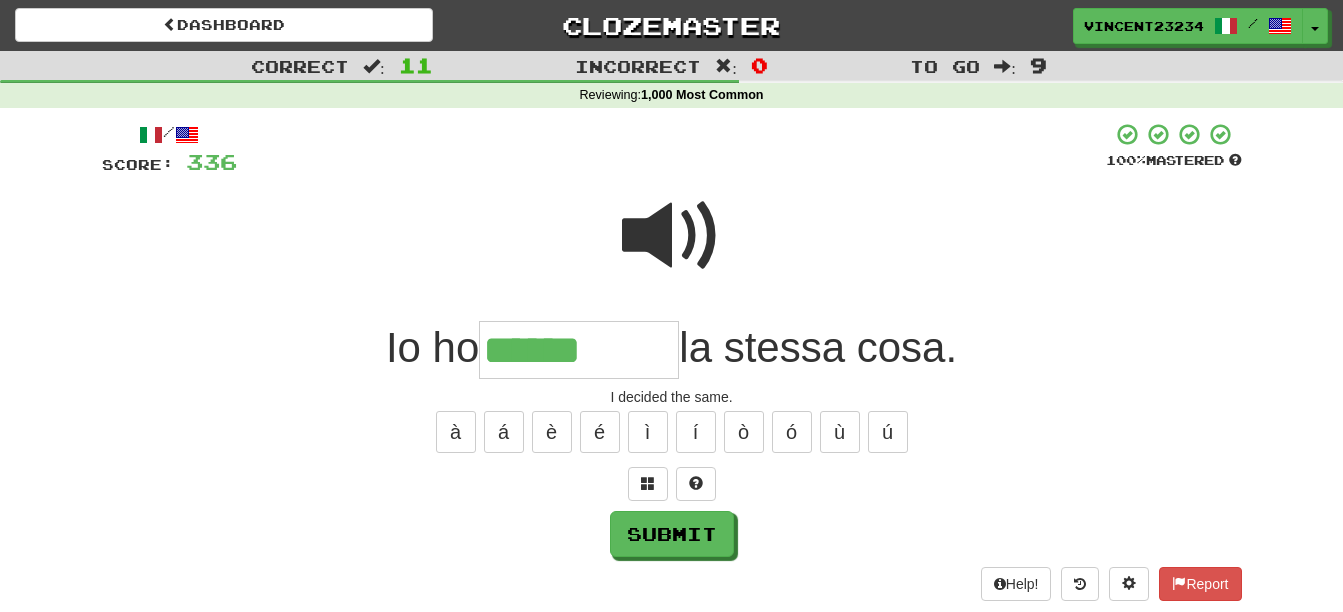 type on "******" 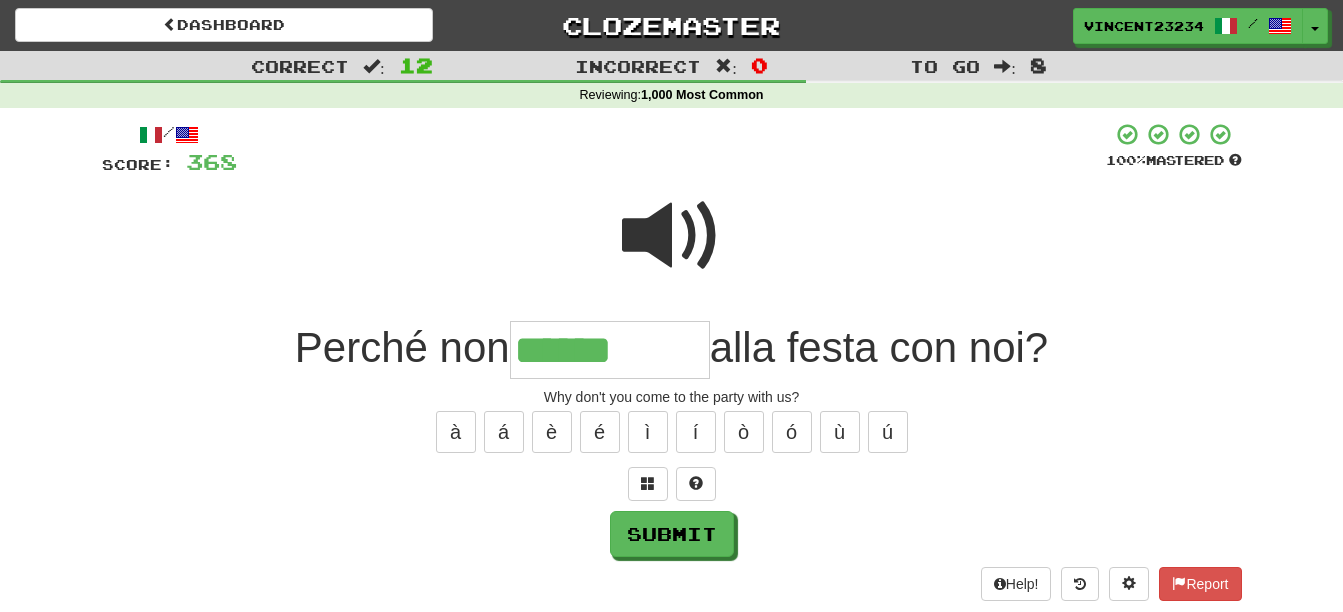 type on "******" 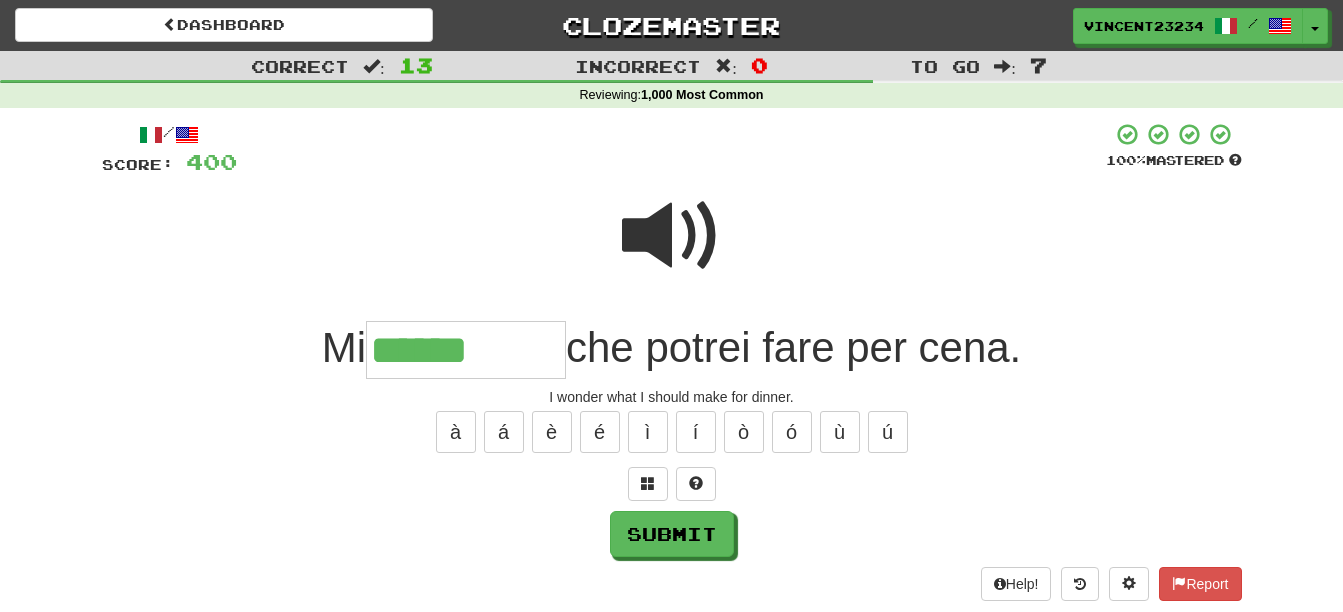 type on "******" 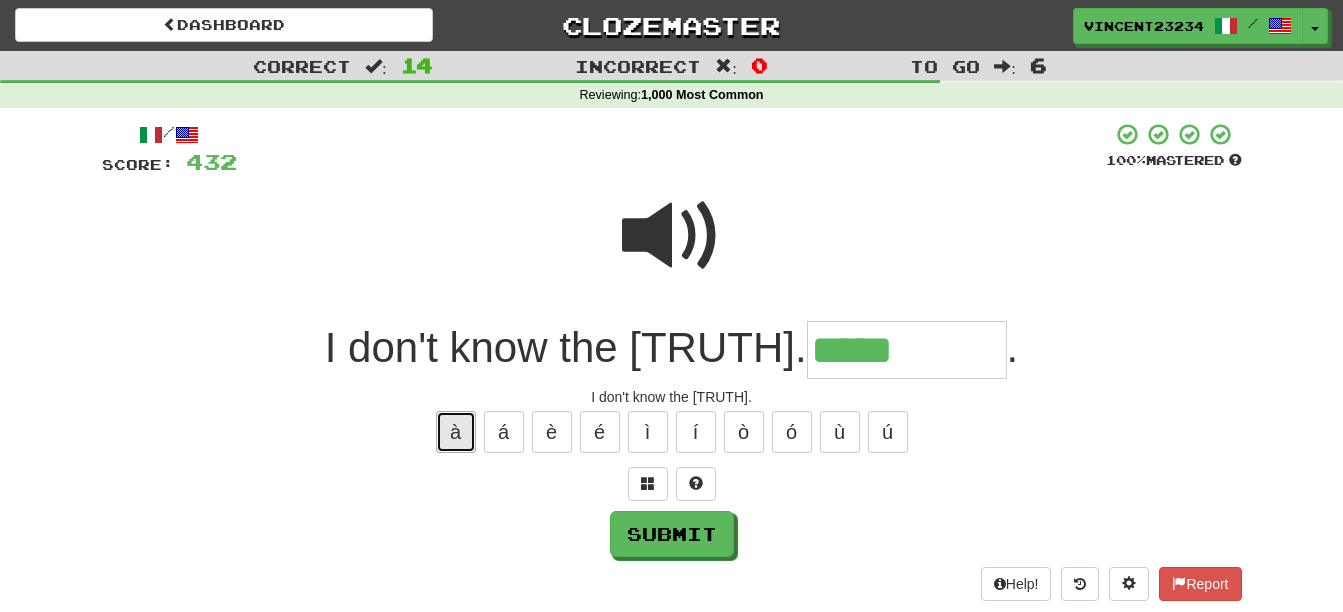 click on "à" at bounding box center [456, 432] 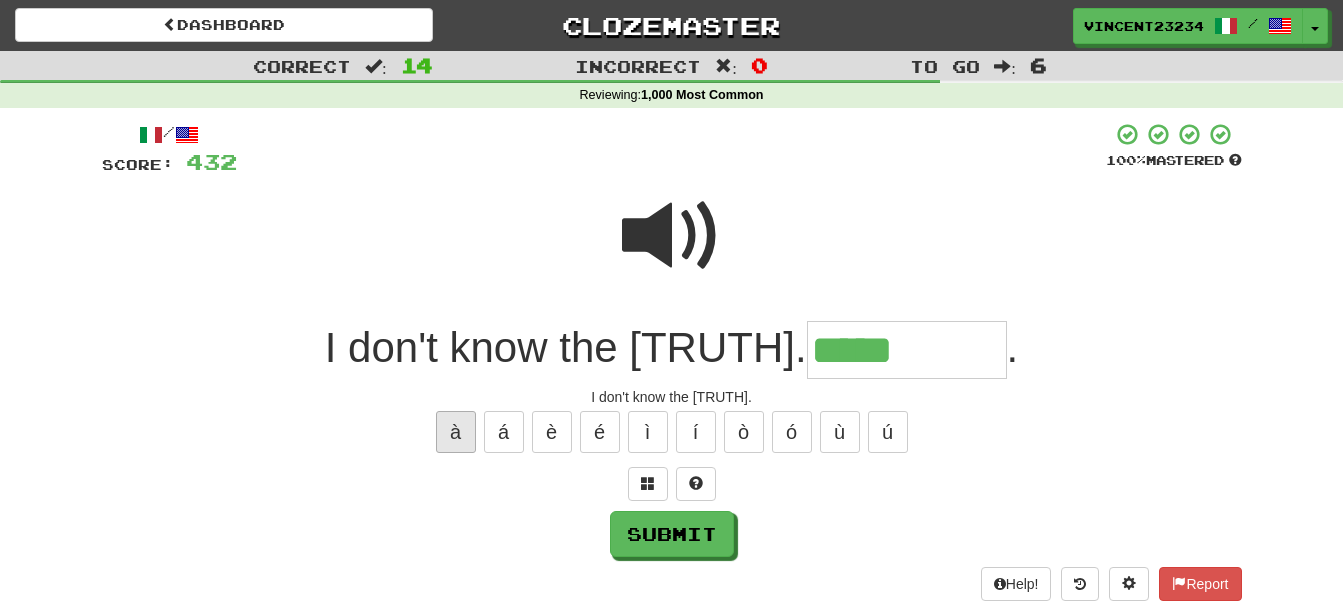 type on "******" 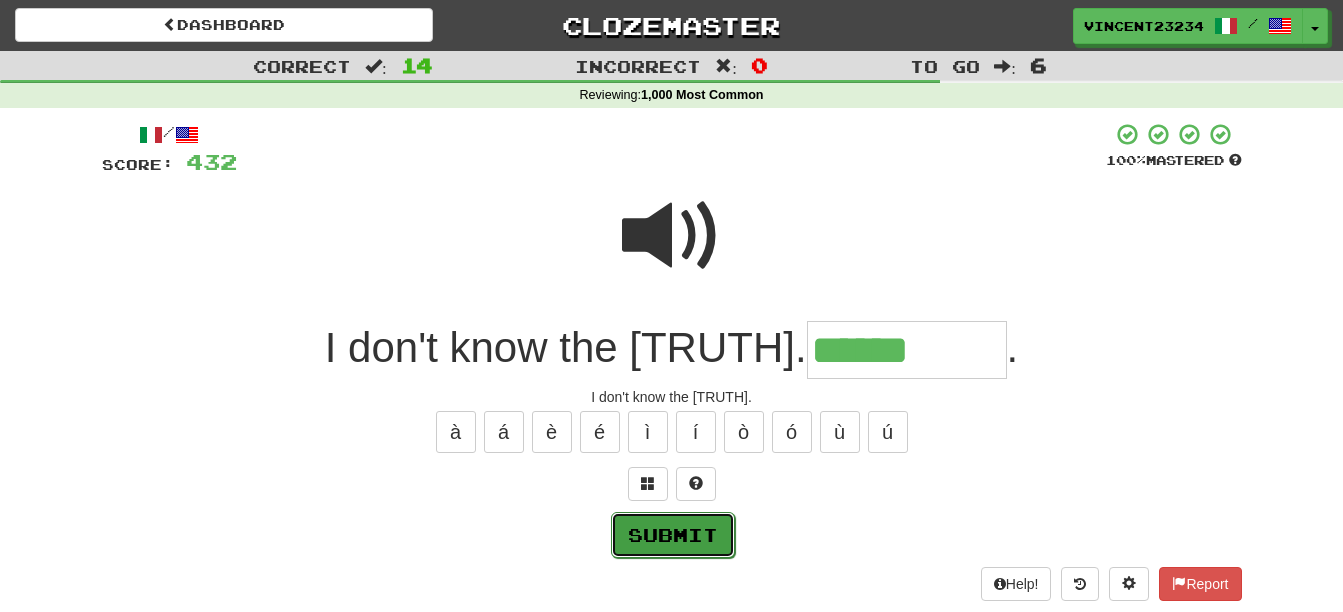 drag, startPoint x: 622, startPoint y: 524, endPoint x: 645, endPoint y: 525, distance: 23.021729 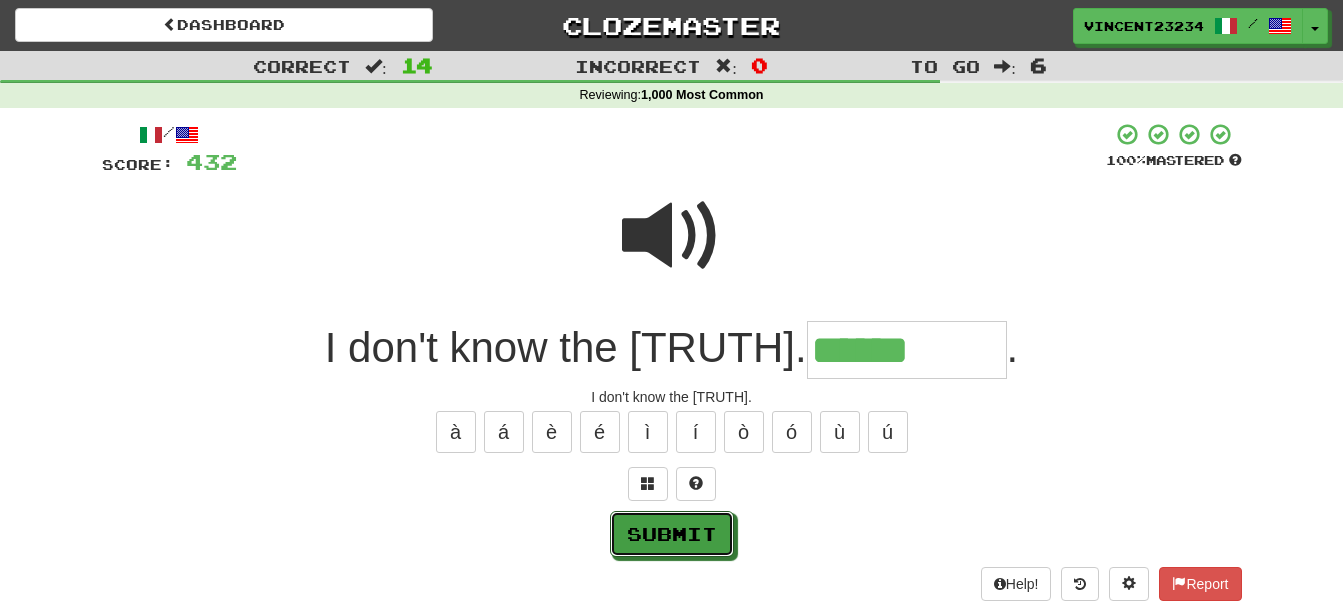 click on "Submit" at bounding box center [672, 534] 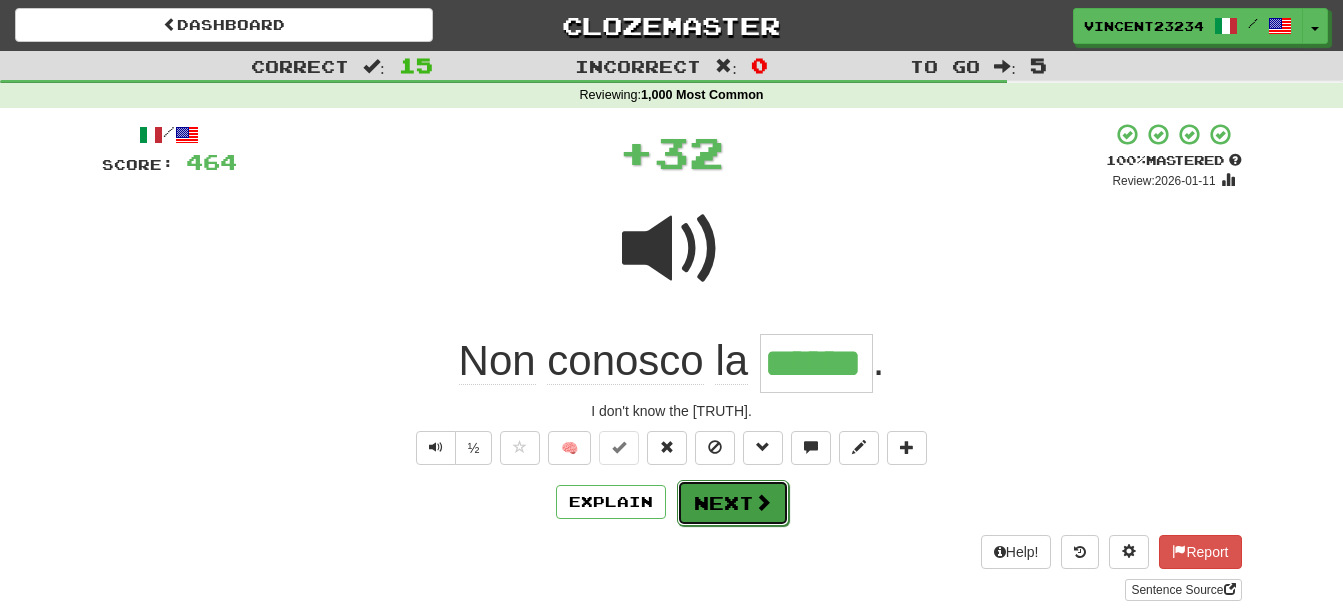 click on "Next" at bounding box center (733, 503) 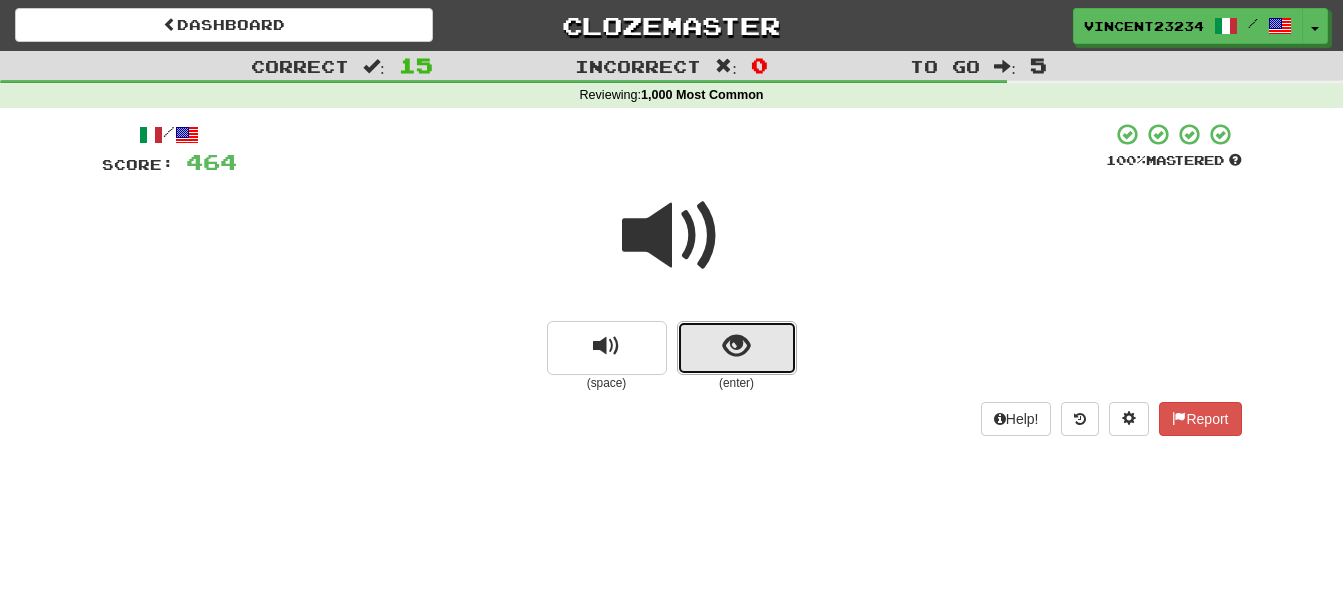 click at bounding box center [737, 348] 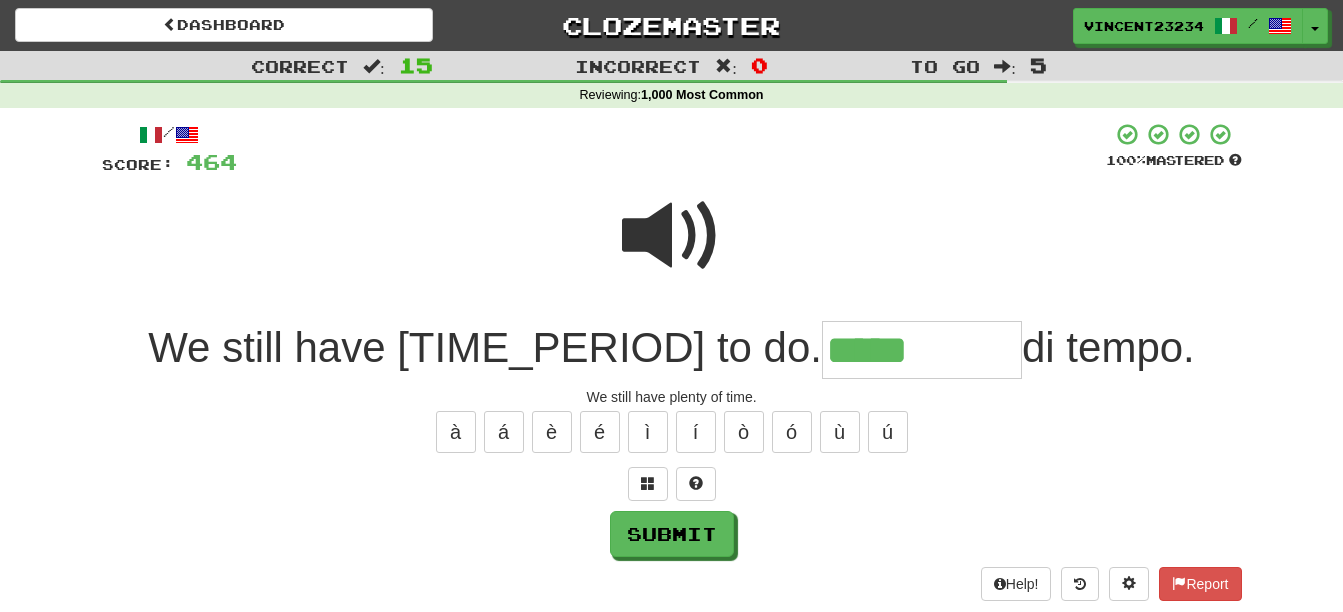 type on "*****" 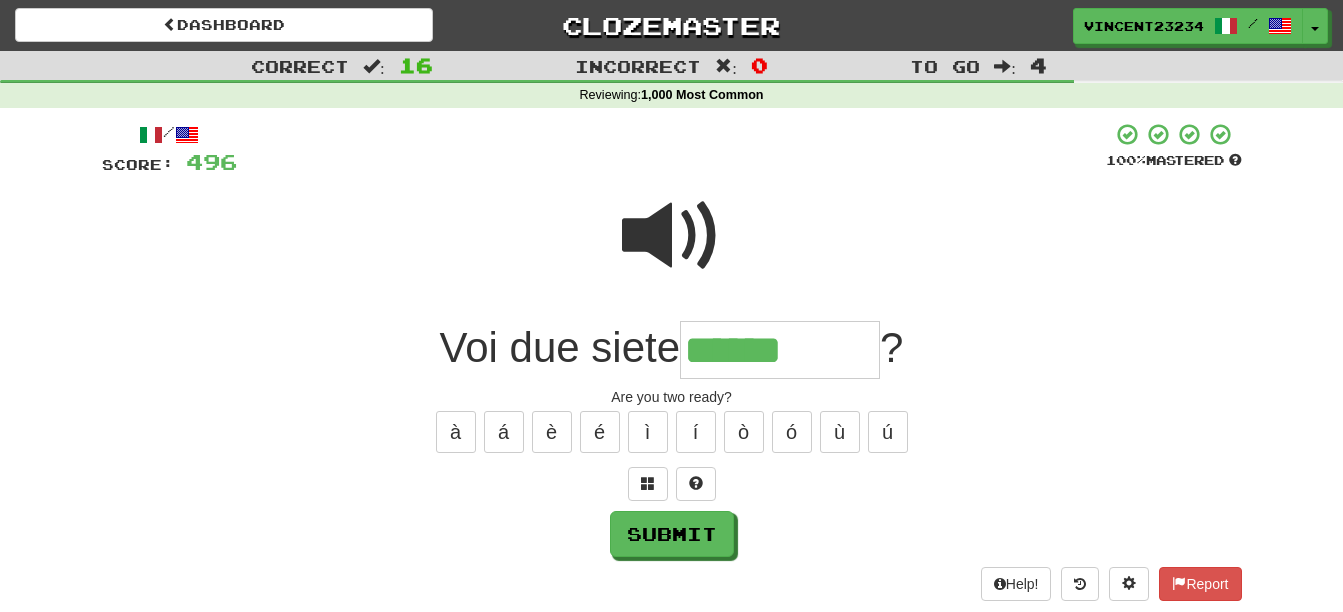 type on "******" 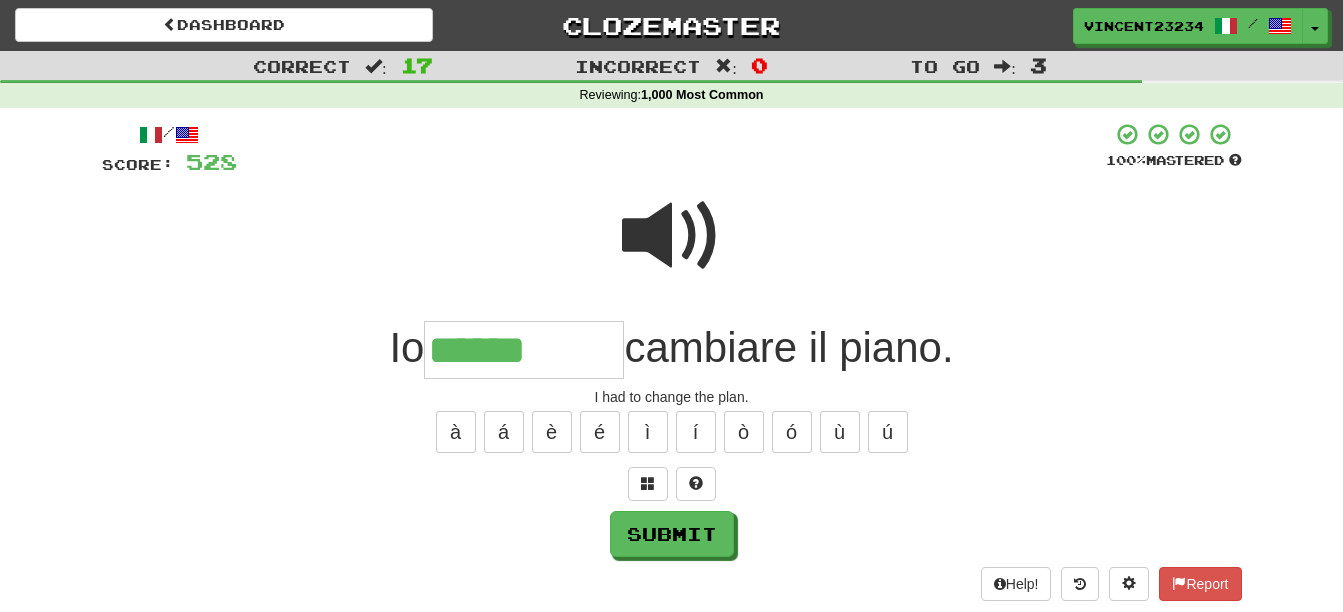 type on "******" 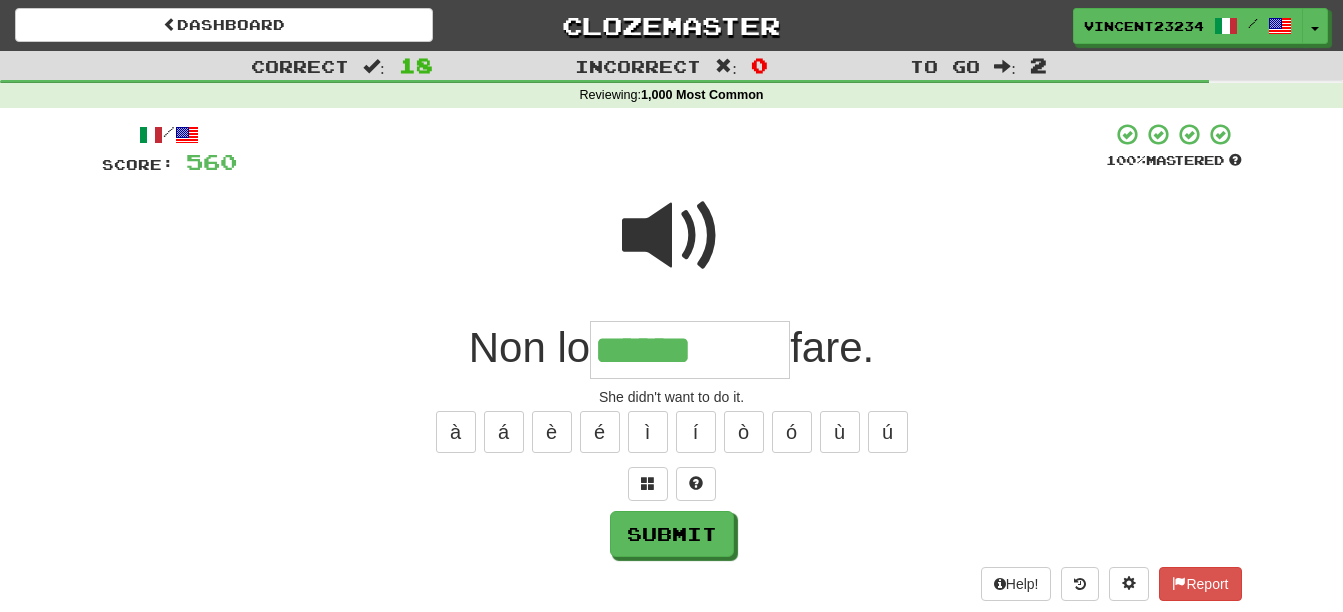 type on "******" 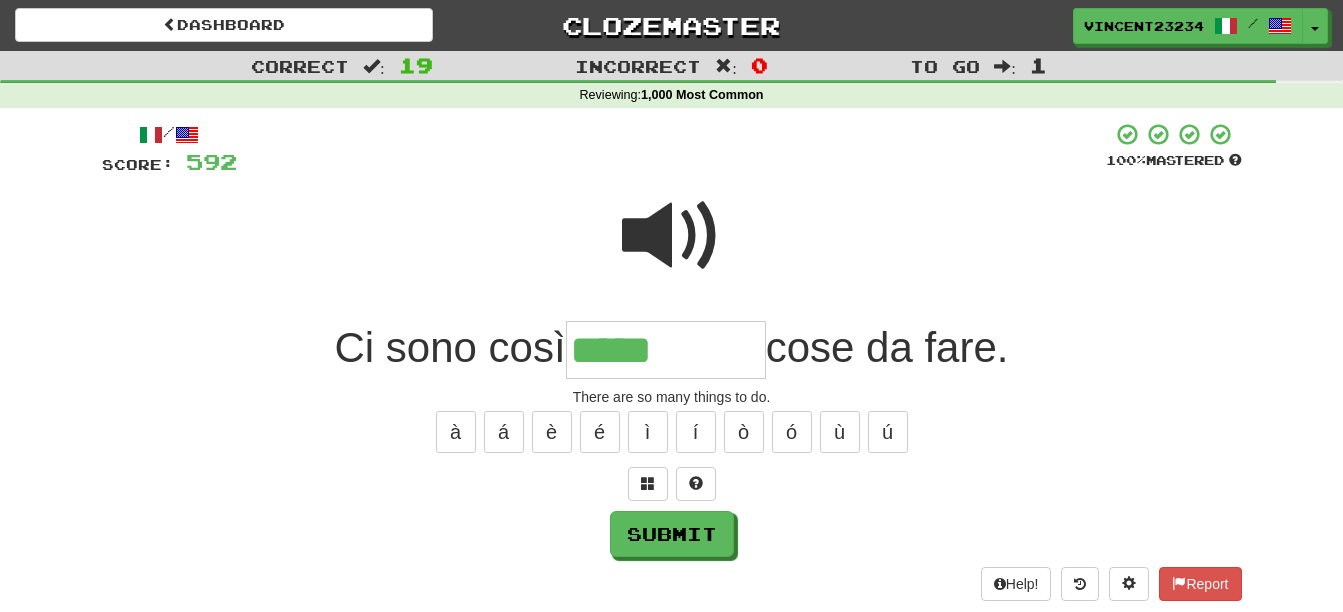 type on "*****" 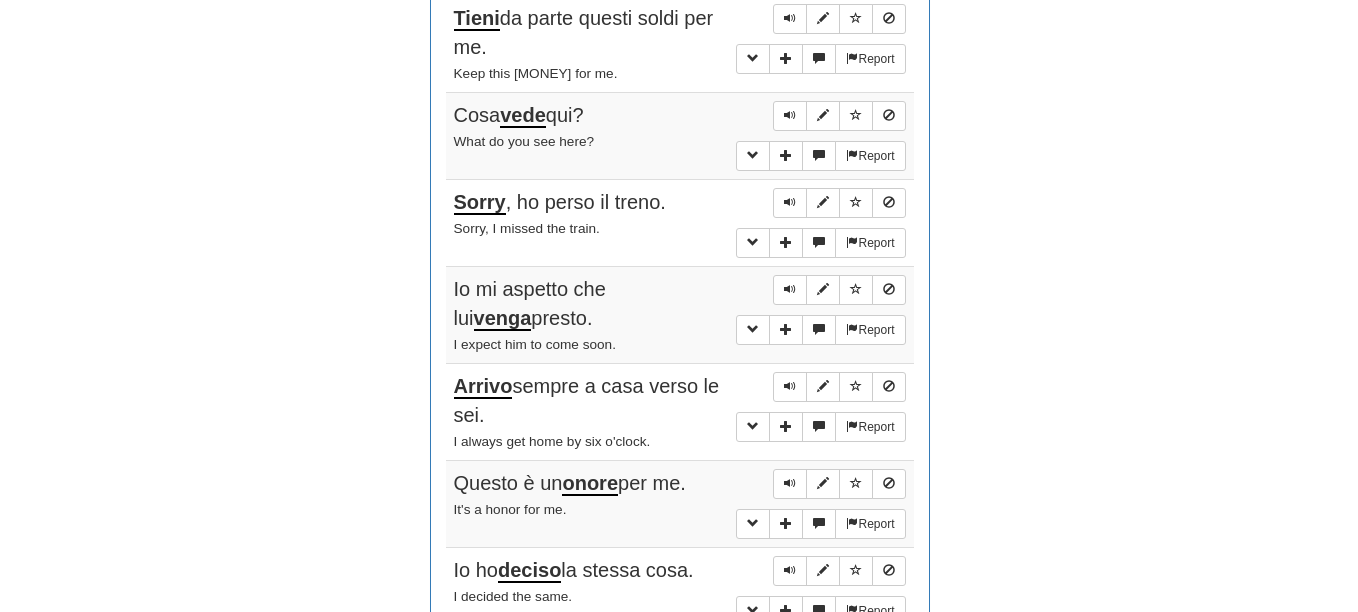 scroll, scrollTop: 1700, scrollLeft: 0, axis: vertical 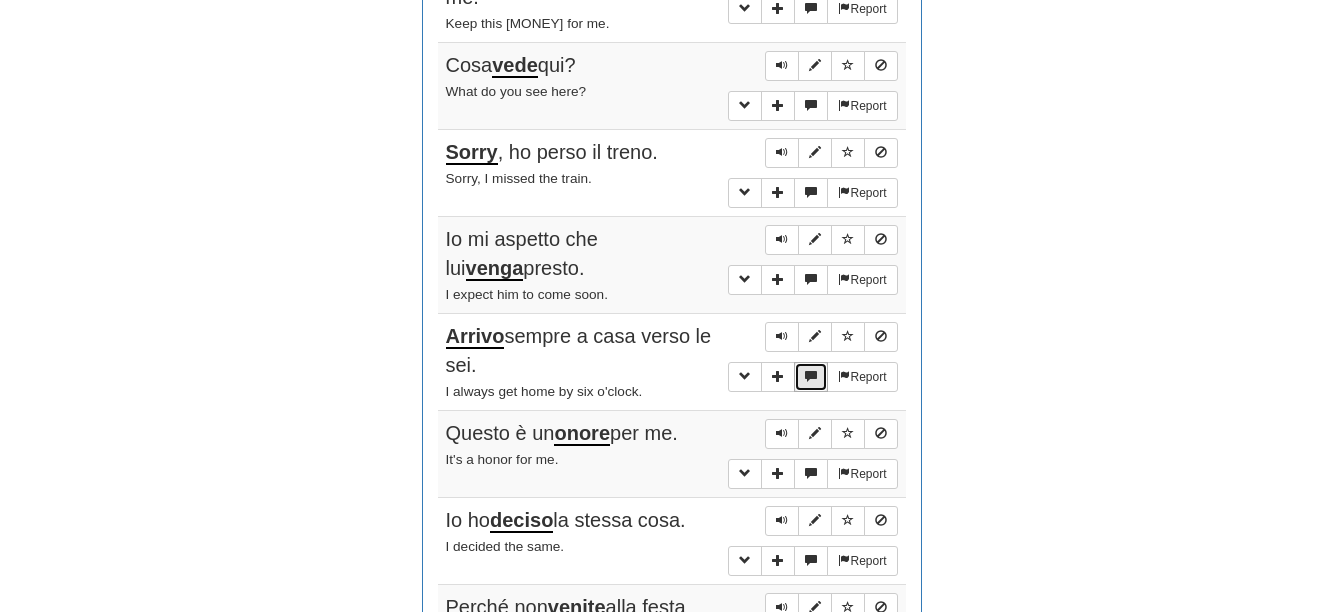 click at bounding box center [811, 376] 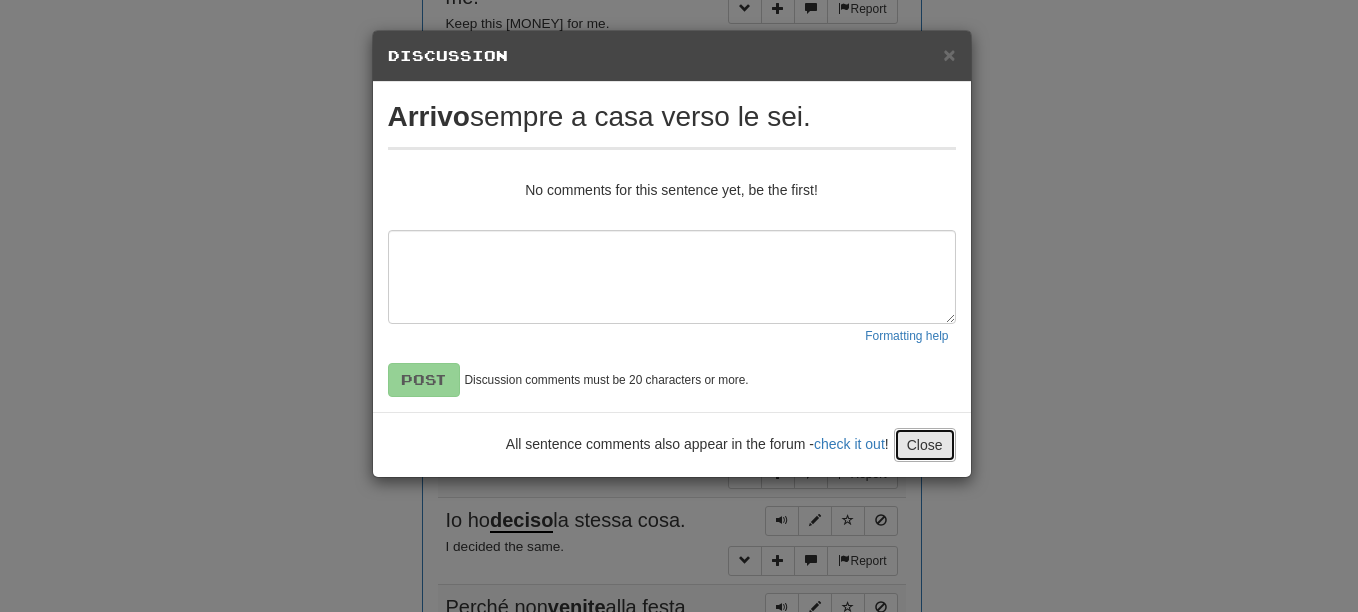 click on "Close" at bounding box center [925, 445] 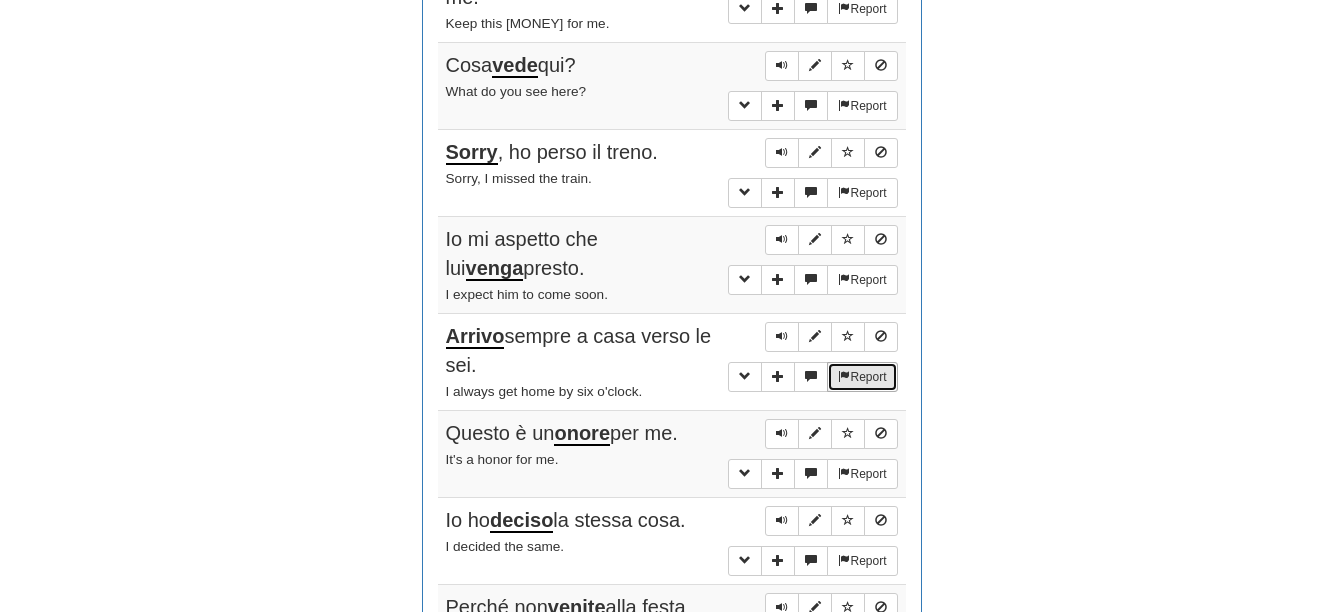 click on "Report" at bounding box center (862, 377) 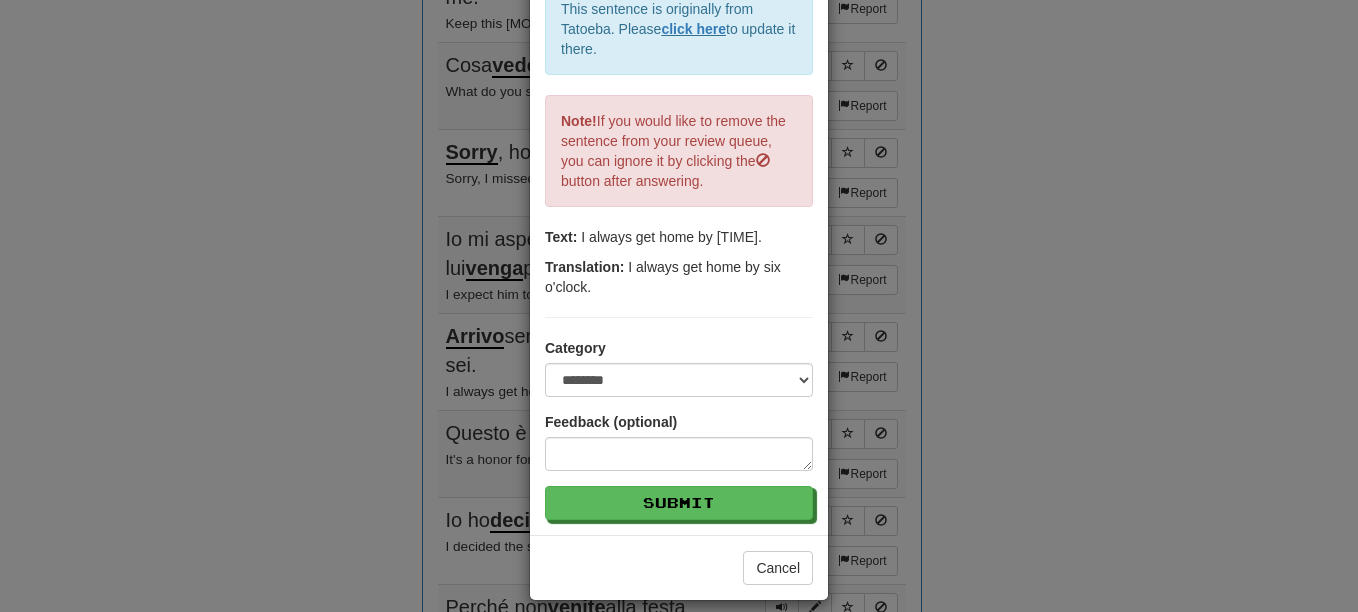 scroll, scrollTop: 203, scrollLeft: 0, axis: vertical 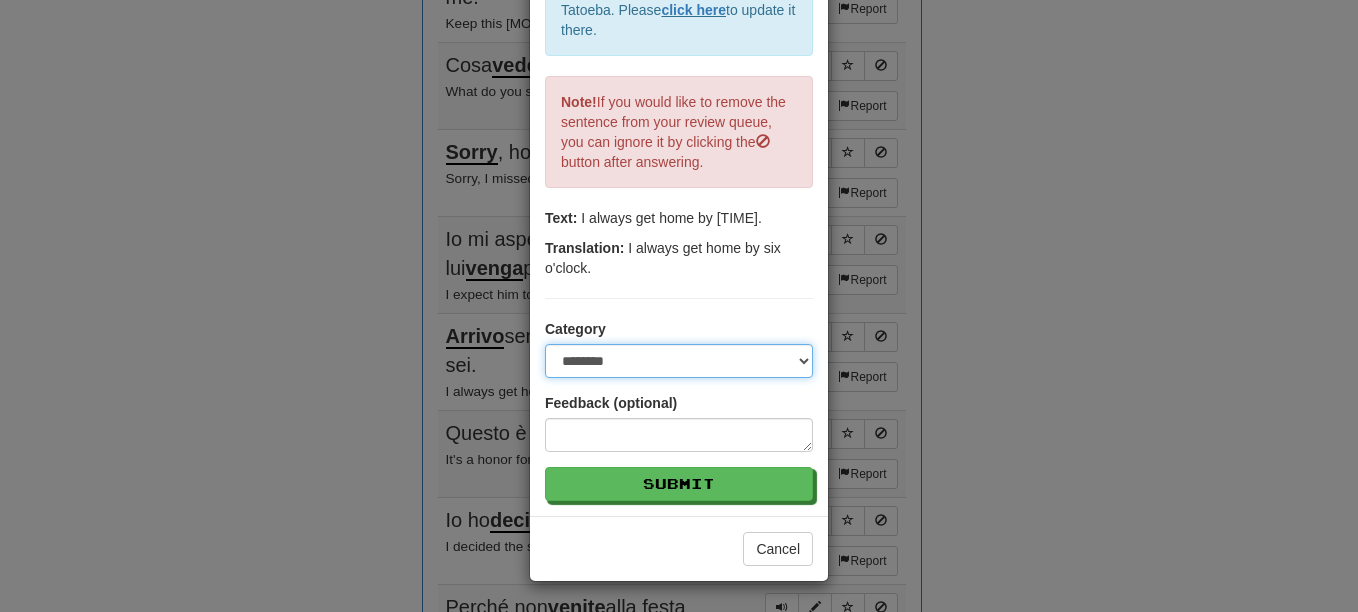click on "**********" at bounding box center (679, 361) 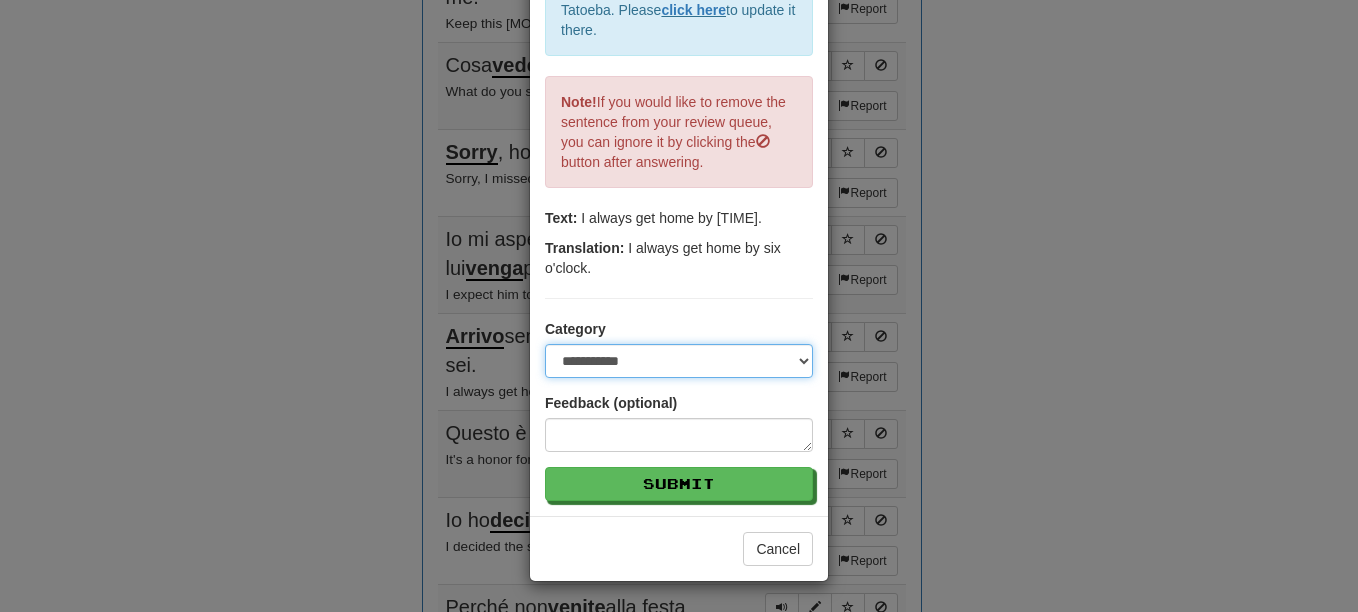 click on "**********" at bounding box center [679, 361] 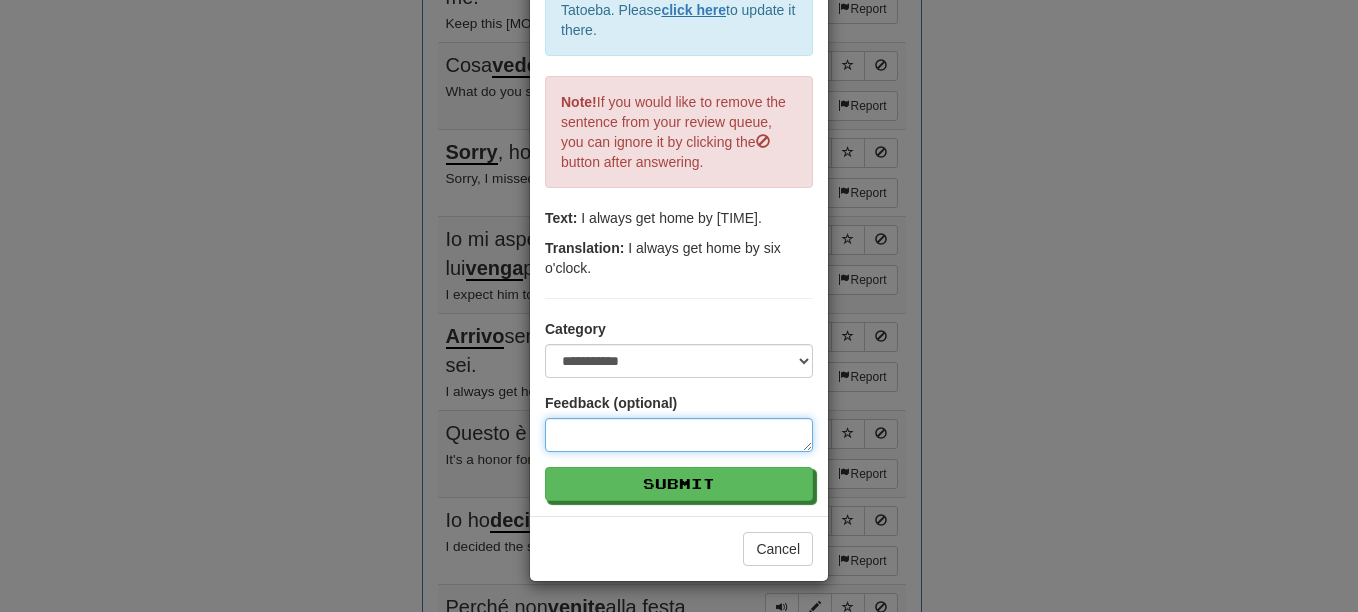 click at bounding box center (679, 435) 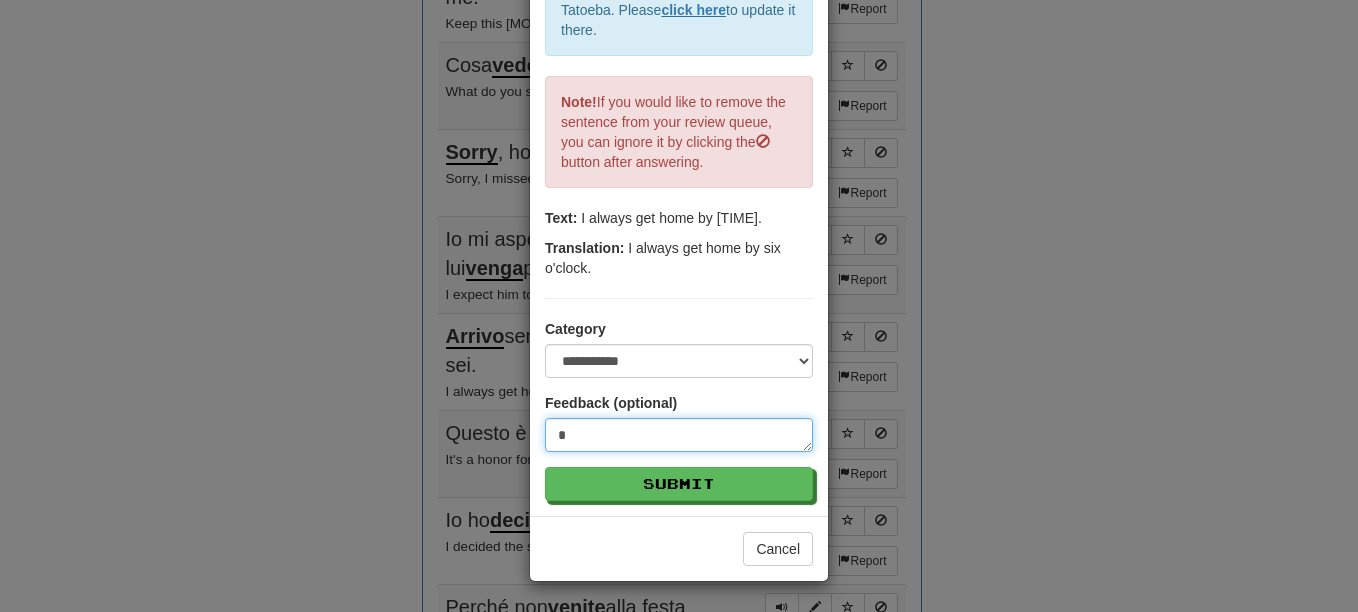 type on "**" 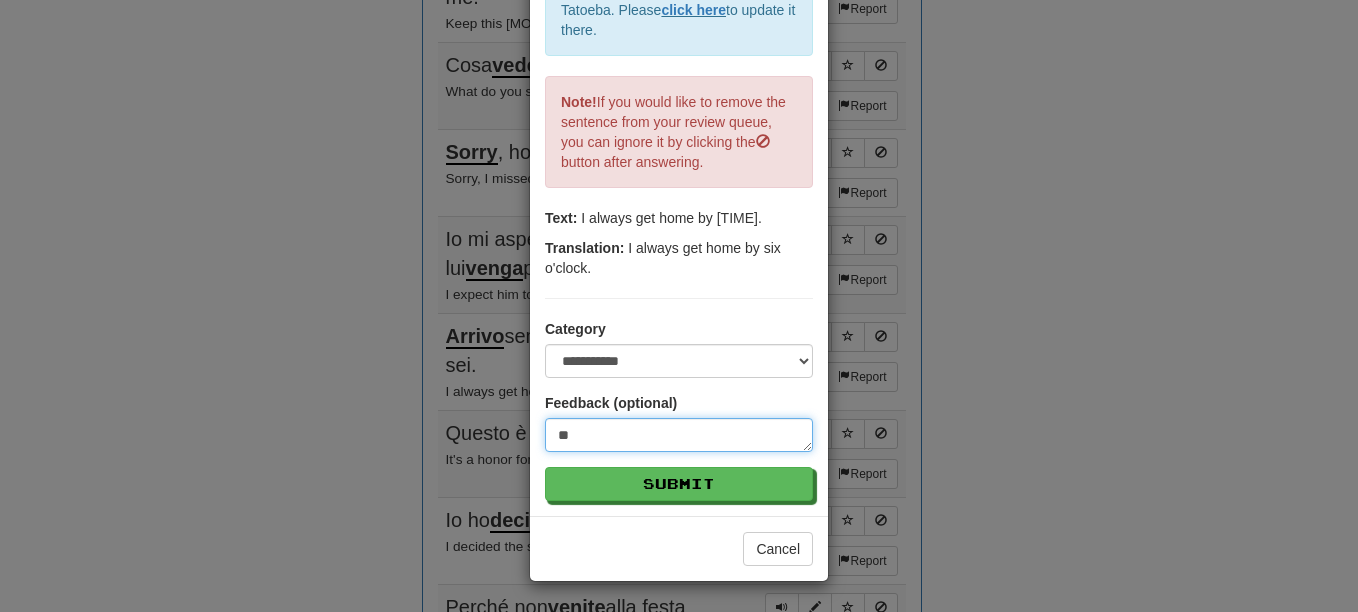 type on "***" 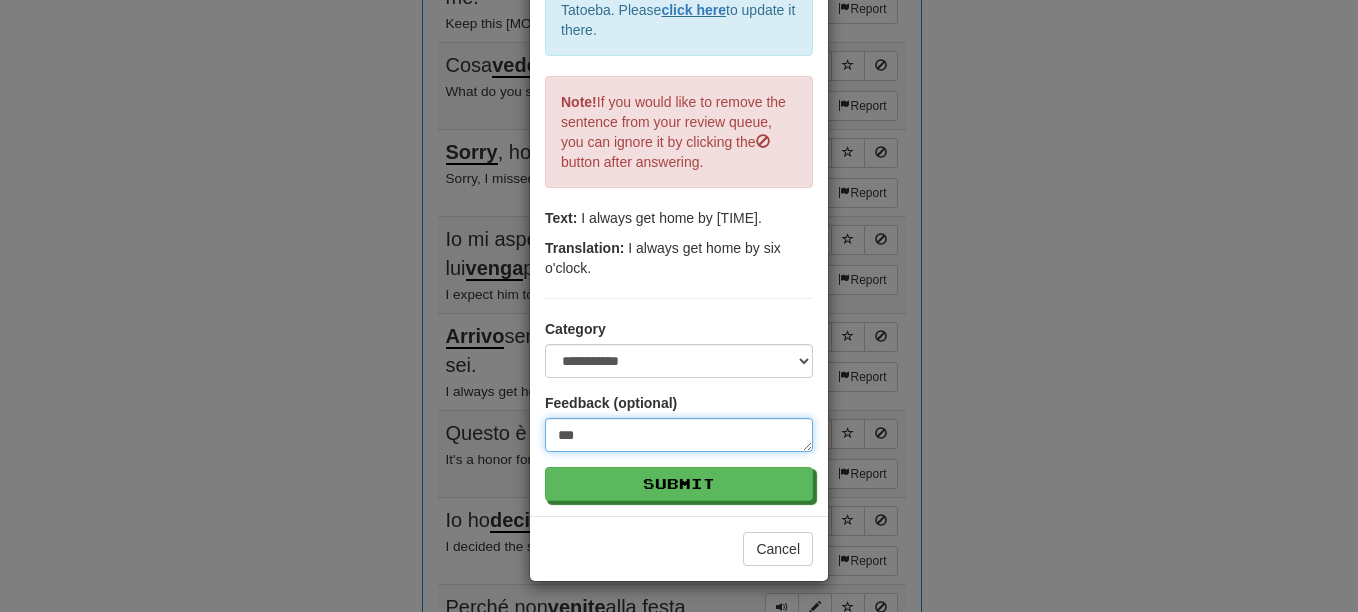 type on "****" 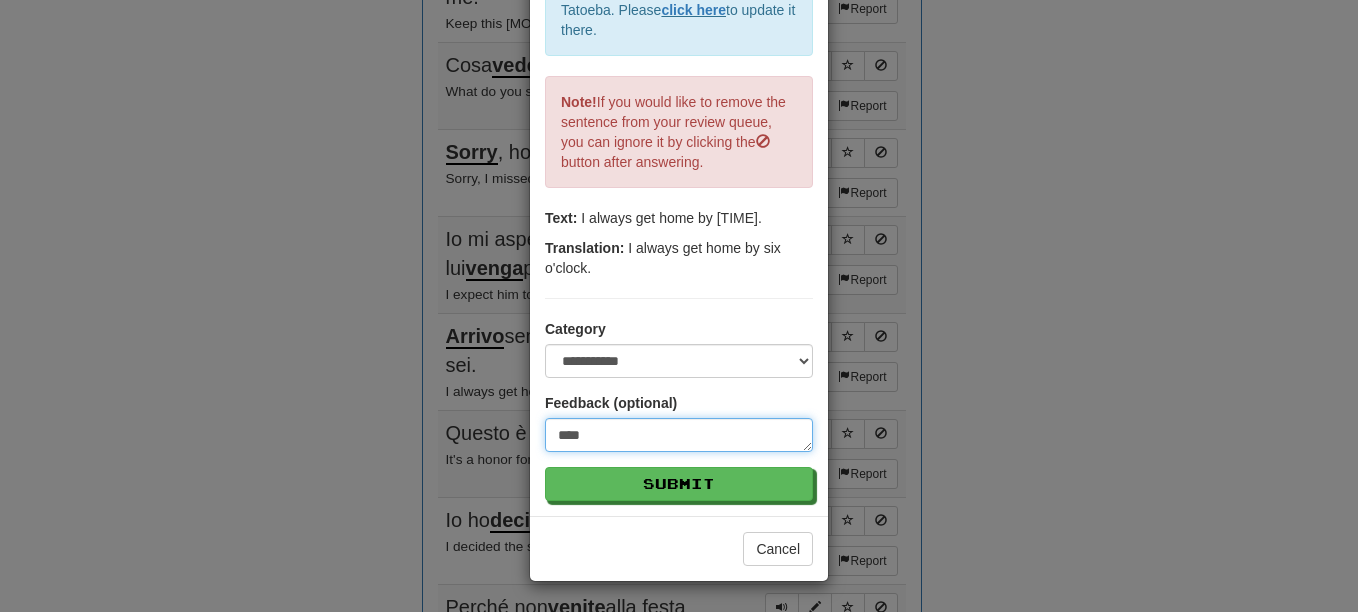 type on "*****" 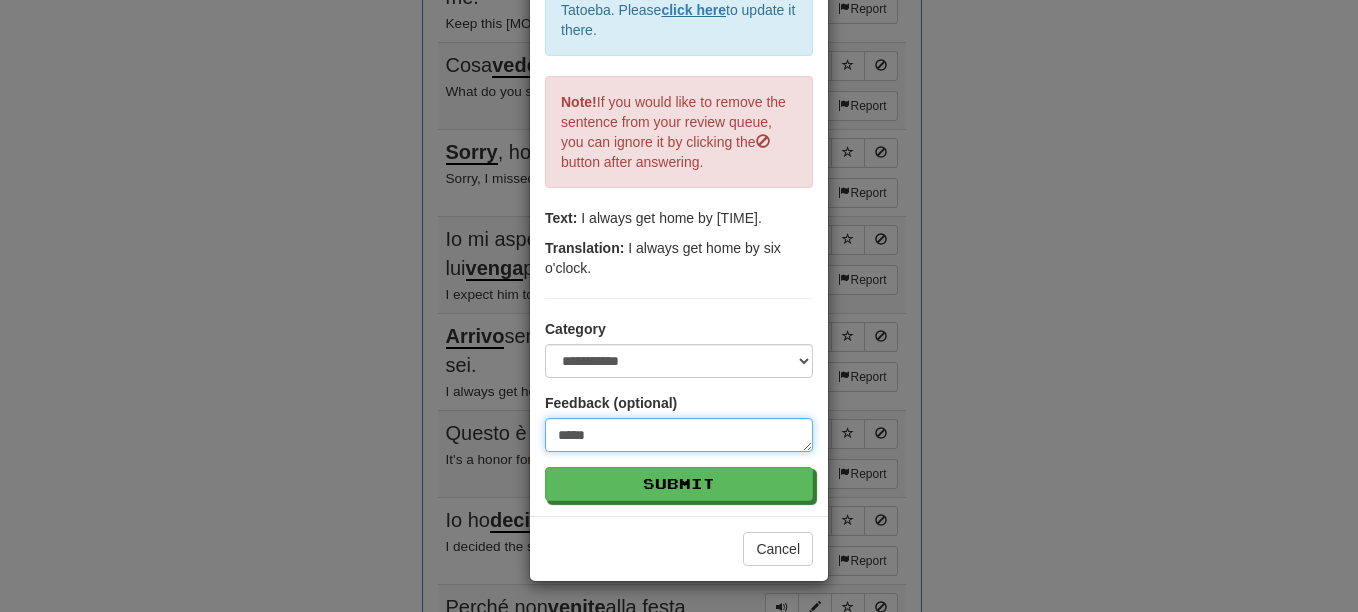 type on "******" 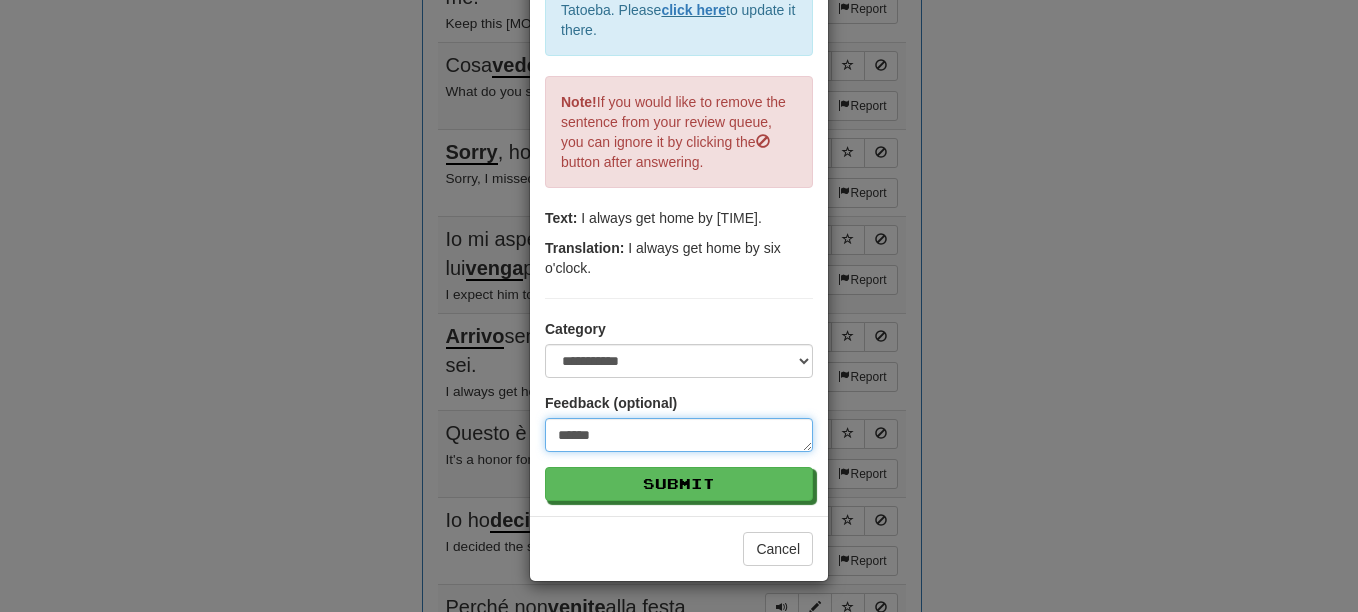 type on "******" 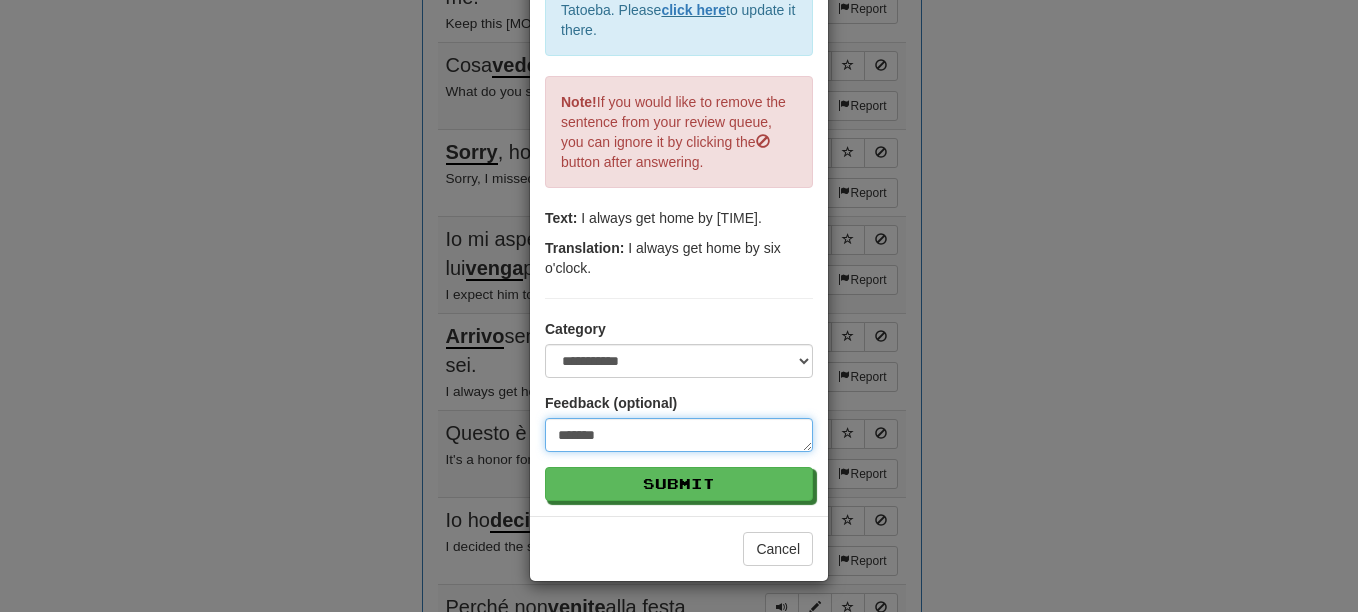type on "********" 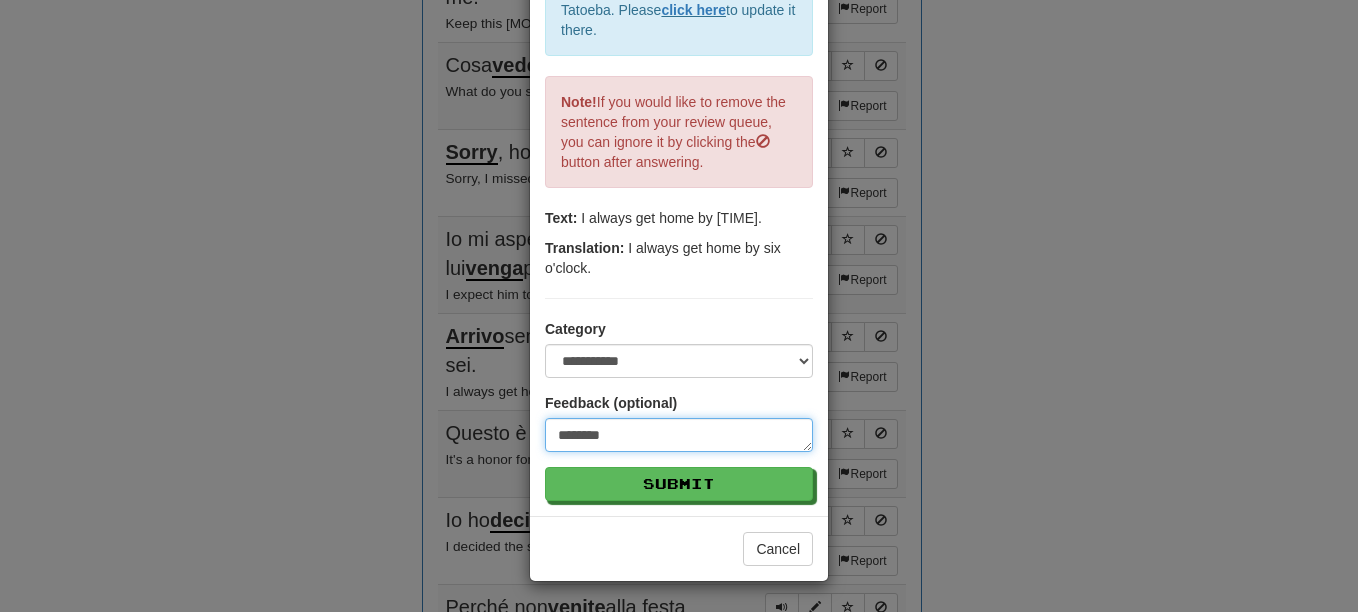 type on "*********" 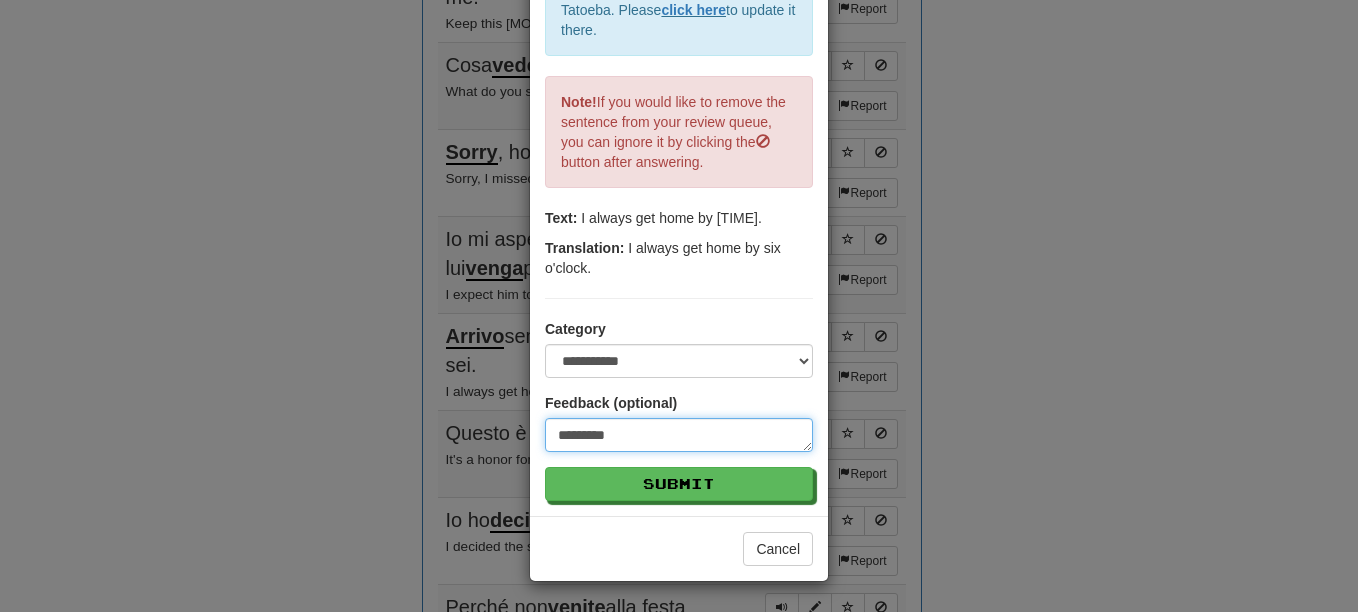 type on "*********" 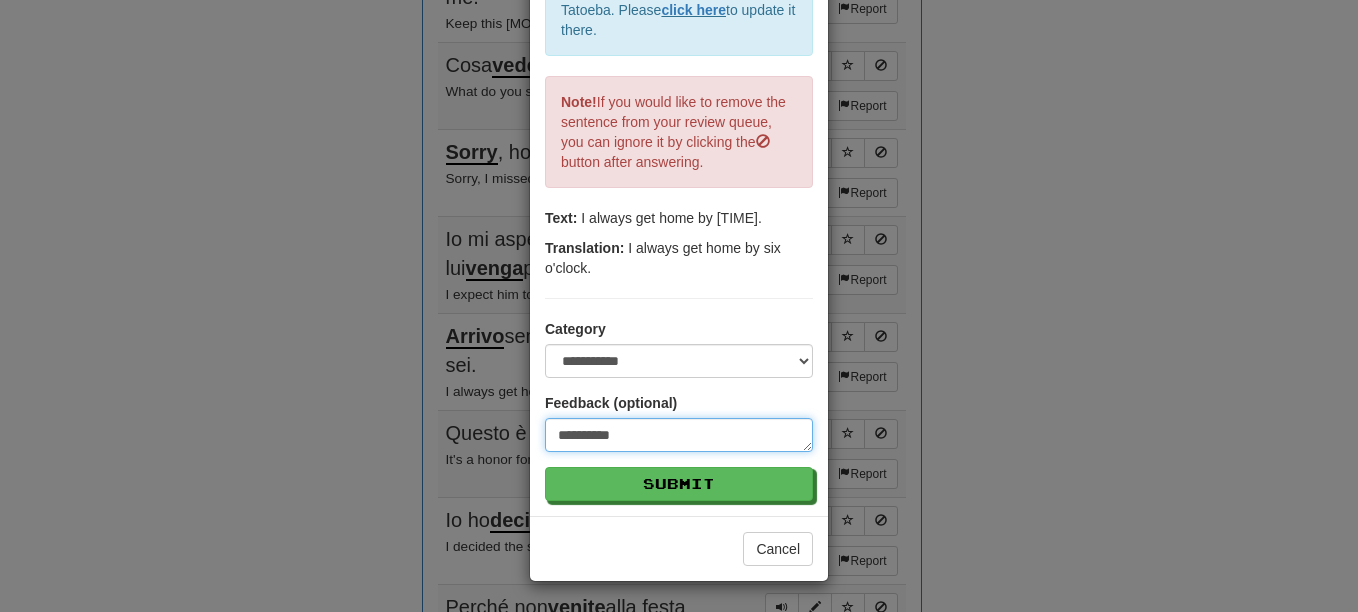 type on "**********" 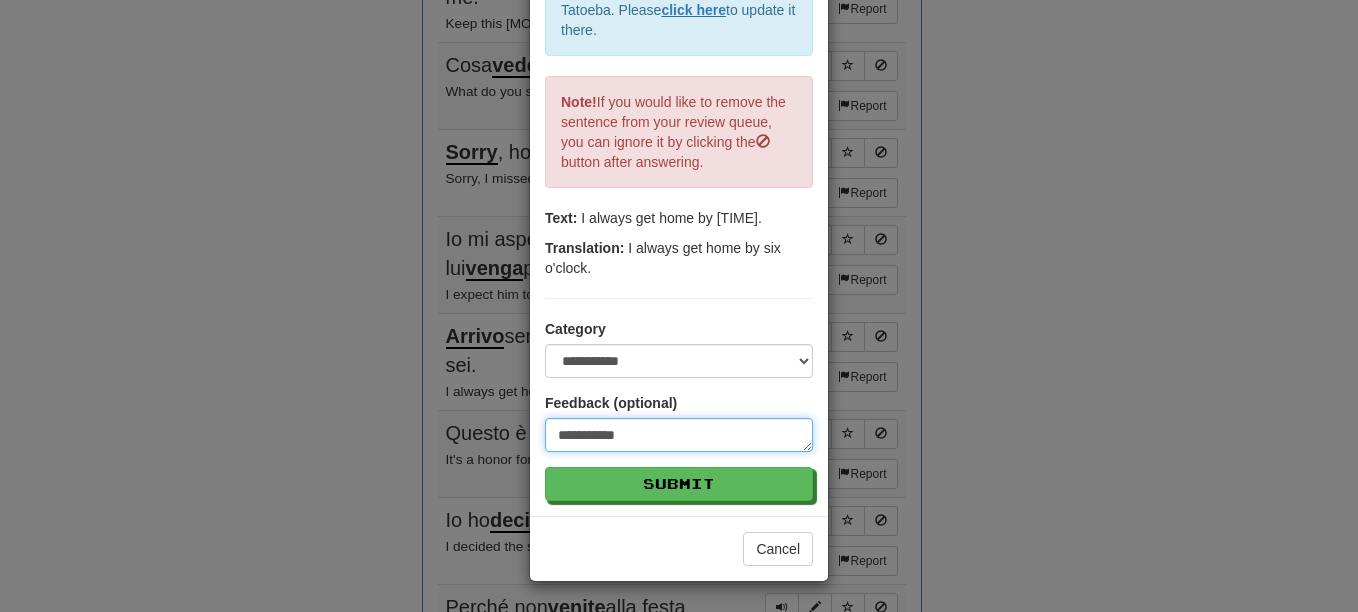 type on "**********" 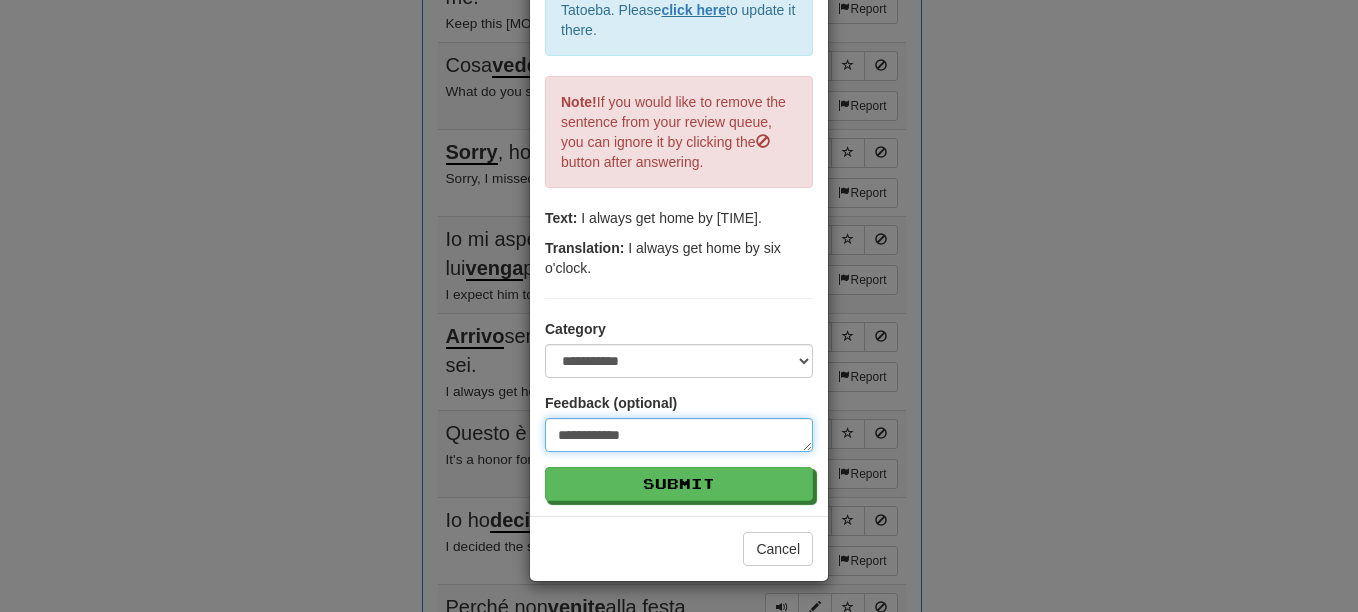 type on "**********" 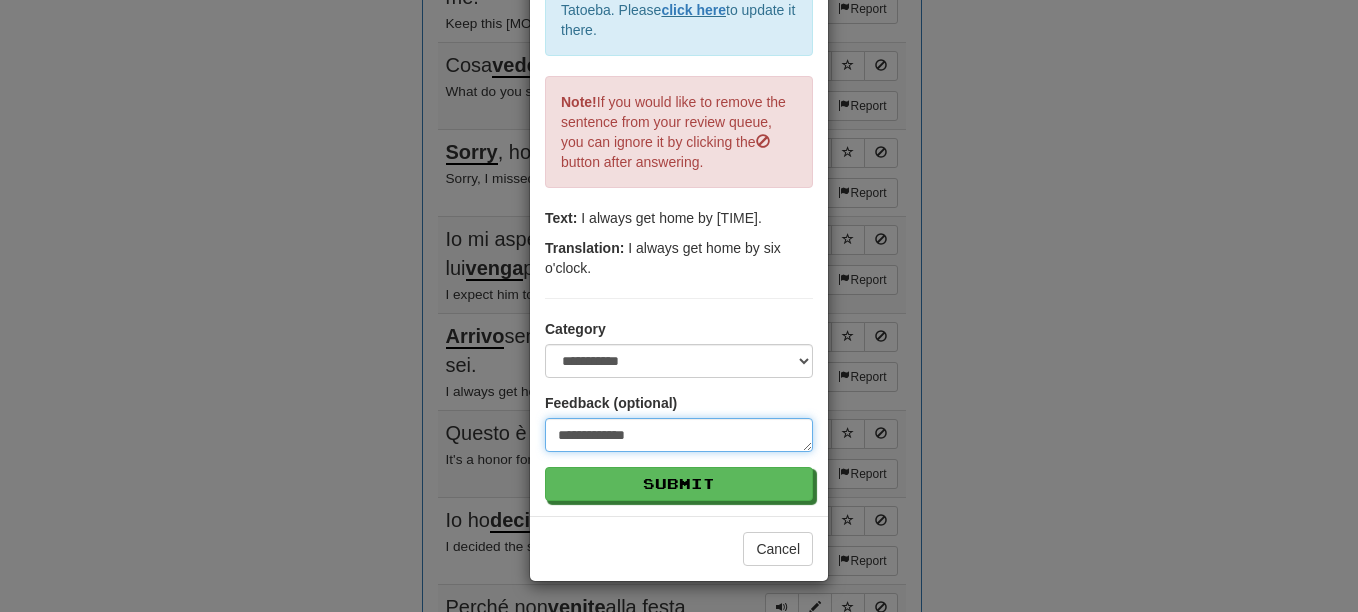 type on "**********" 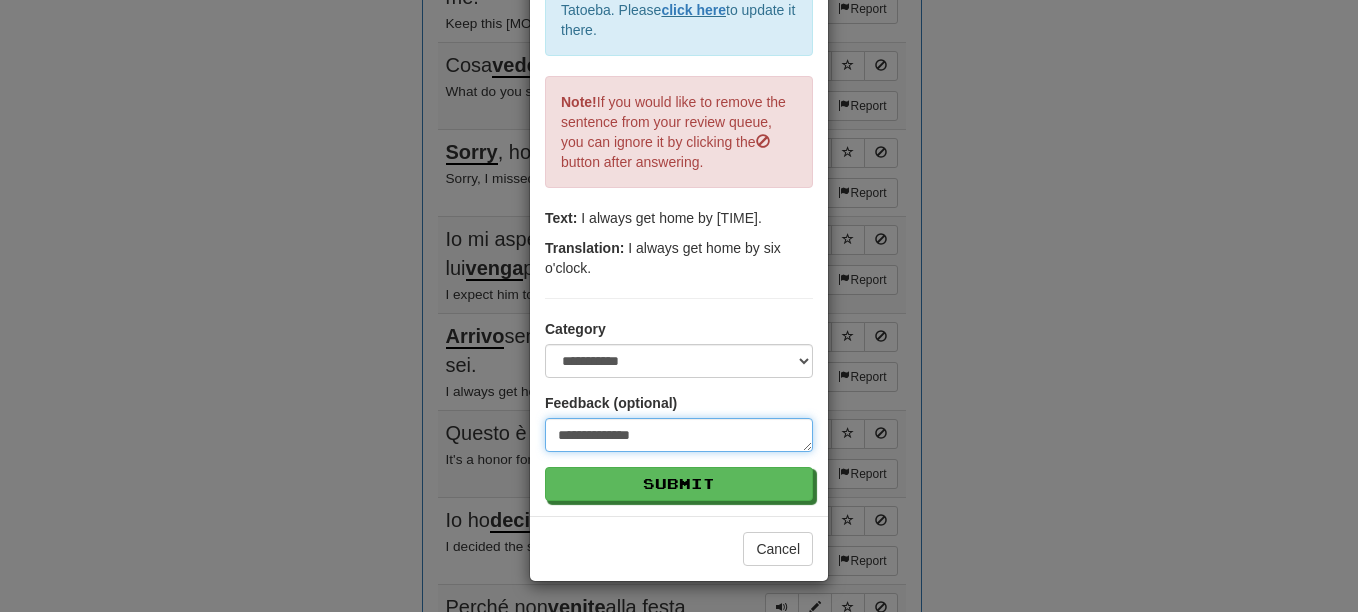 type on "**********" 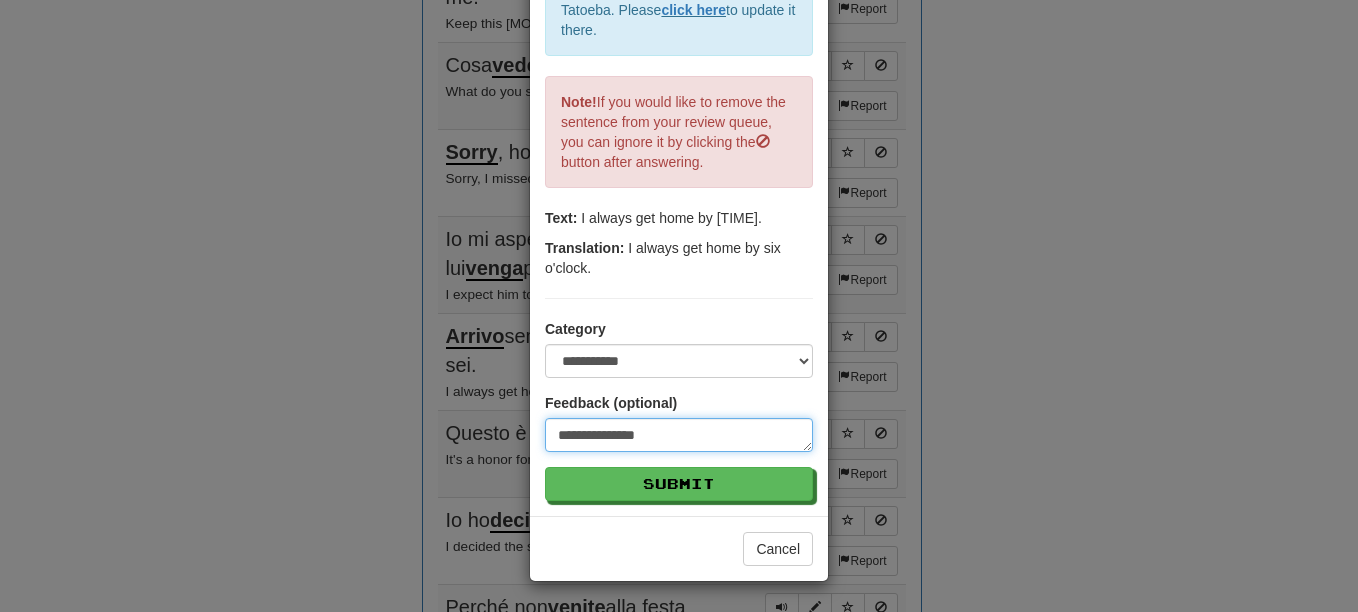 type on "**********" 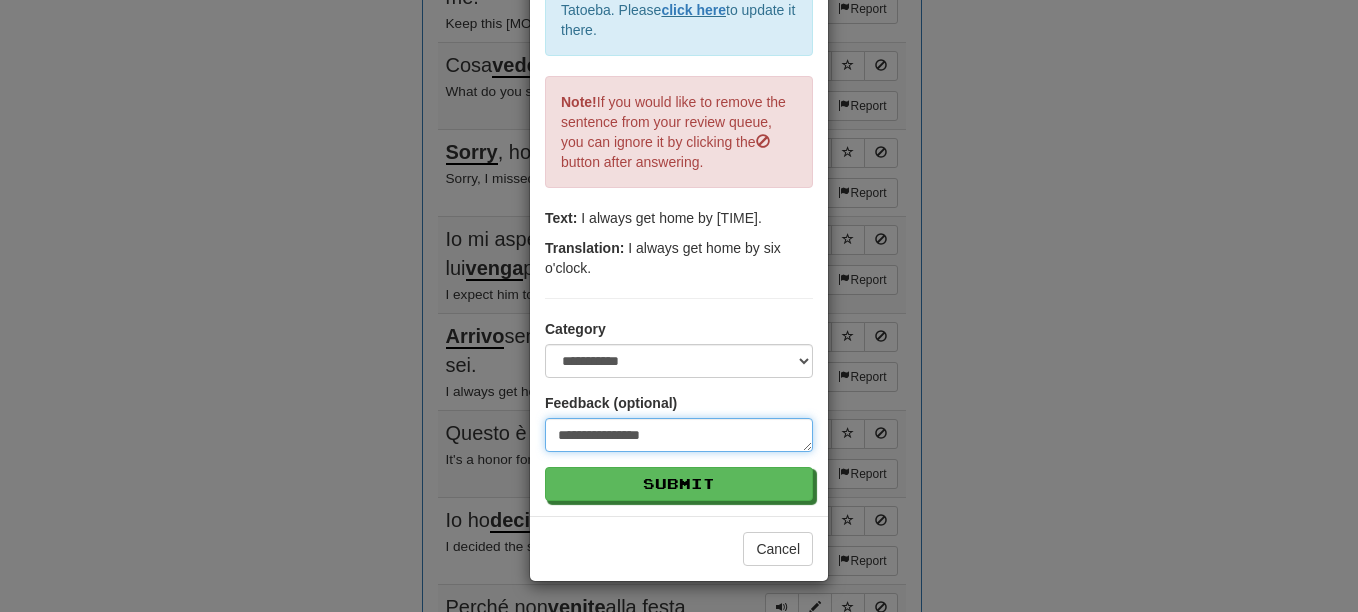 type on "**********" 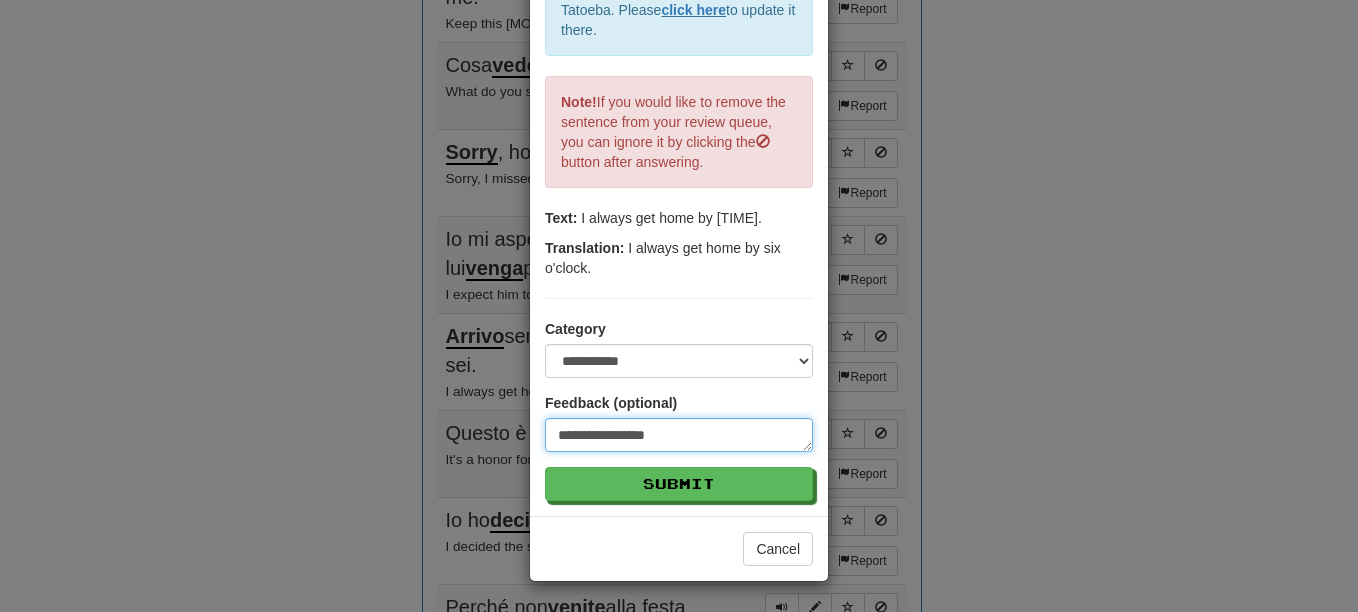 type on "**********" 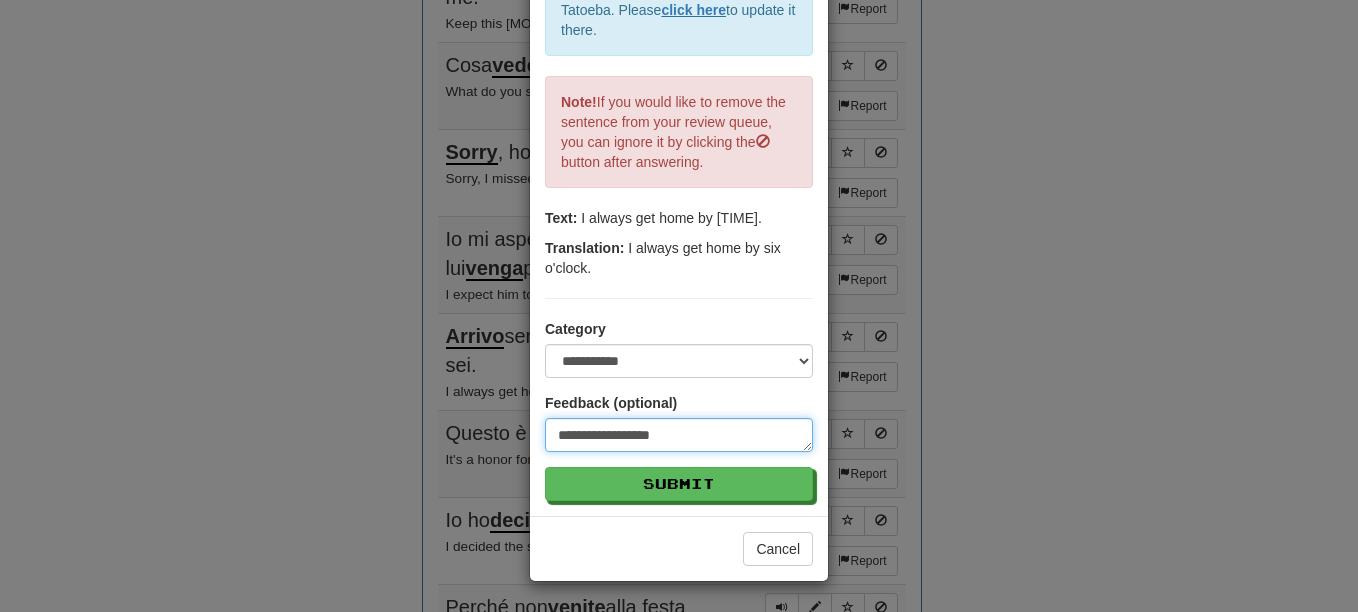 type on "**********" 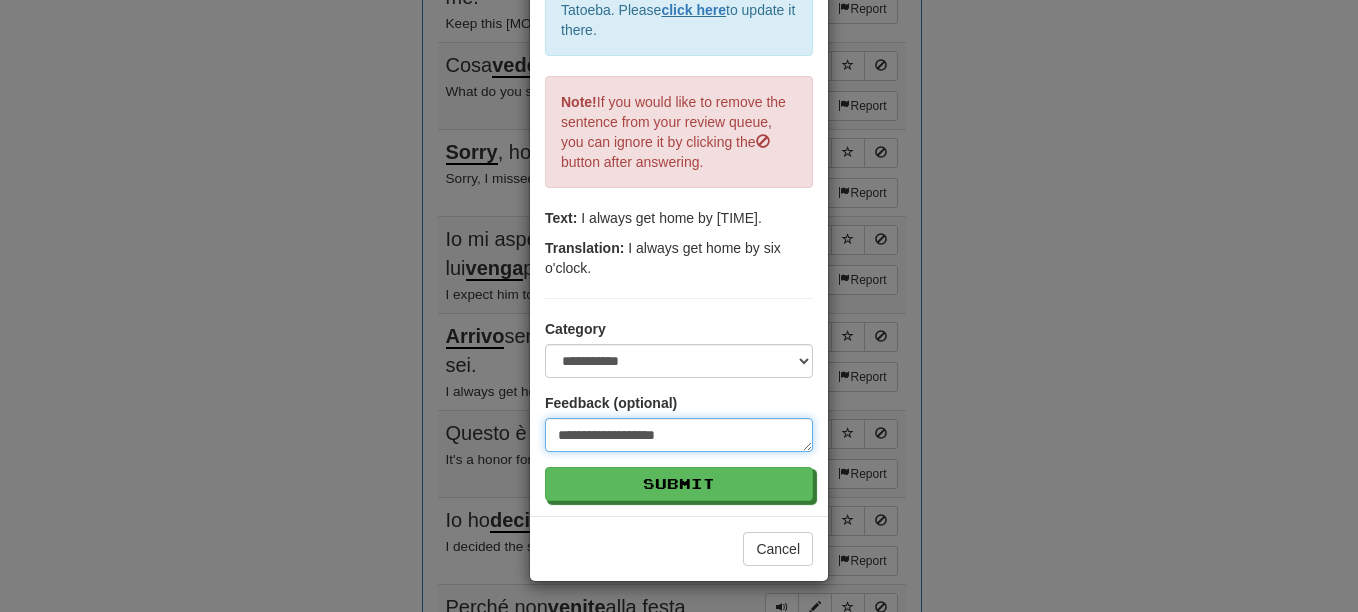 type on "**********" 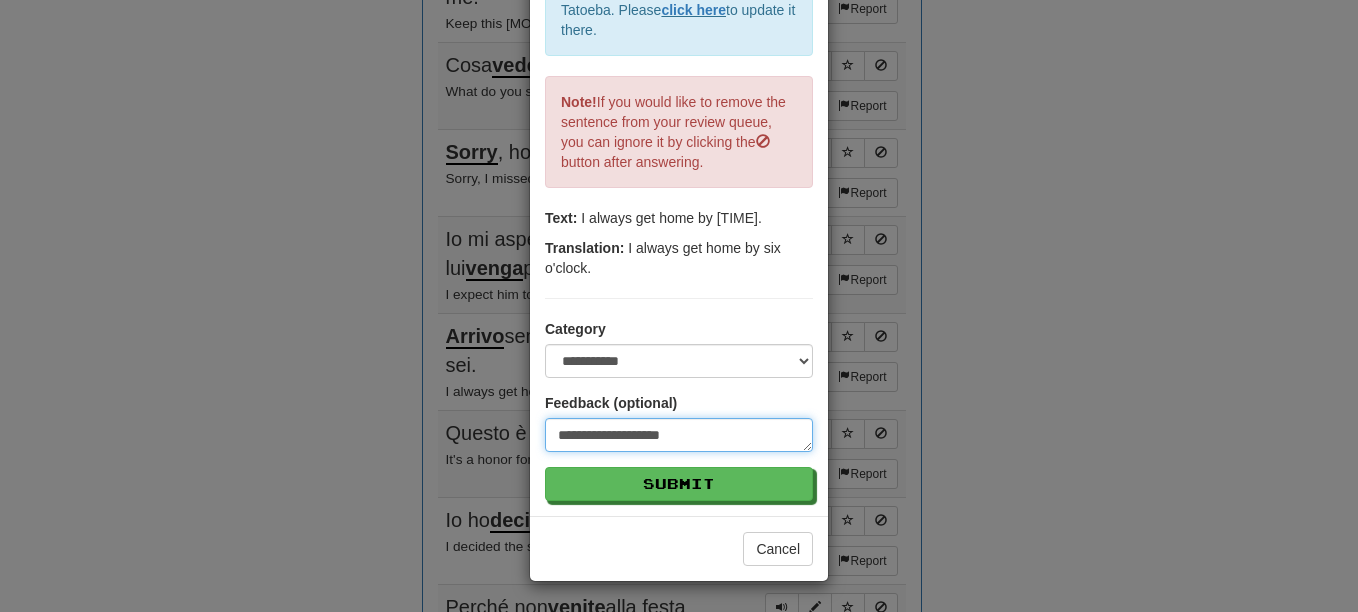 type on "**********" 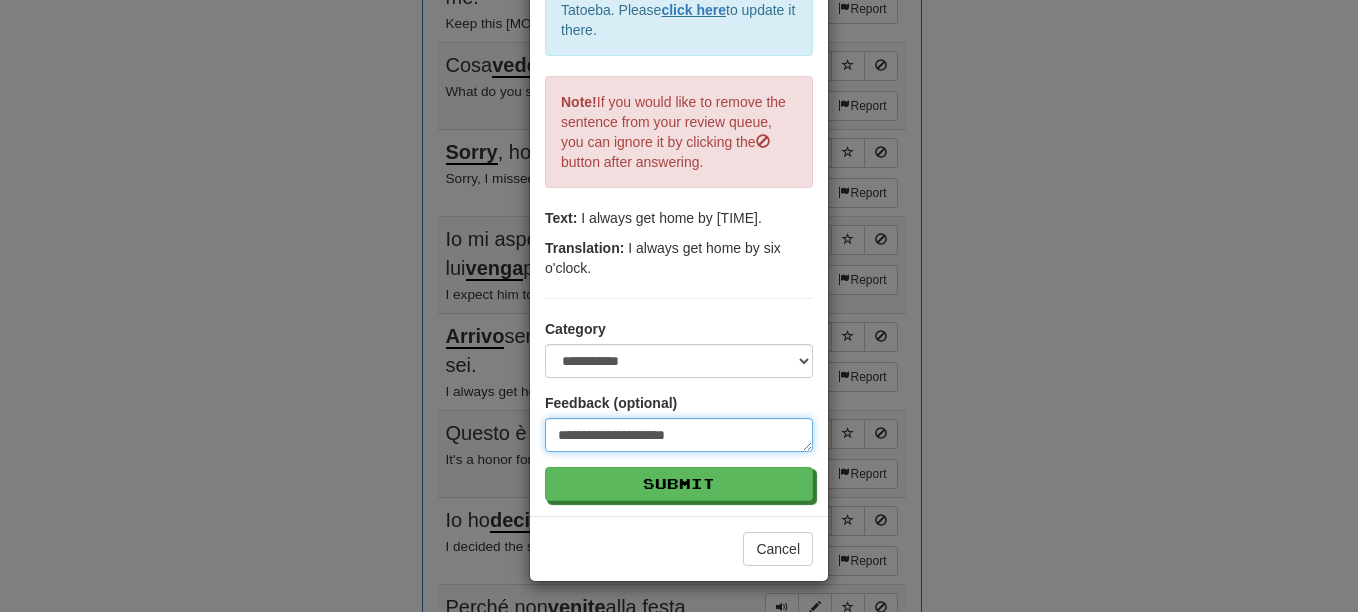type on "**********" 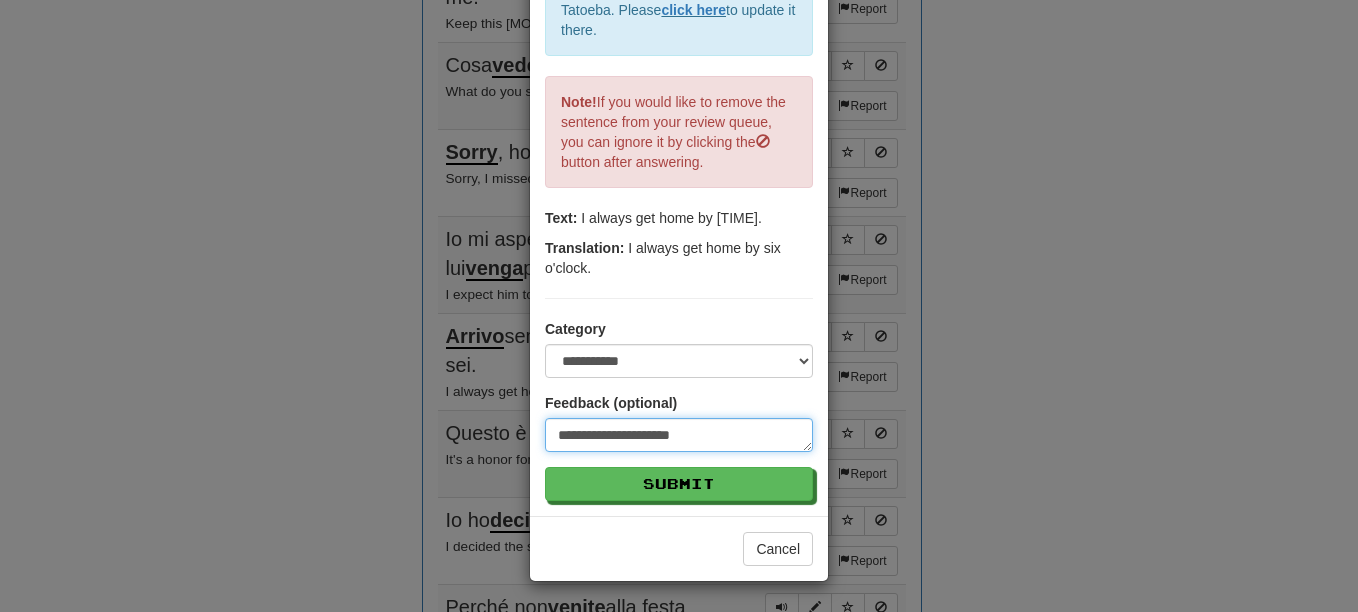 type on "**********" 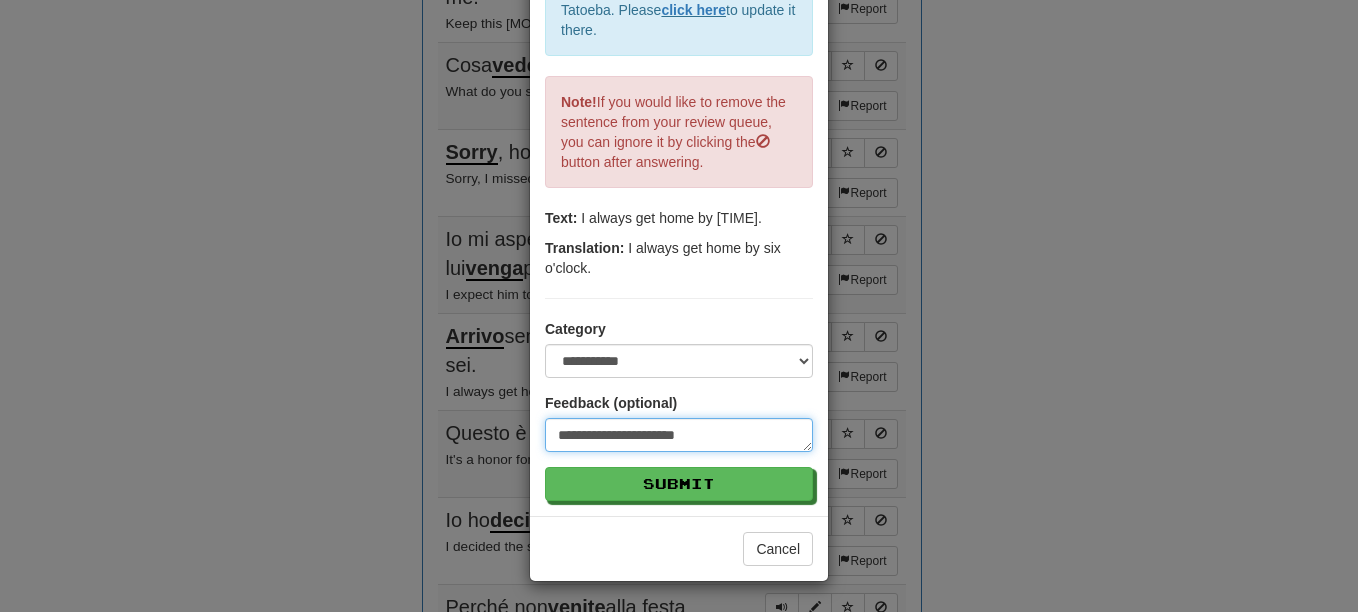 type on "**********" 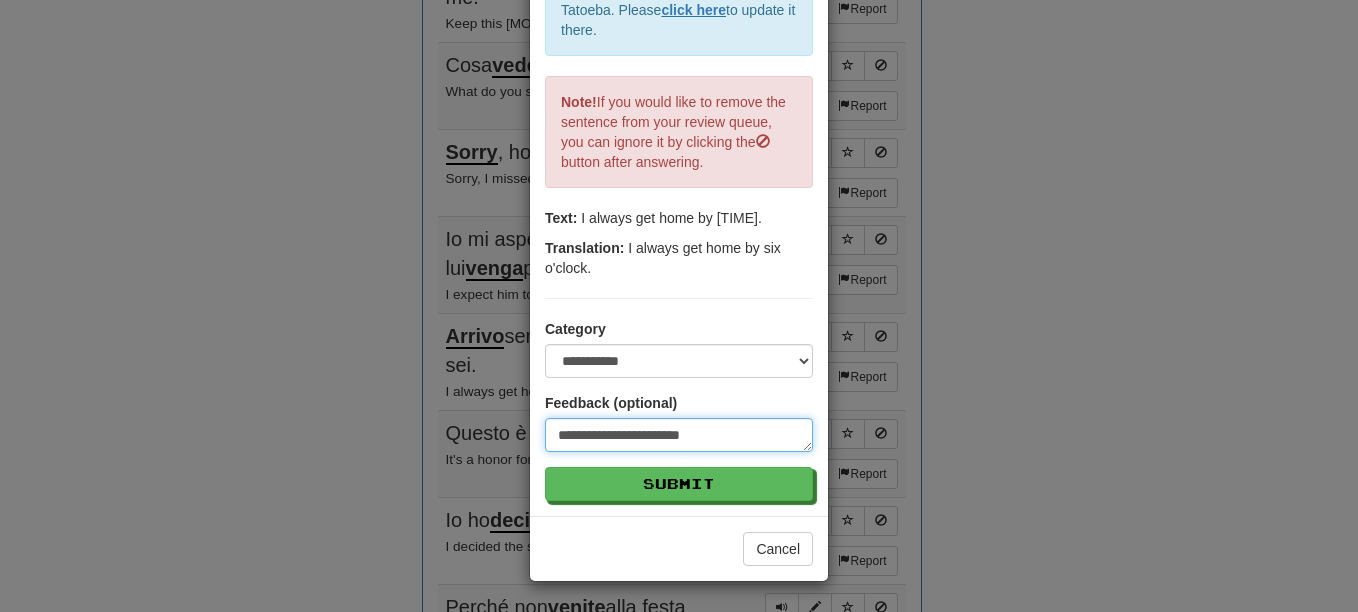 type on "**********" 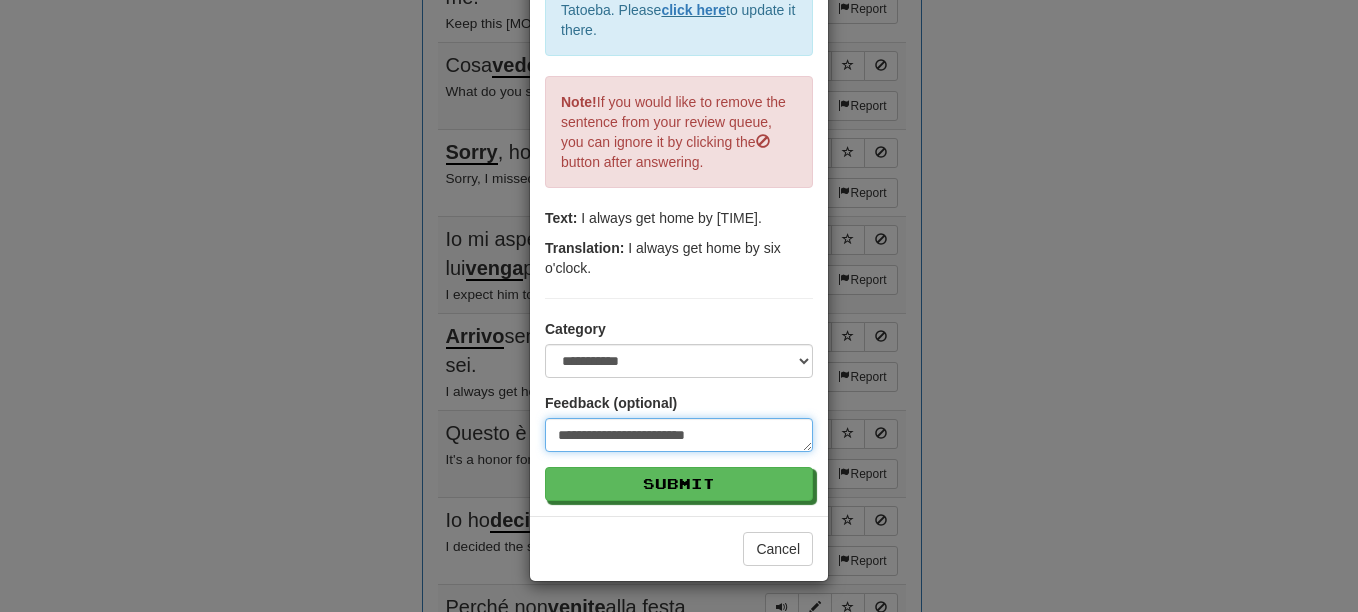 type on "**********" 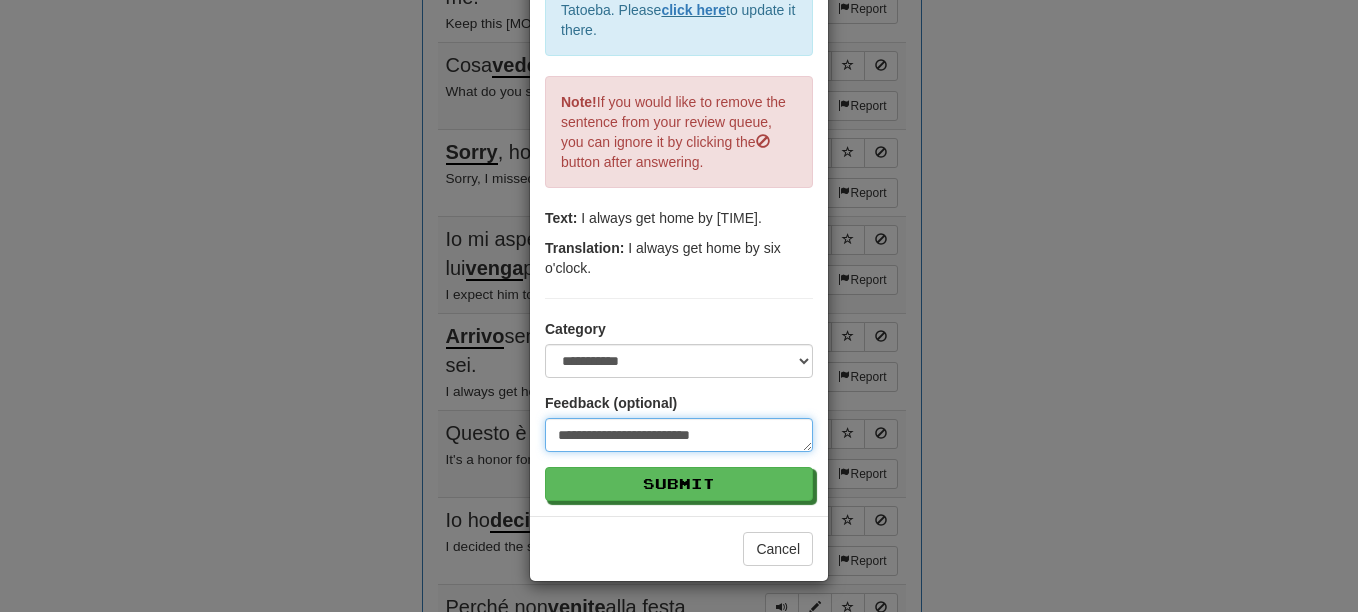 type on "**********" 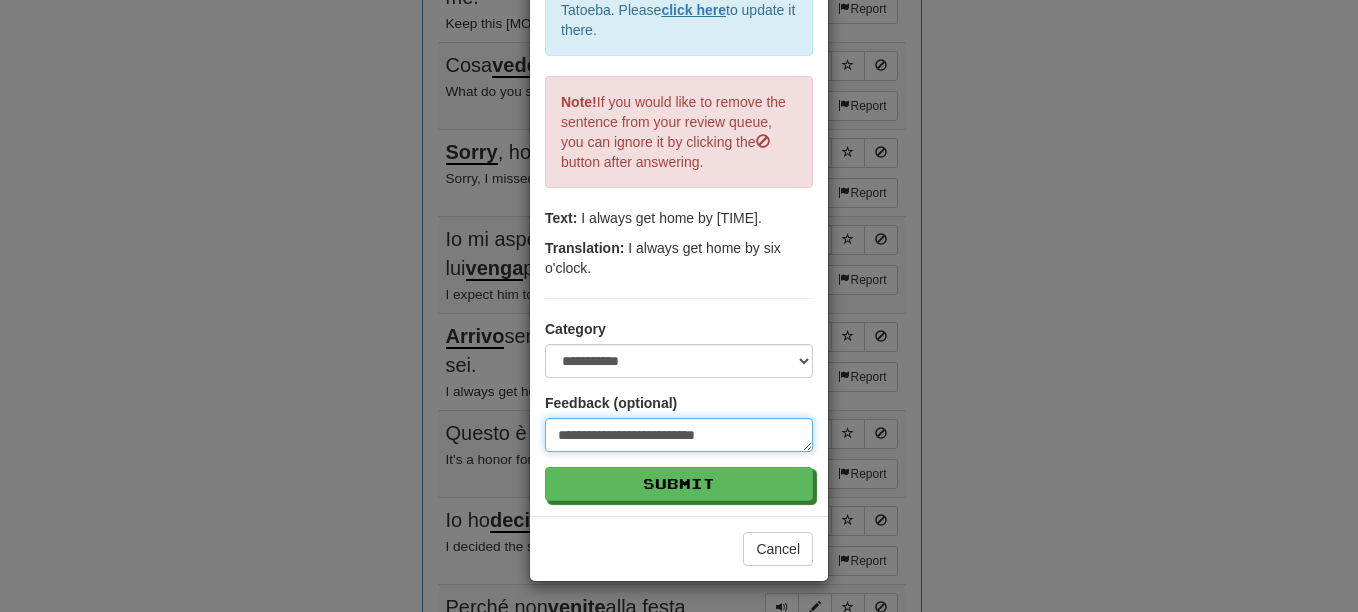 type on "**********" 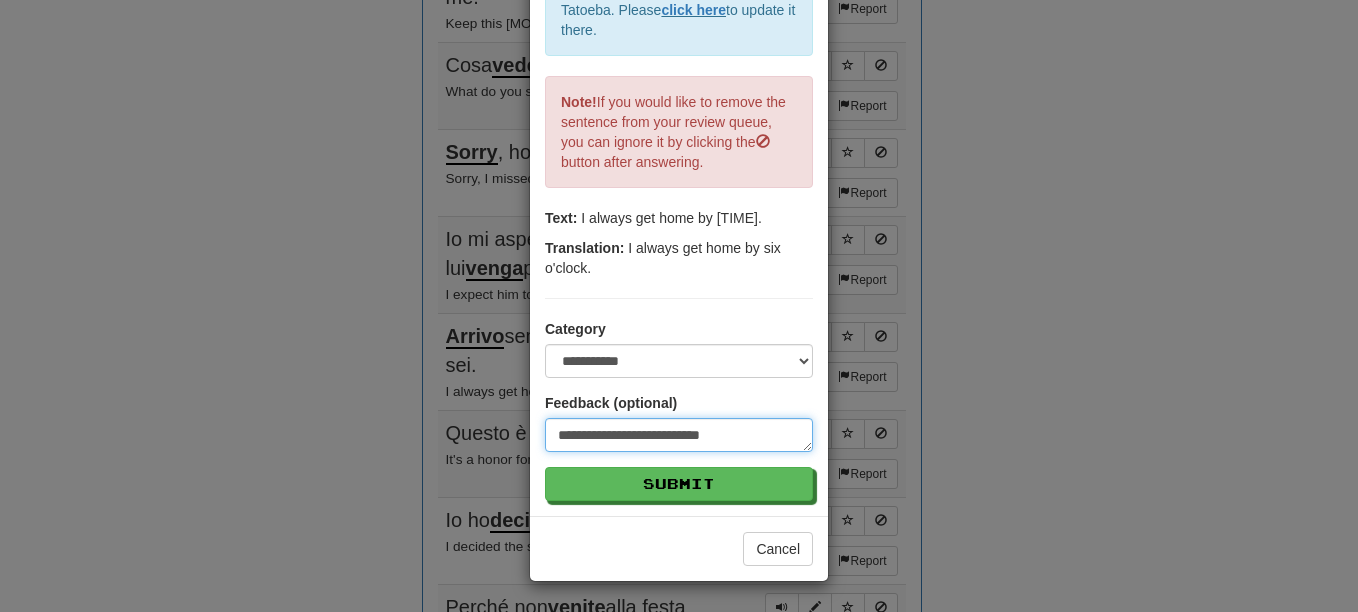 type on "**********" 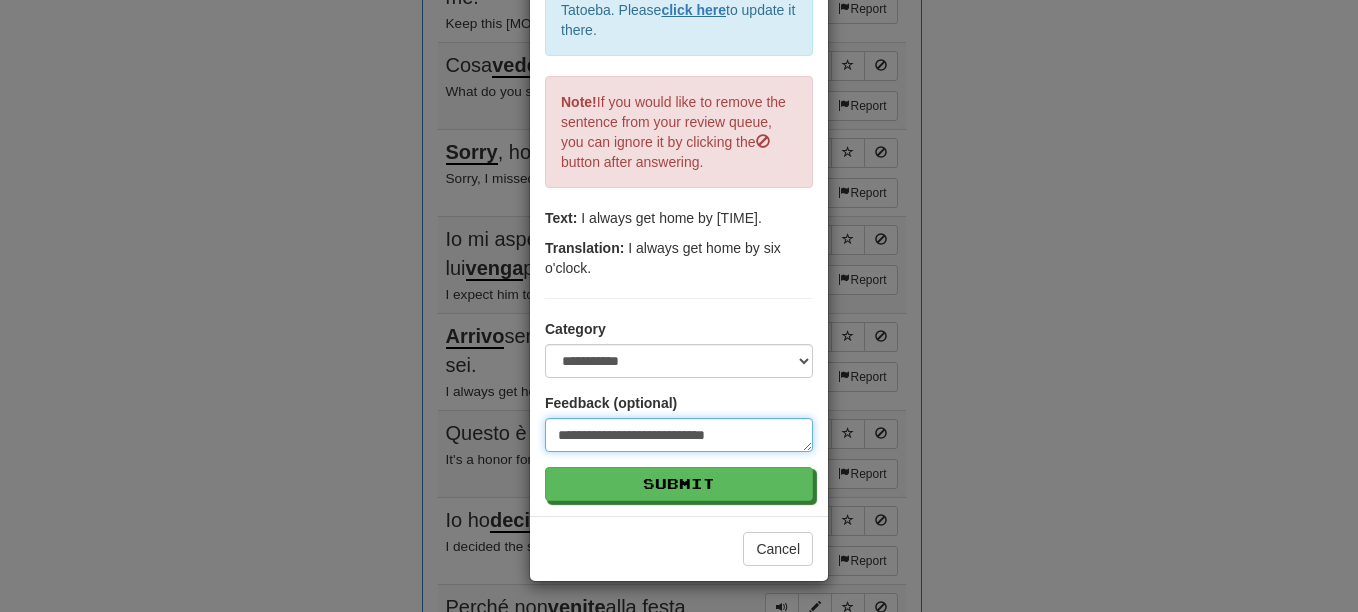 type on "**********" 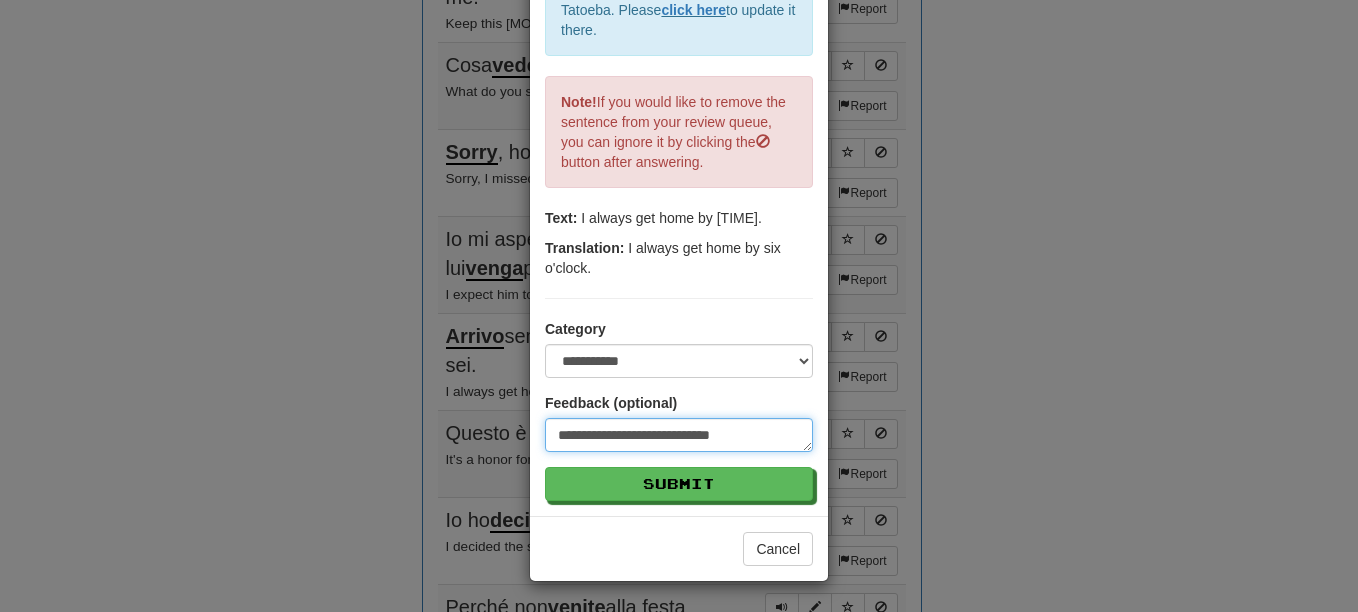click on "**********" at bounding box center [679, 435] 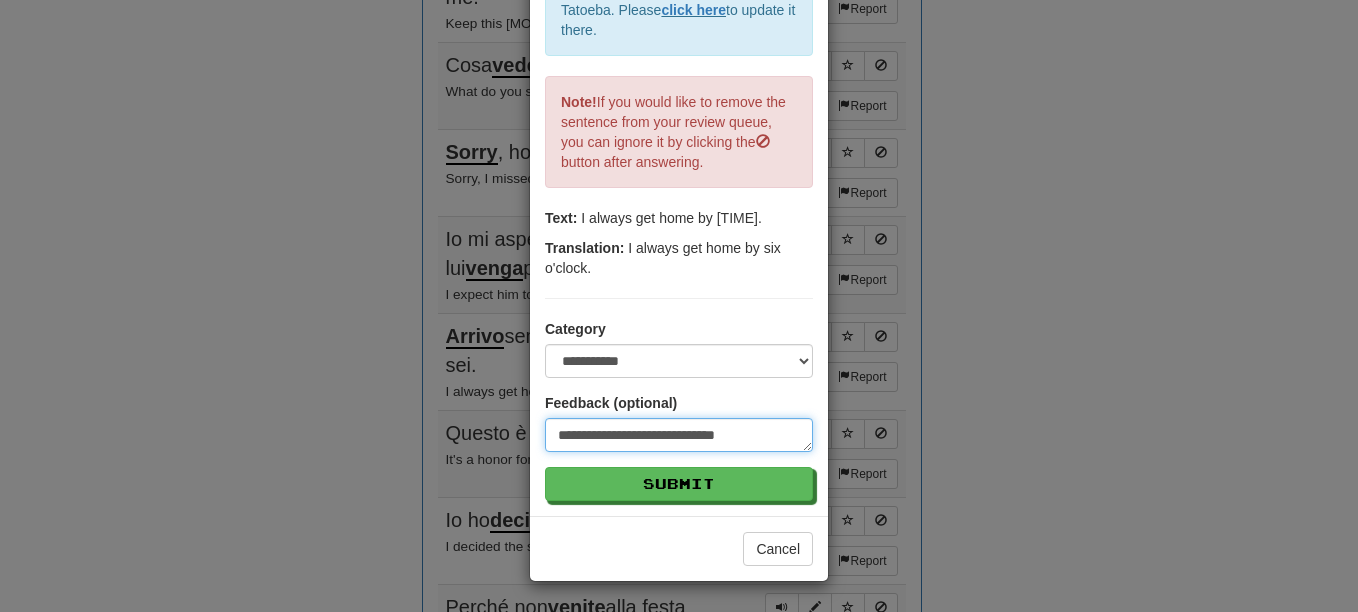 type on "**********" 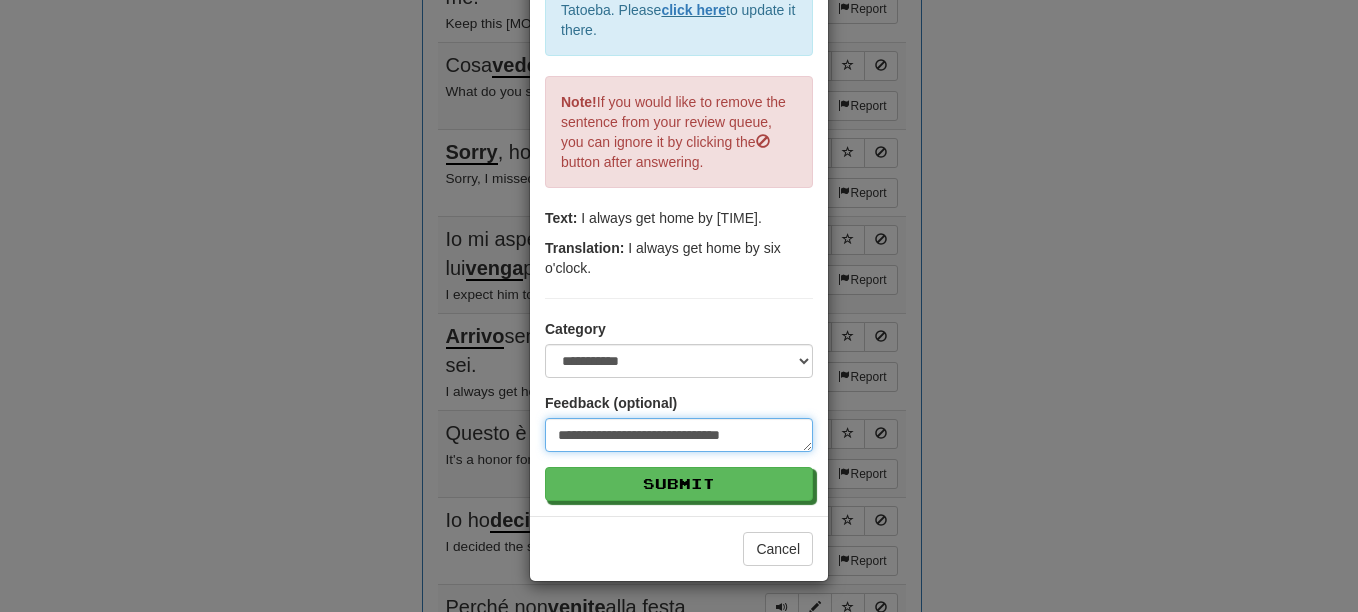 type on "*" 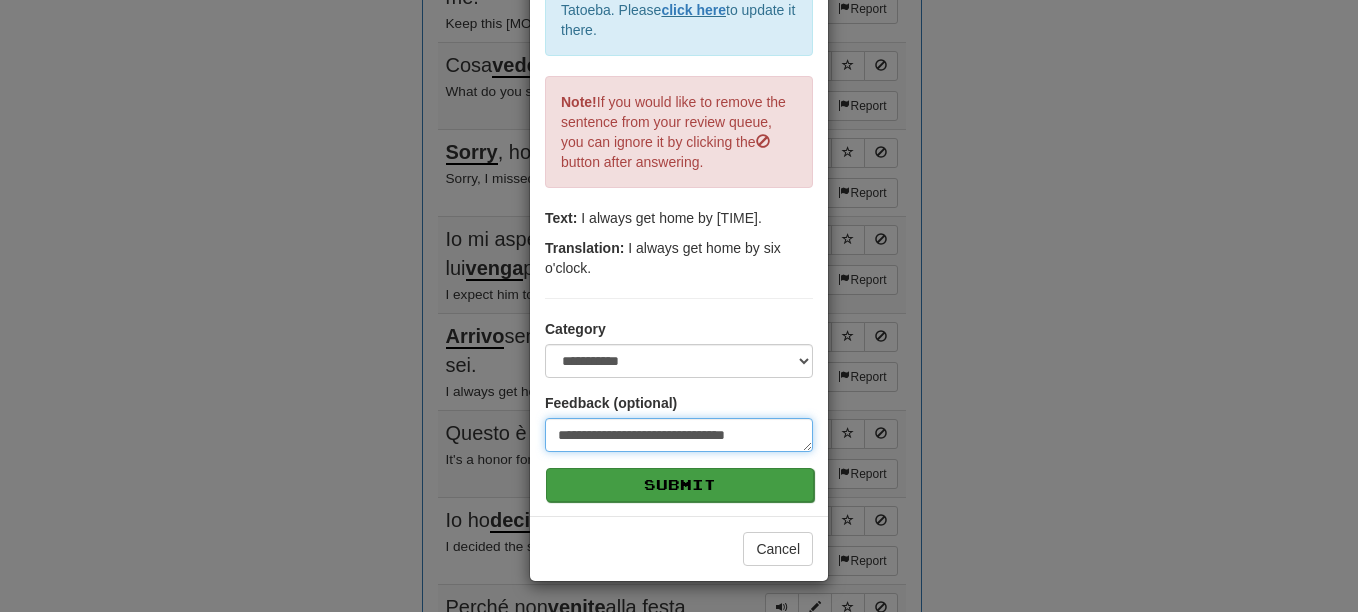 type on "**********" 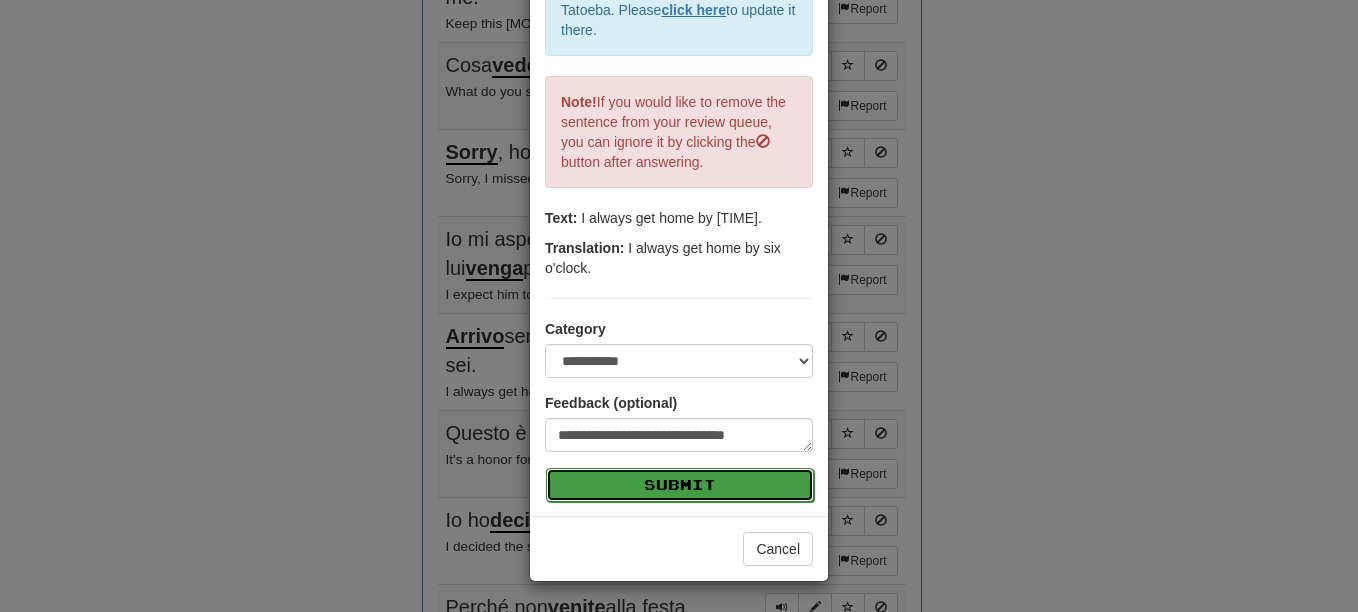 click on "Submit" at bounding box center (680, 485) 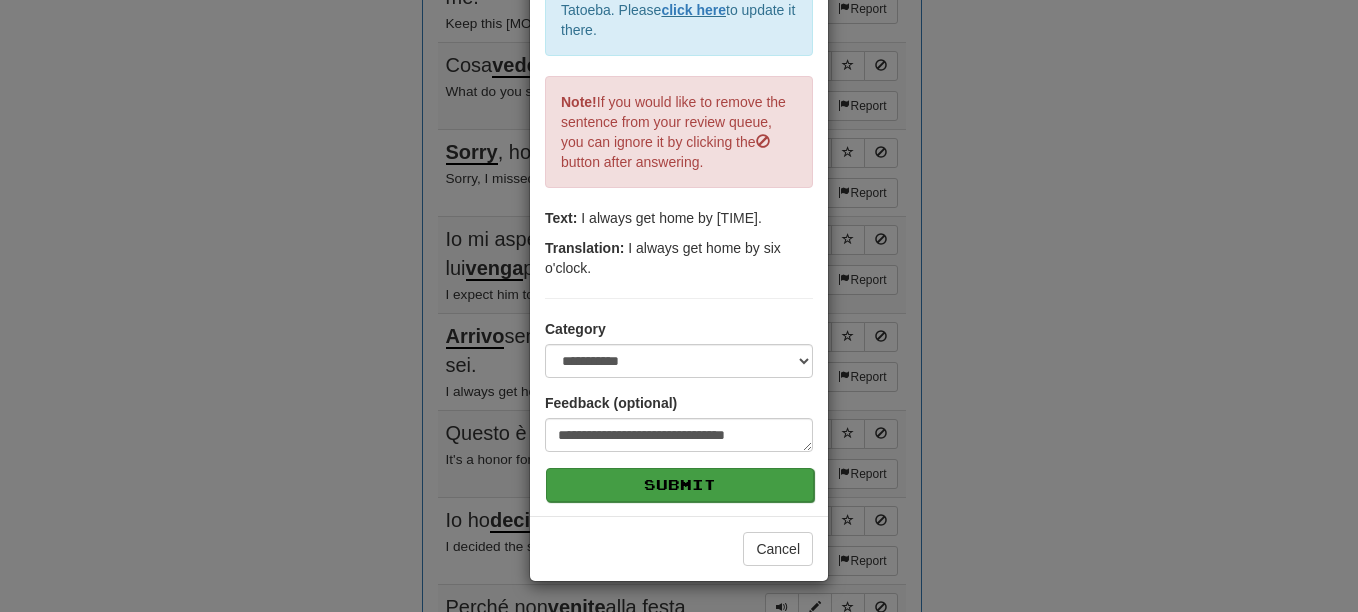 type on "*" 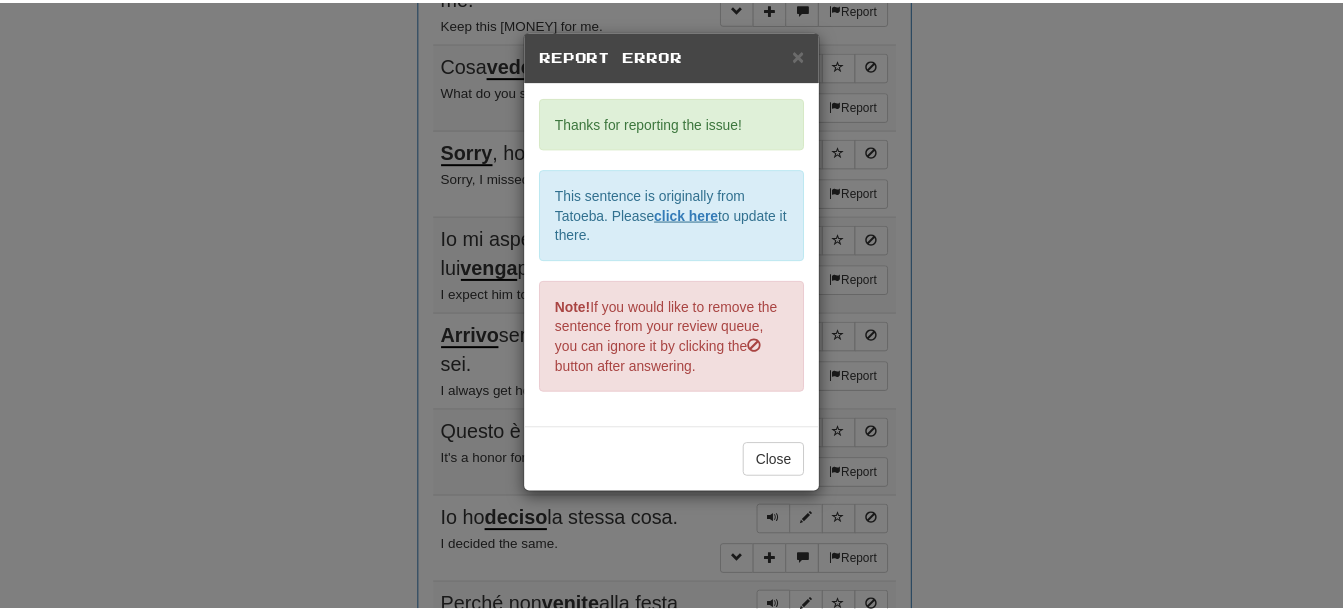 scroll, scrollTop: 0, scrollLeft: 0, axis: both 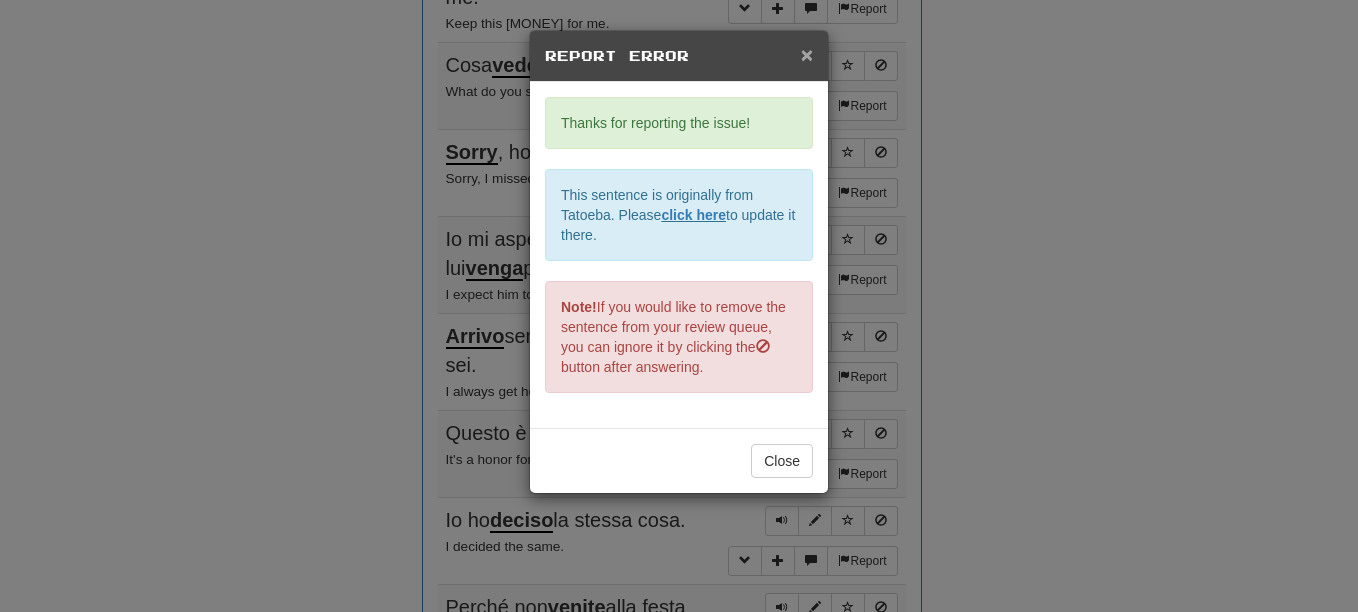 click on "×" at bounding box center [807, 54] 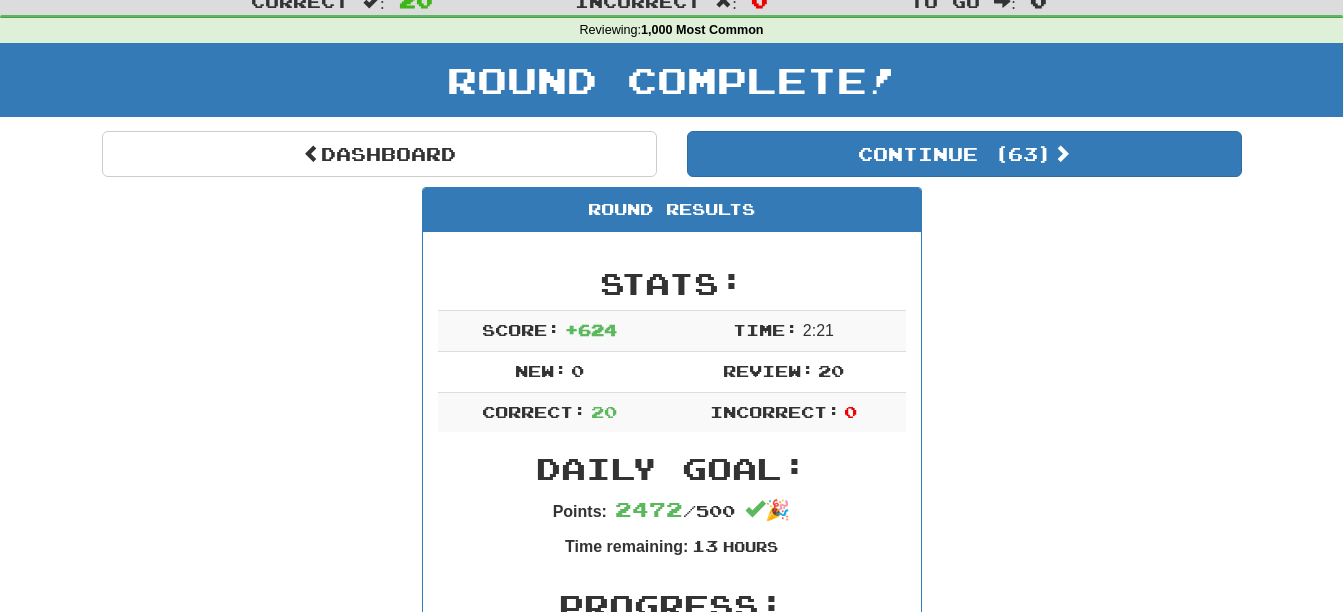 scroll, scrollTop: 0, scrollLeft: 0, axis: both 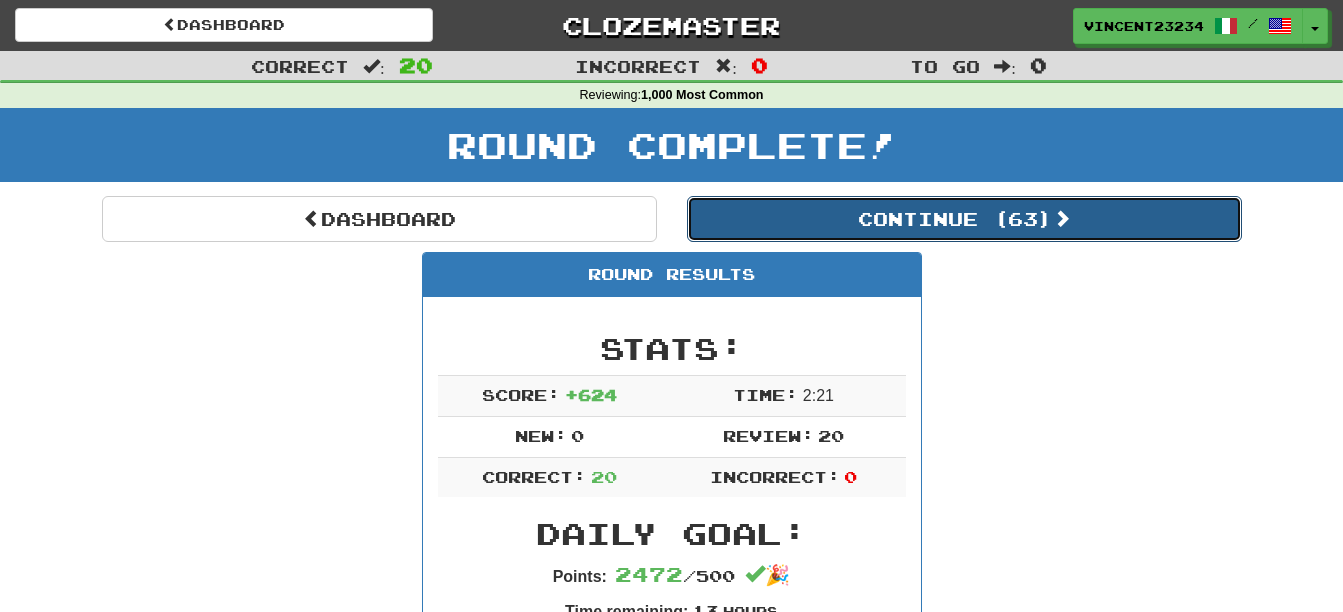 click on "Continue ( [NUMBER] )" at bounding box center [964, 219] 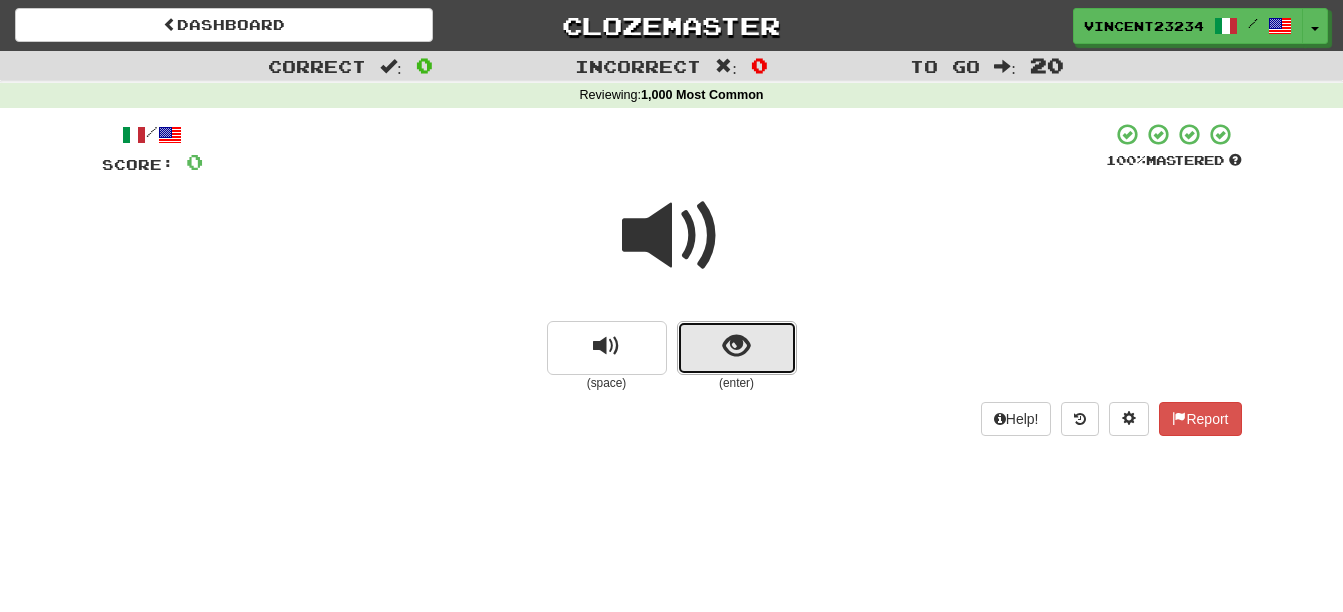 click at bounding box center [737, 348] 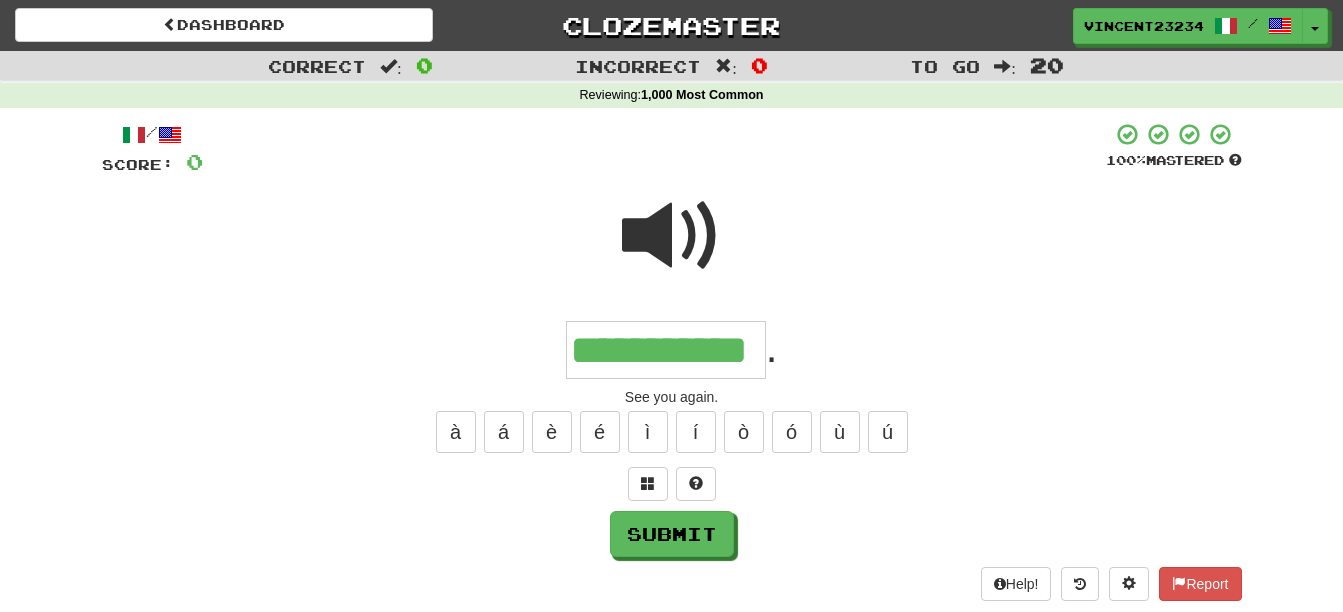 scroll, scrollTop: 0, scrollLeft: 4, axis: horizontal 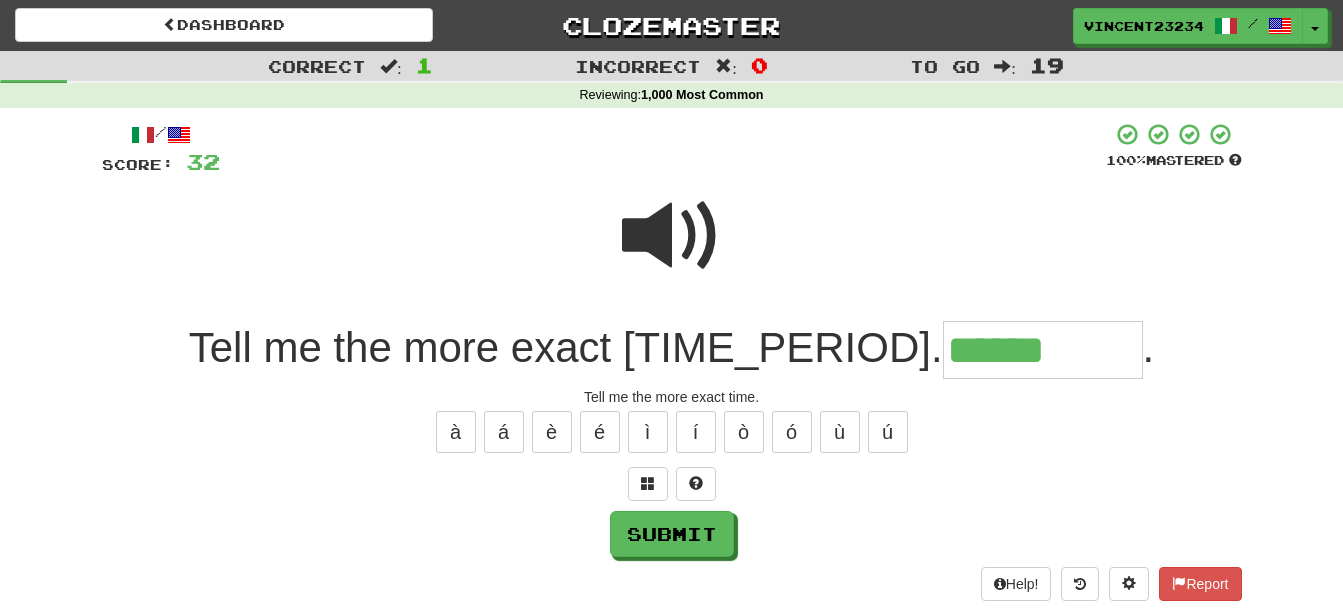 type on "******" 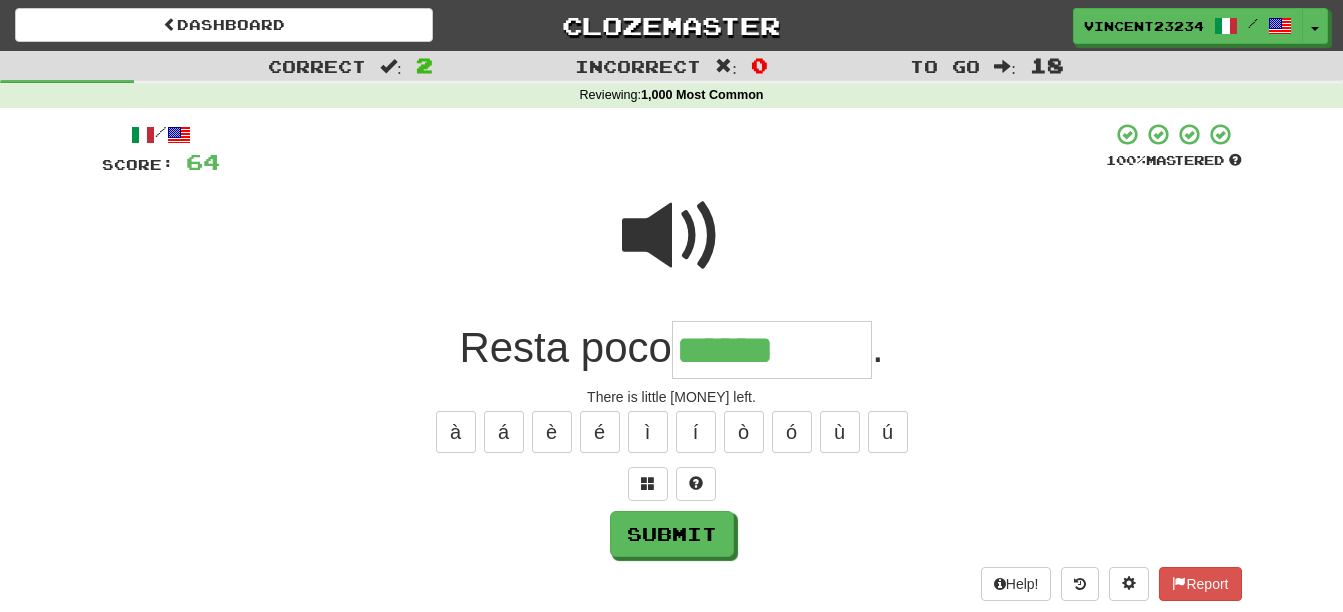 type on "******" 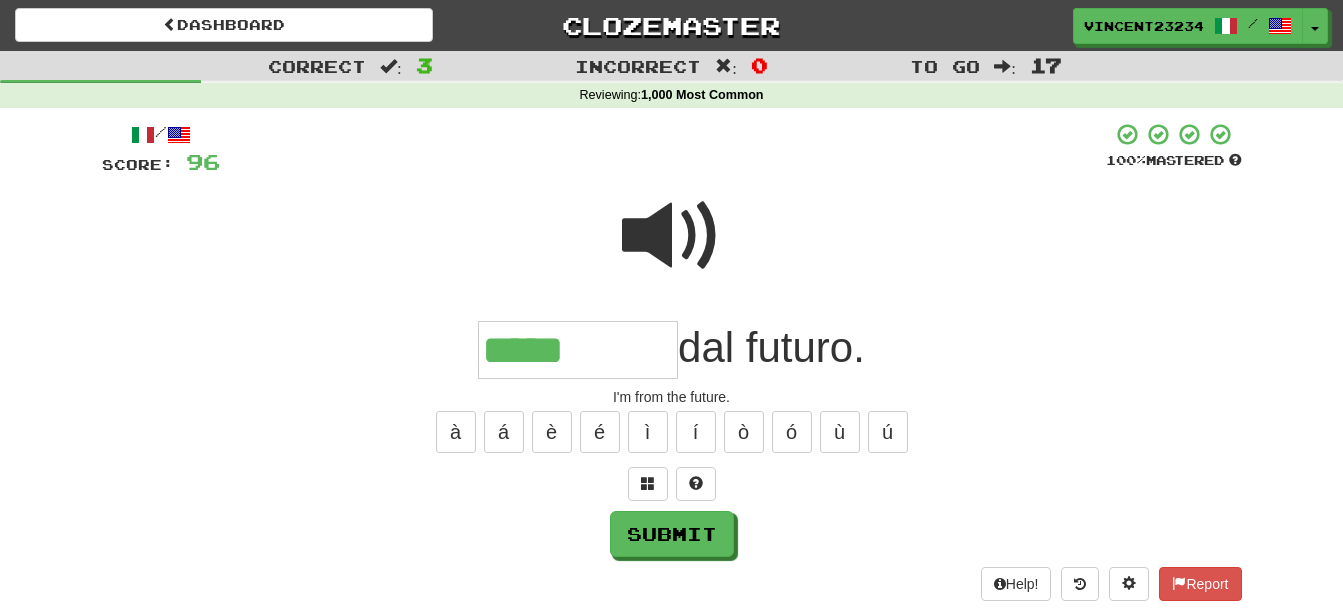 type on "*****" 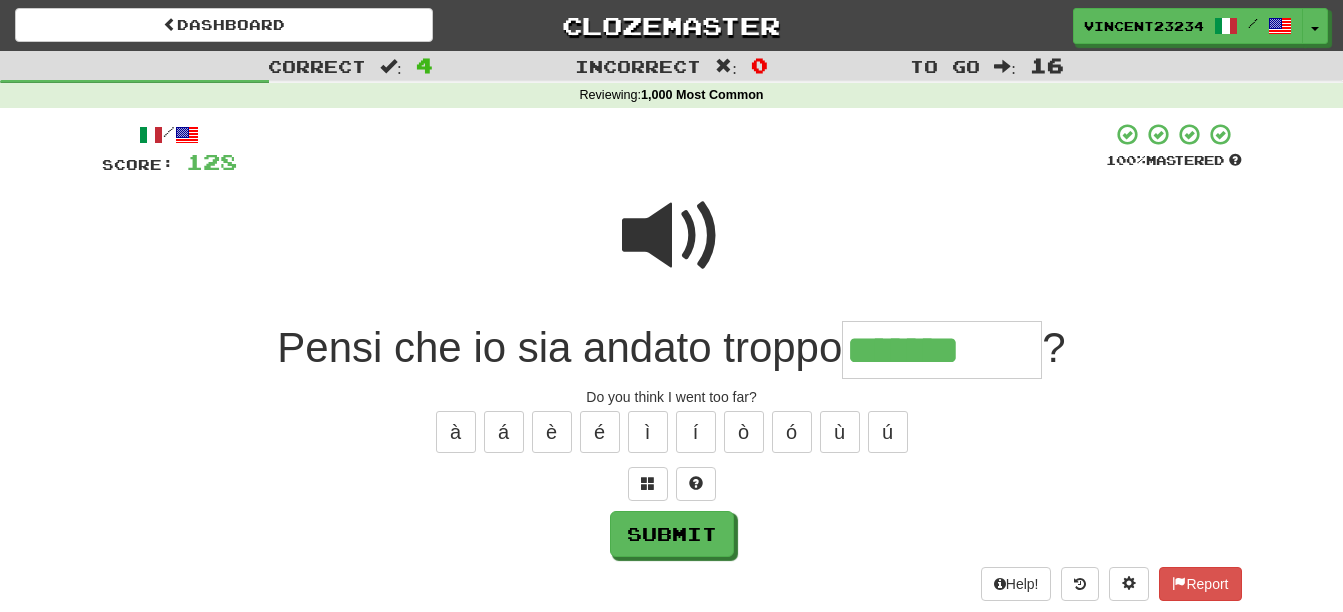 type on "*******" 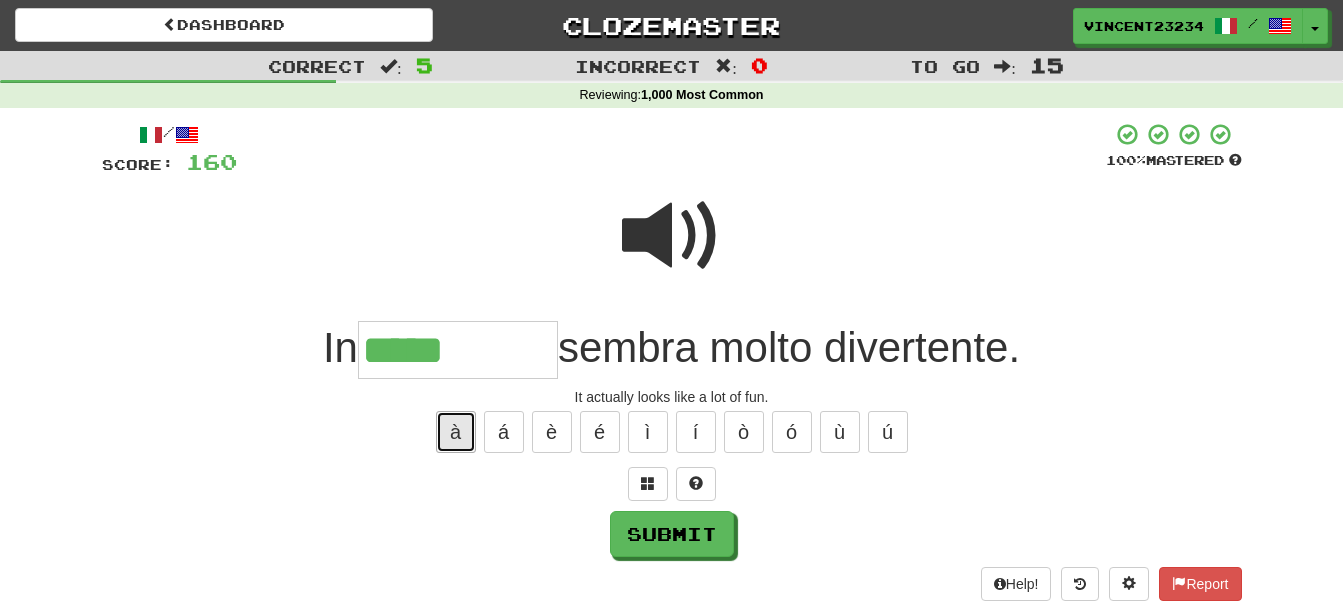 click on "à" at bounding box center [456, 432] 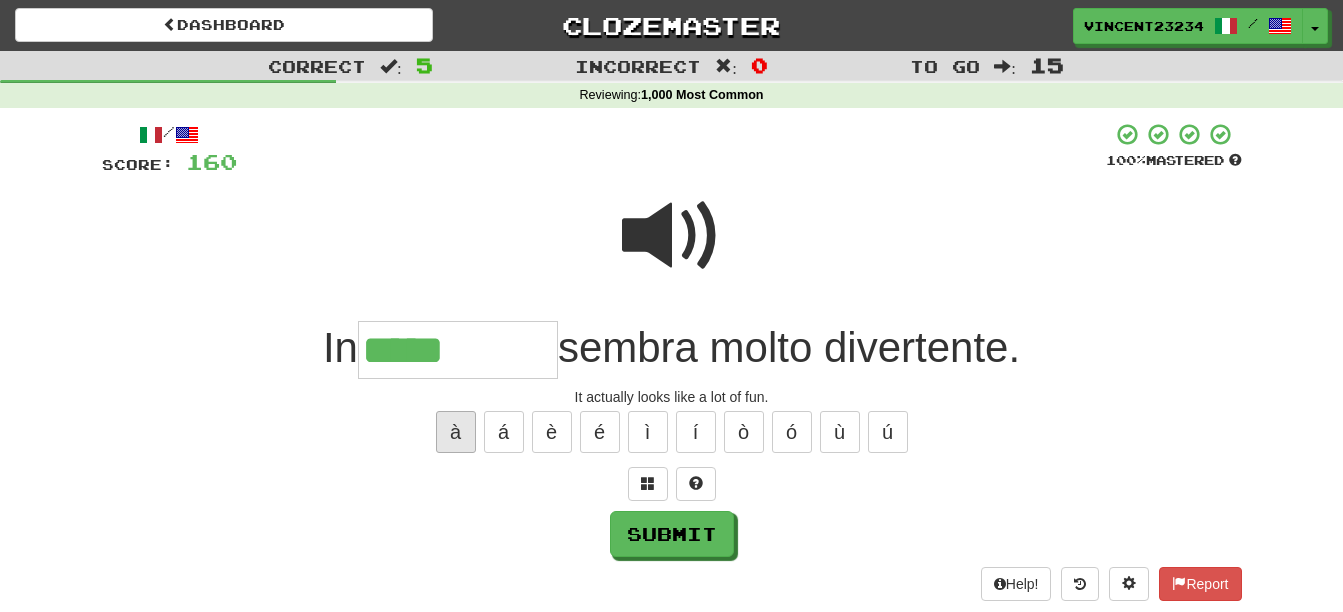type on "******" 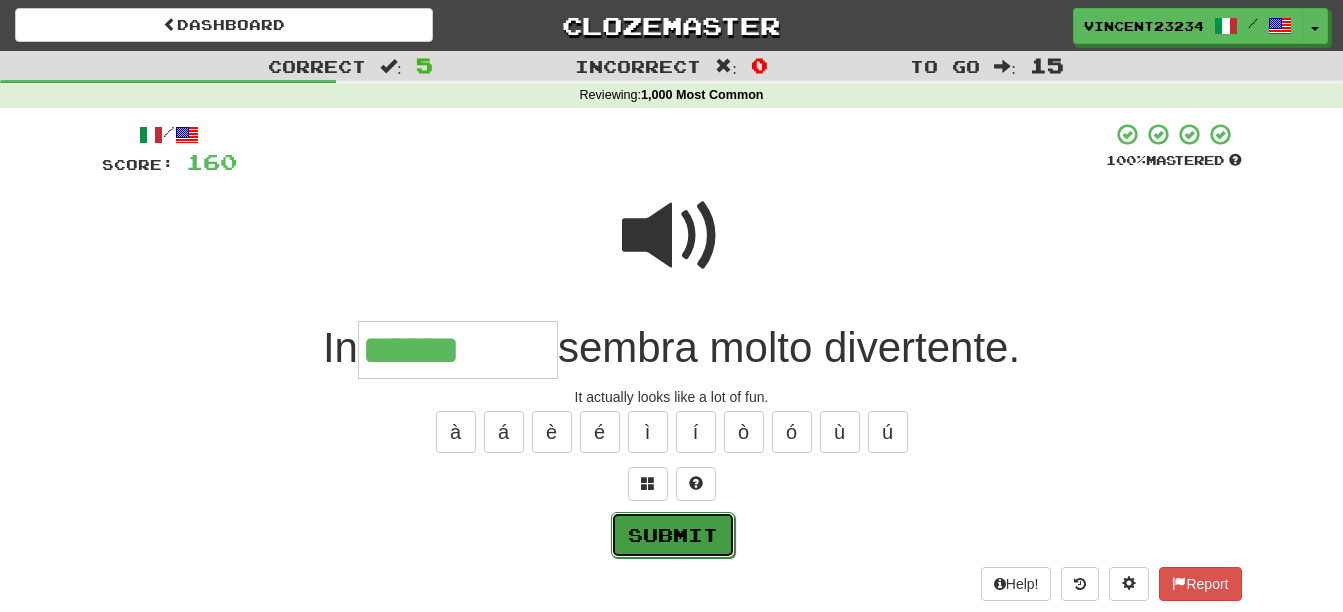 click on "Submit" at bounding box center (673, 535) 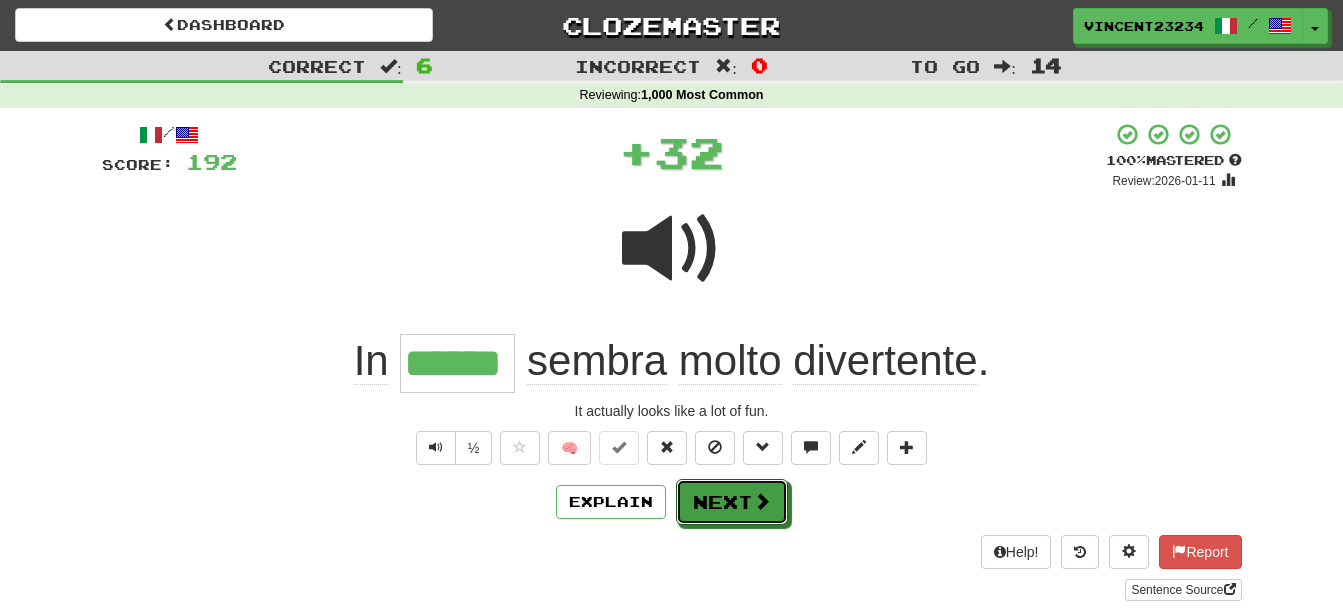 click on "Next" at bounding box center (732, 502) 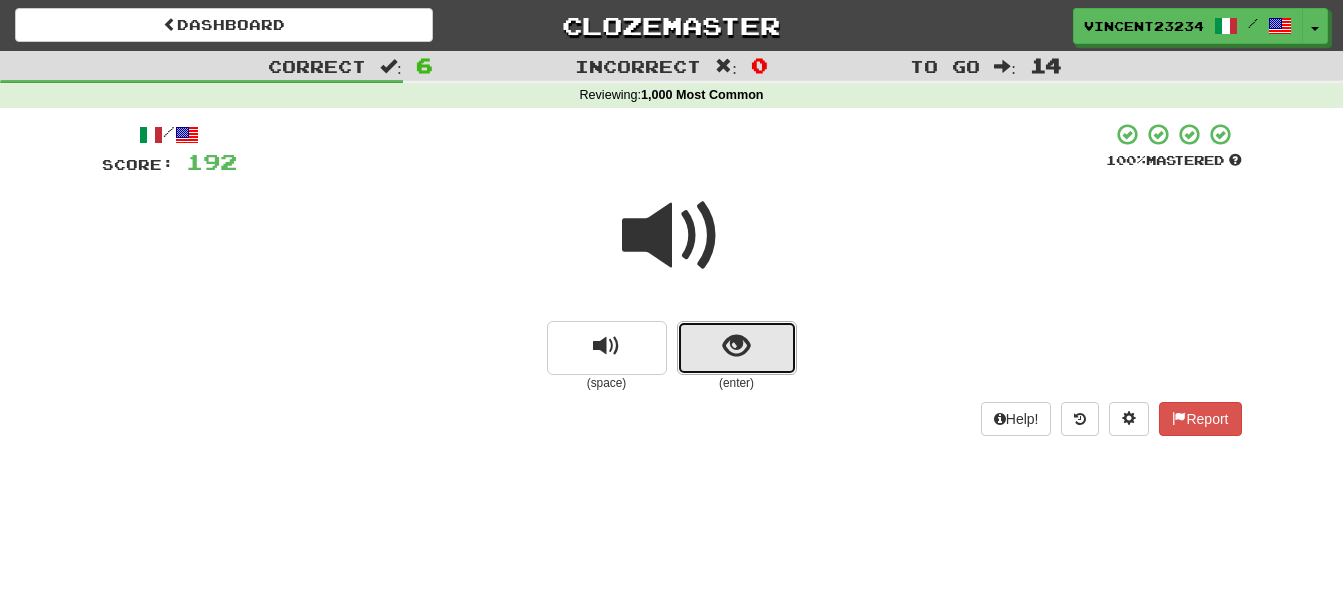 click at bounding box center (737, 348) 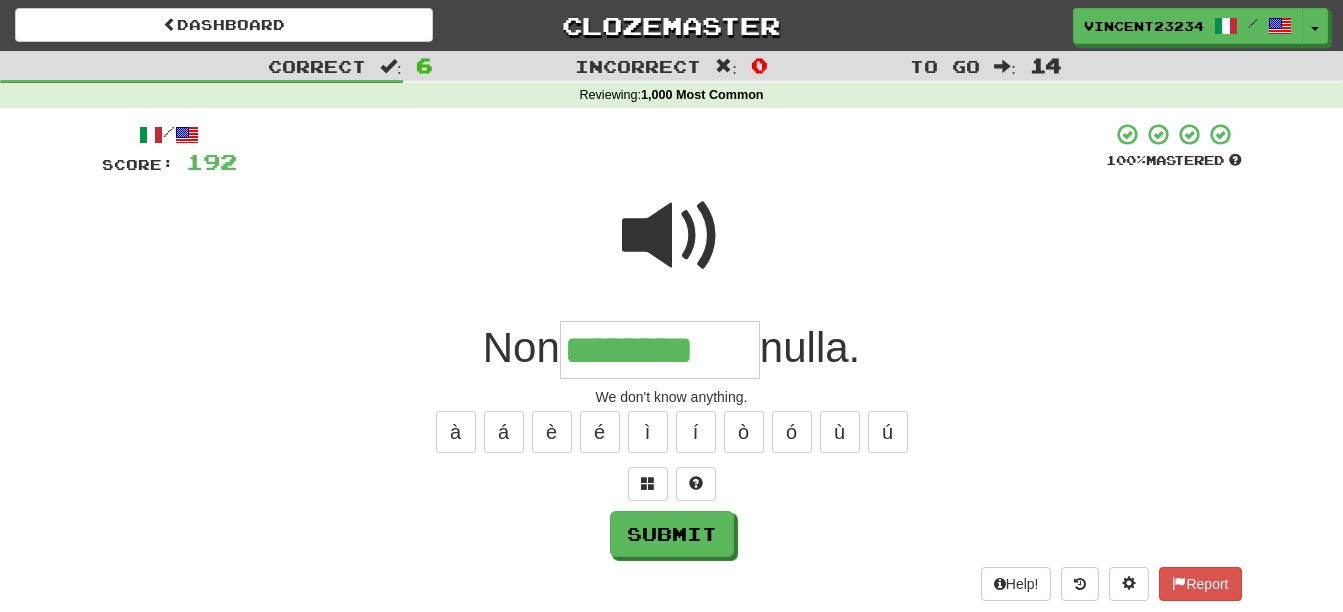 type on "********" 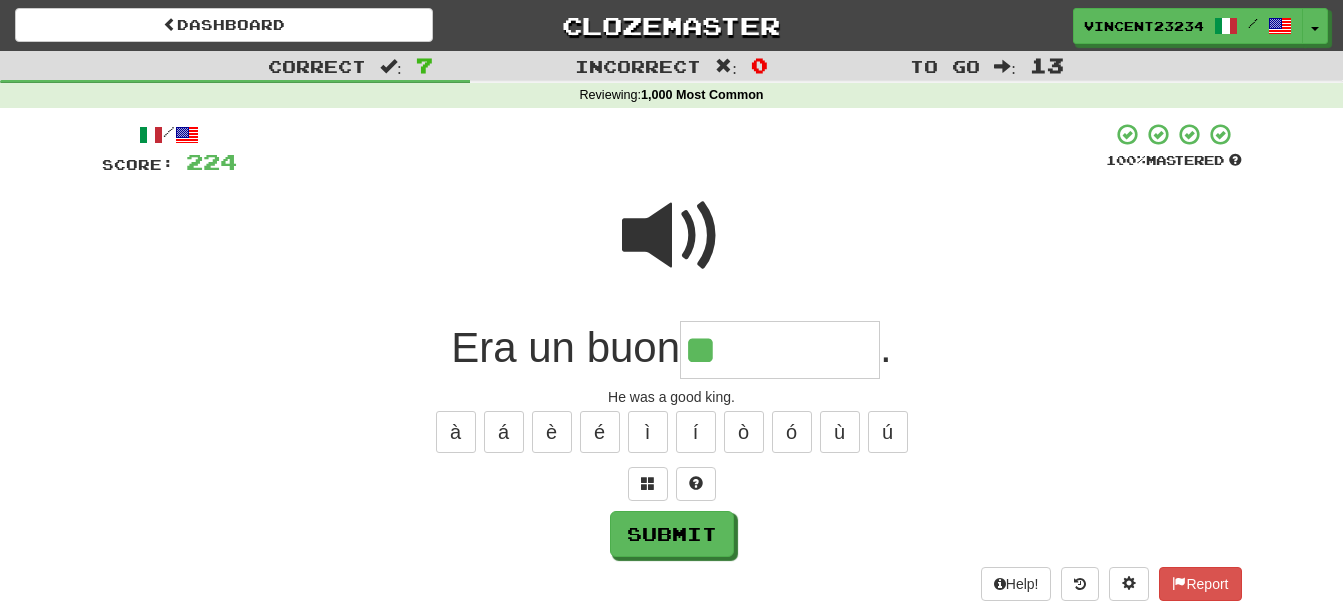 type on "**" 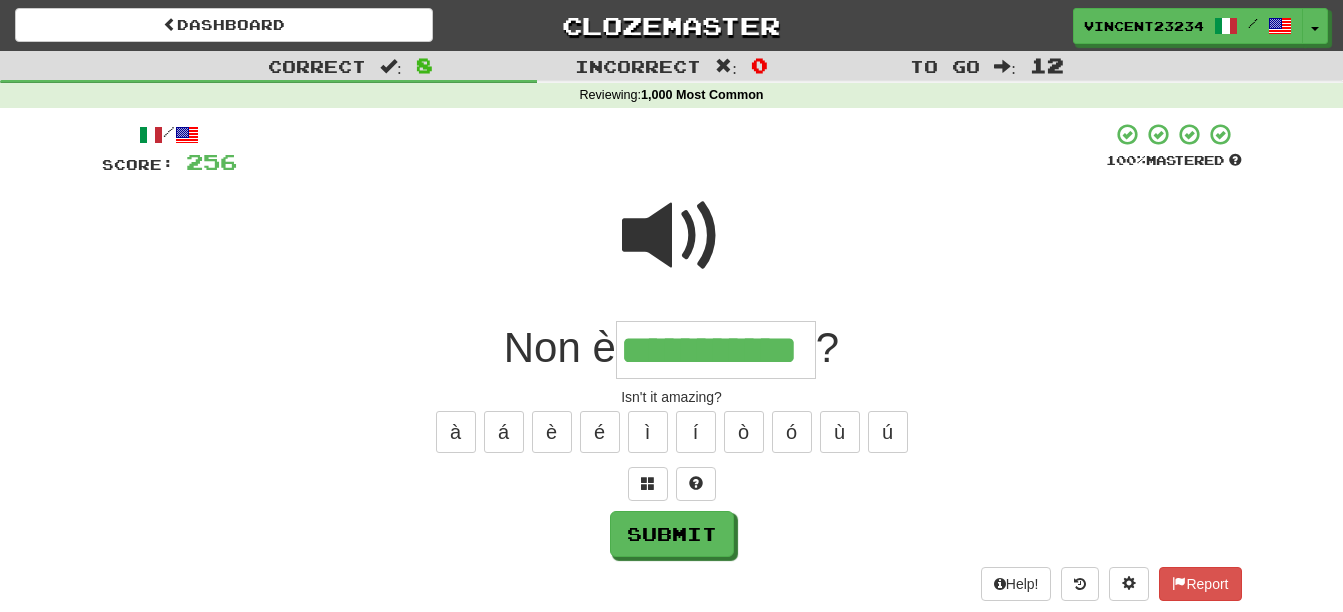 type on "**********" 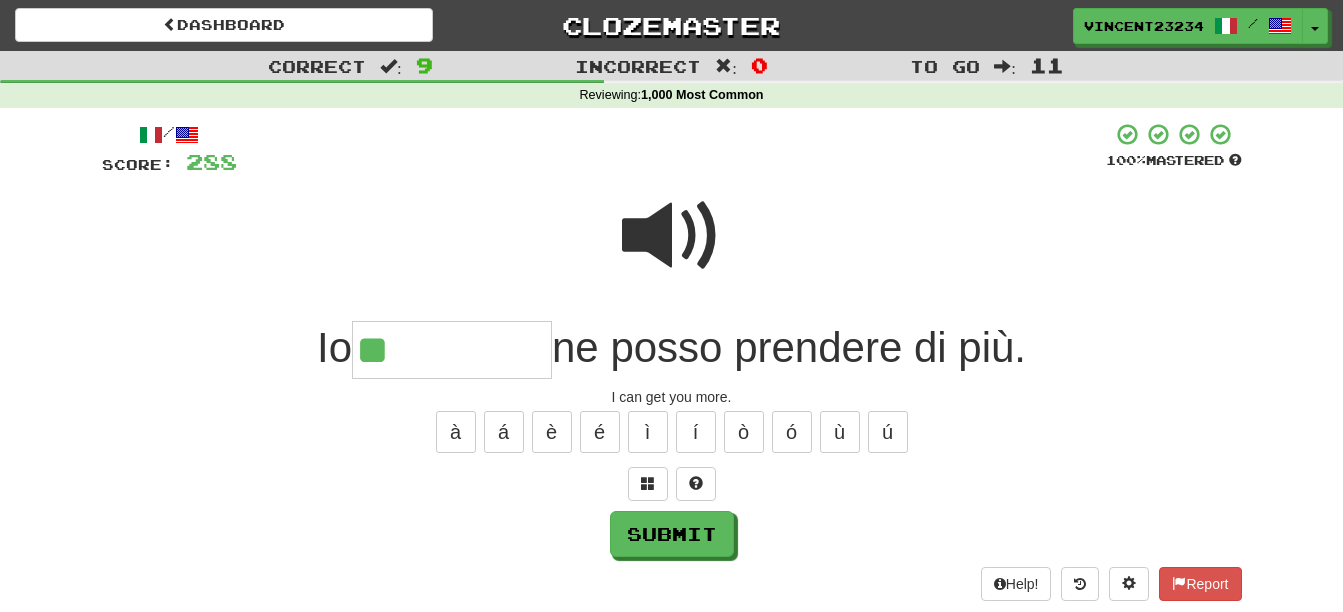 type on "**" 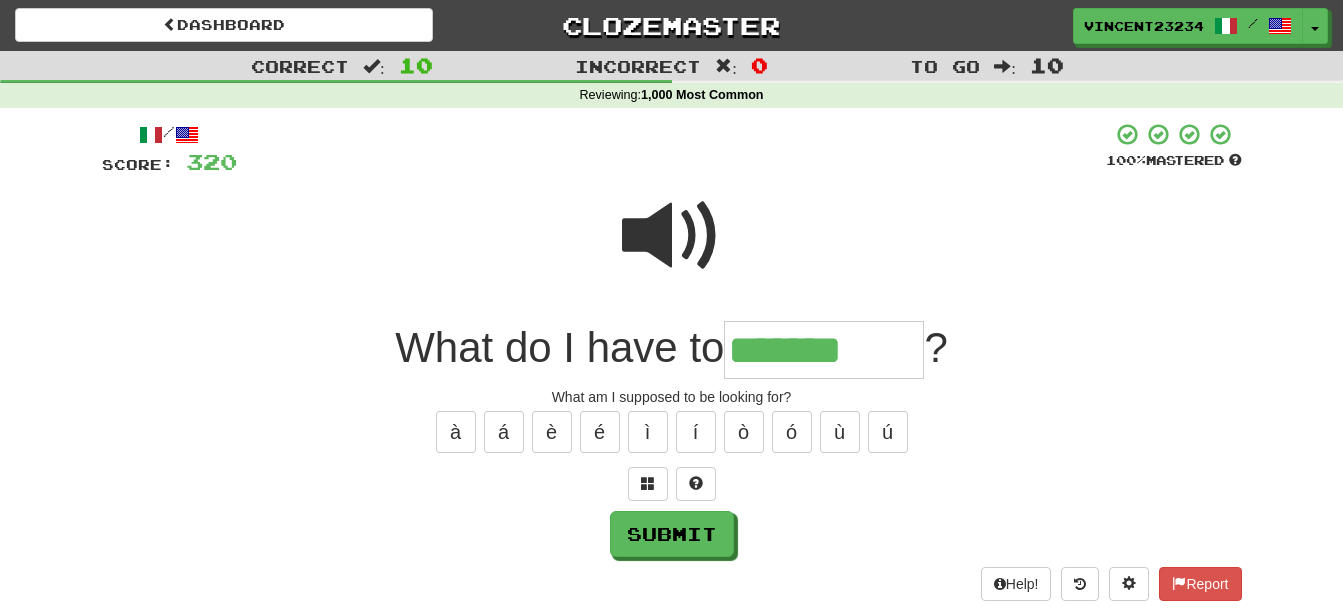 type on "*******" 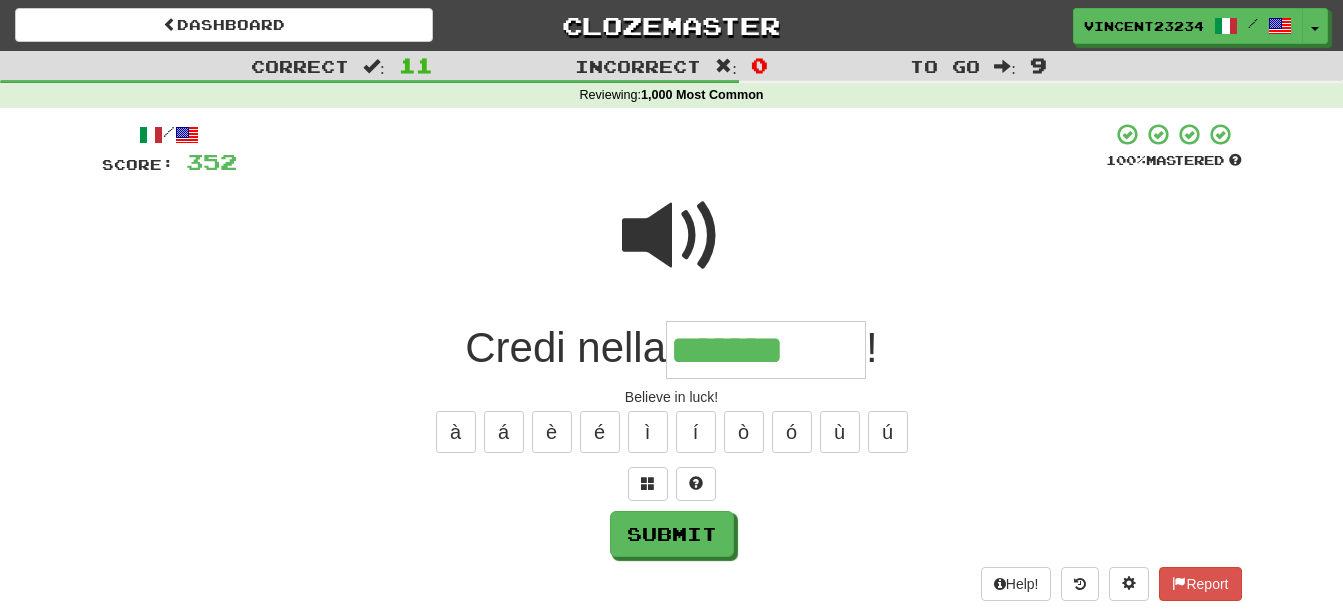 type on "*******" 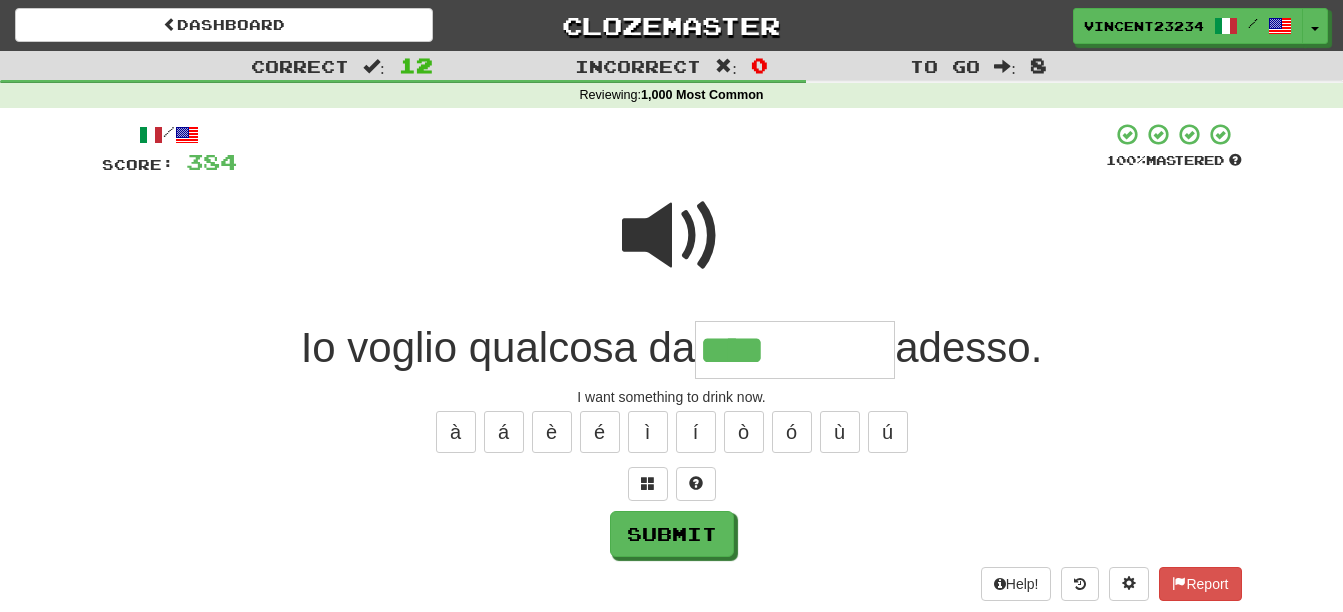 type on "****" 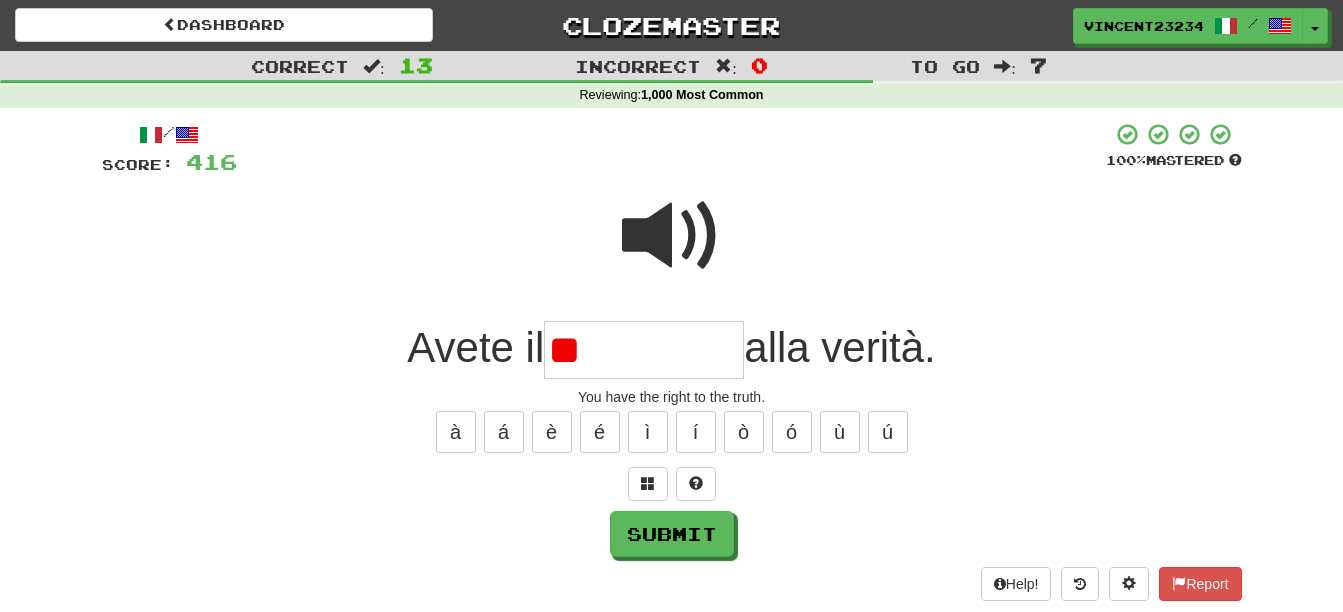 type on "*" 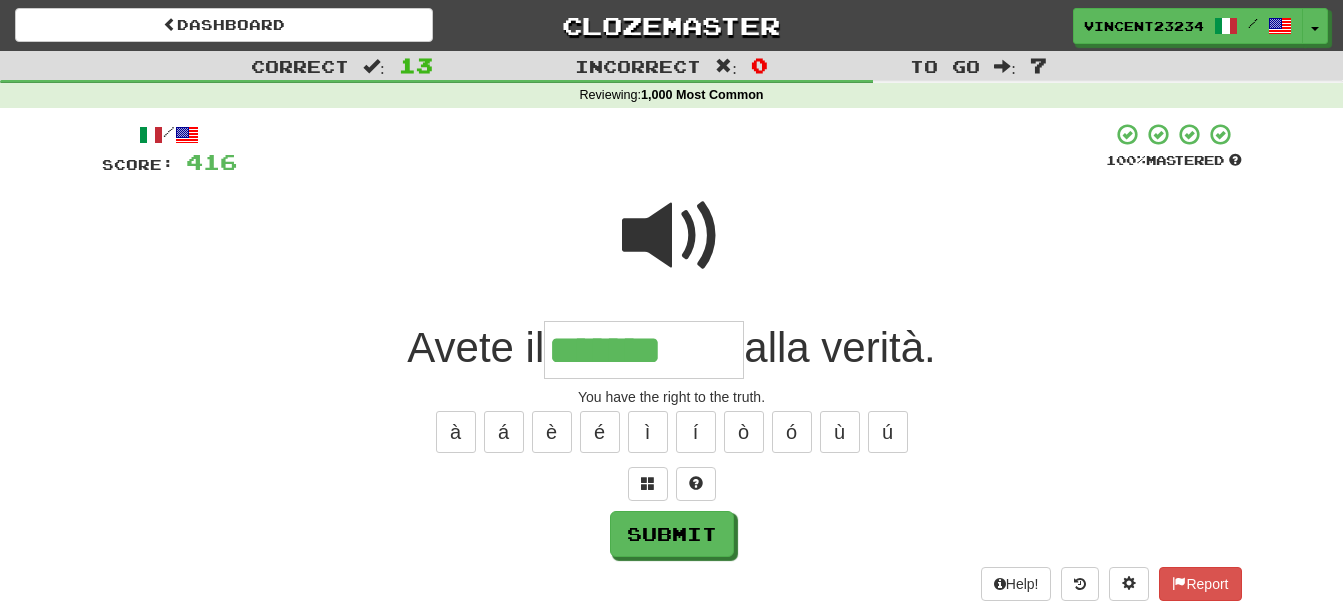 type on "*******" 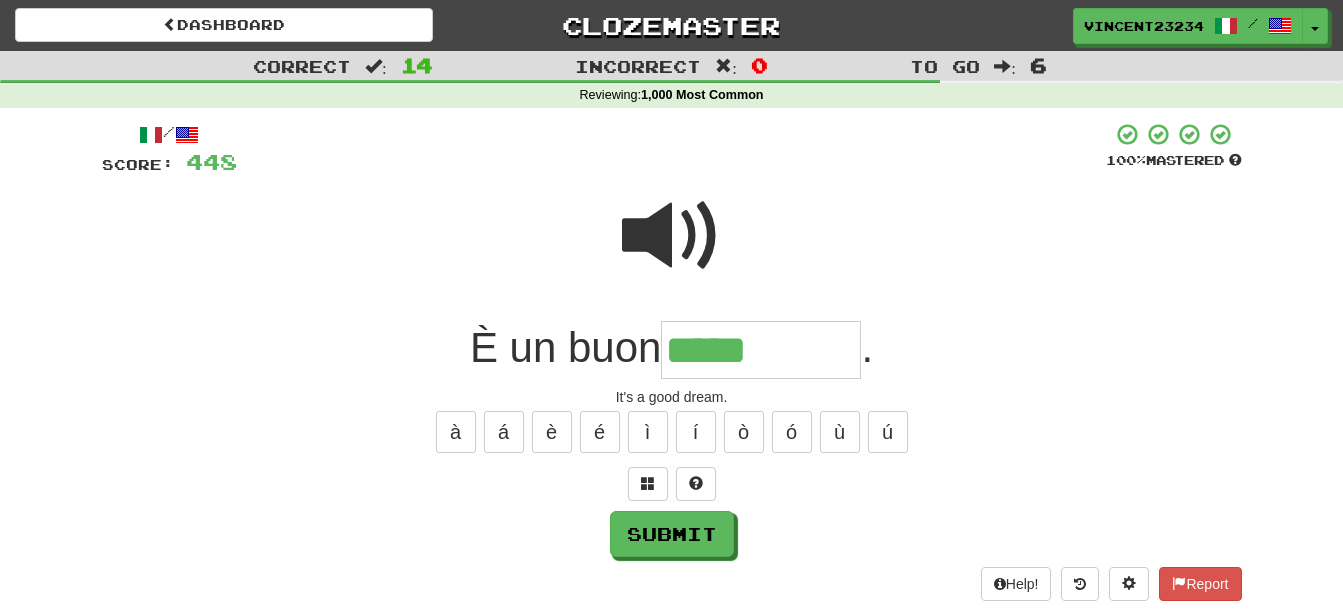 type on "*****" 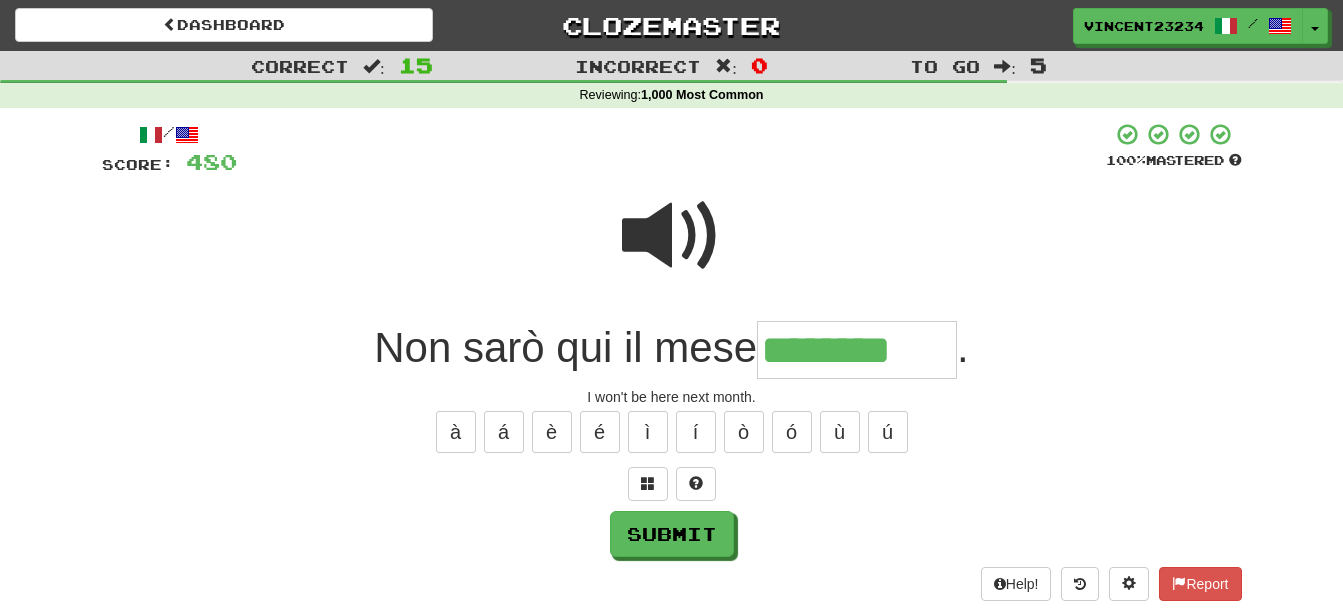 type on "********" 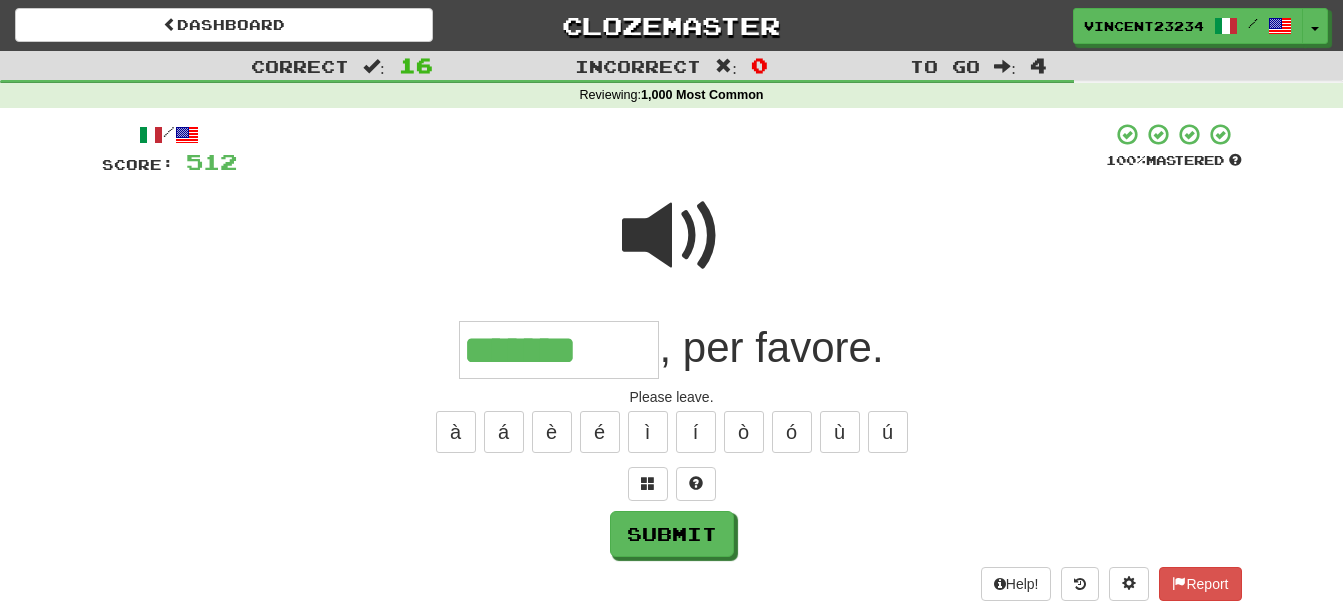 type on "*******" 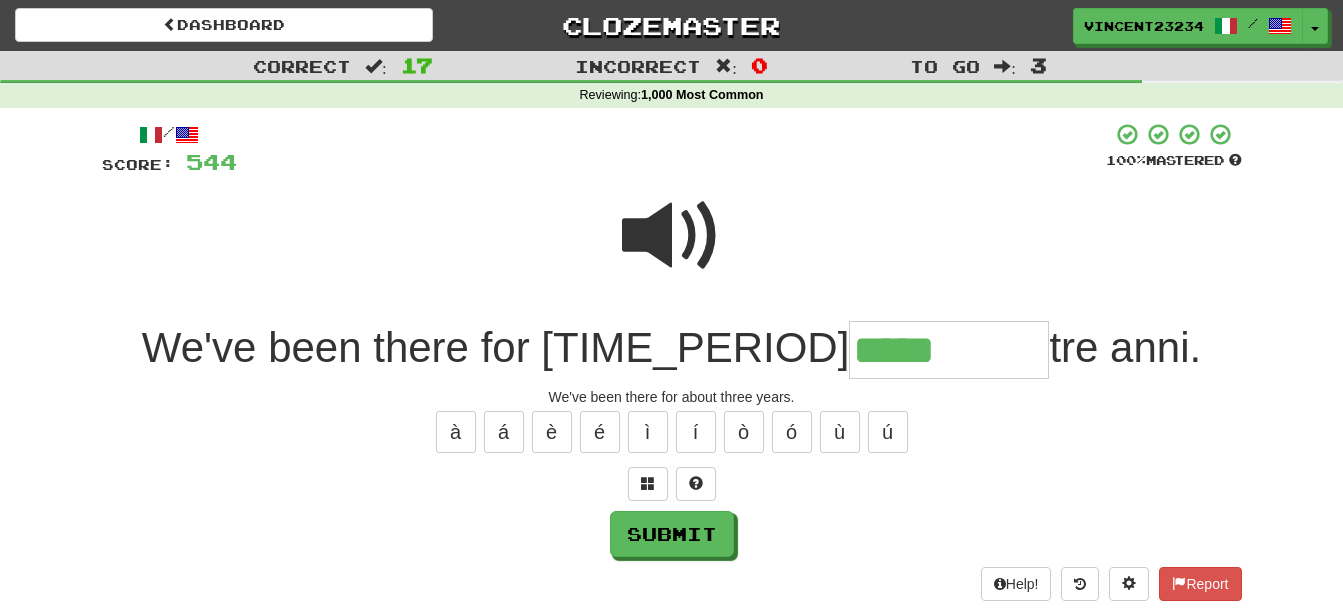type on "*****" 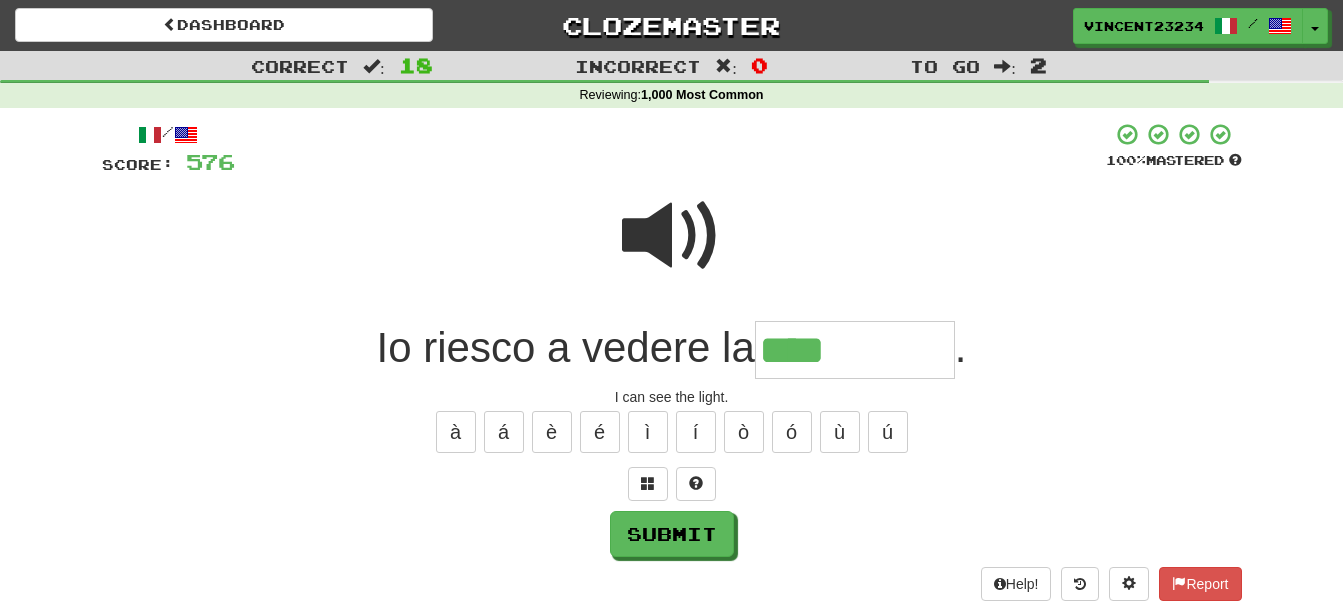 type on "****" 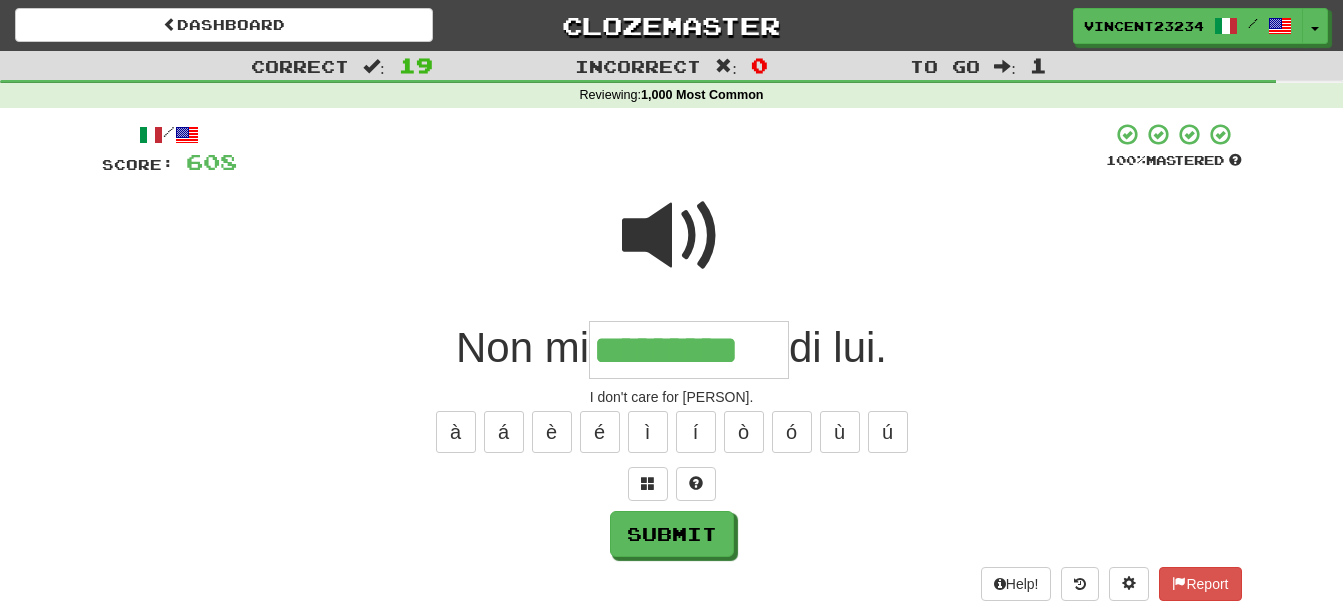 type on "*********" 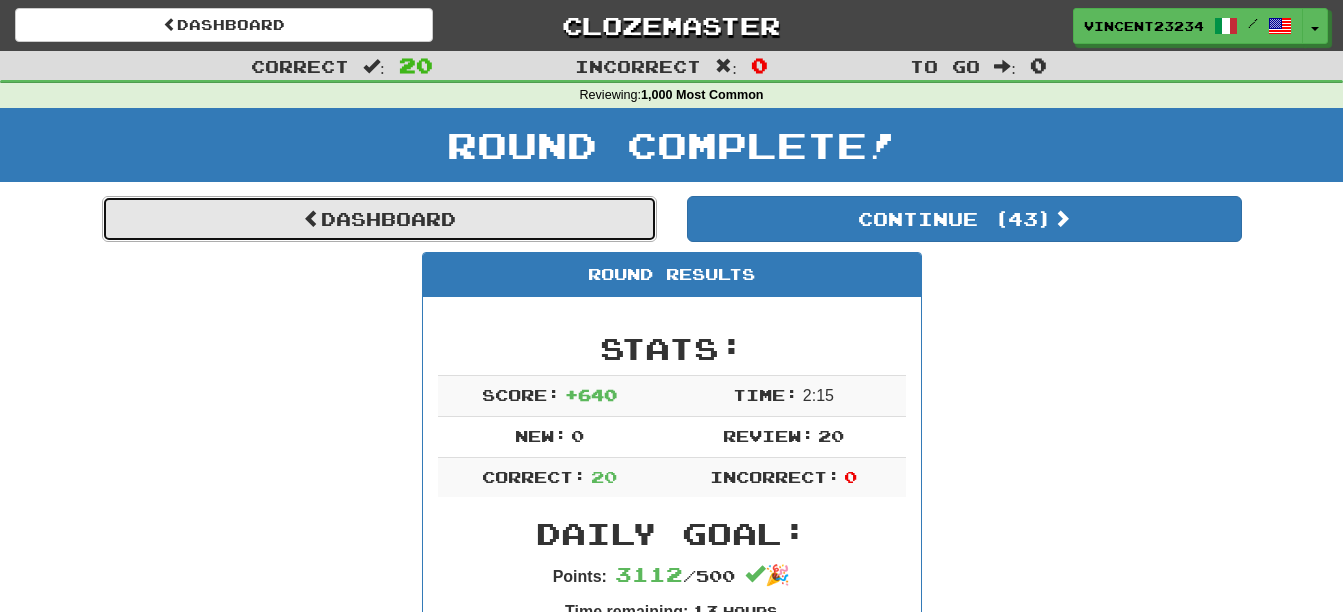 click on "Dashboard" at bounding box center (379, 219) 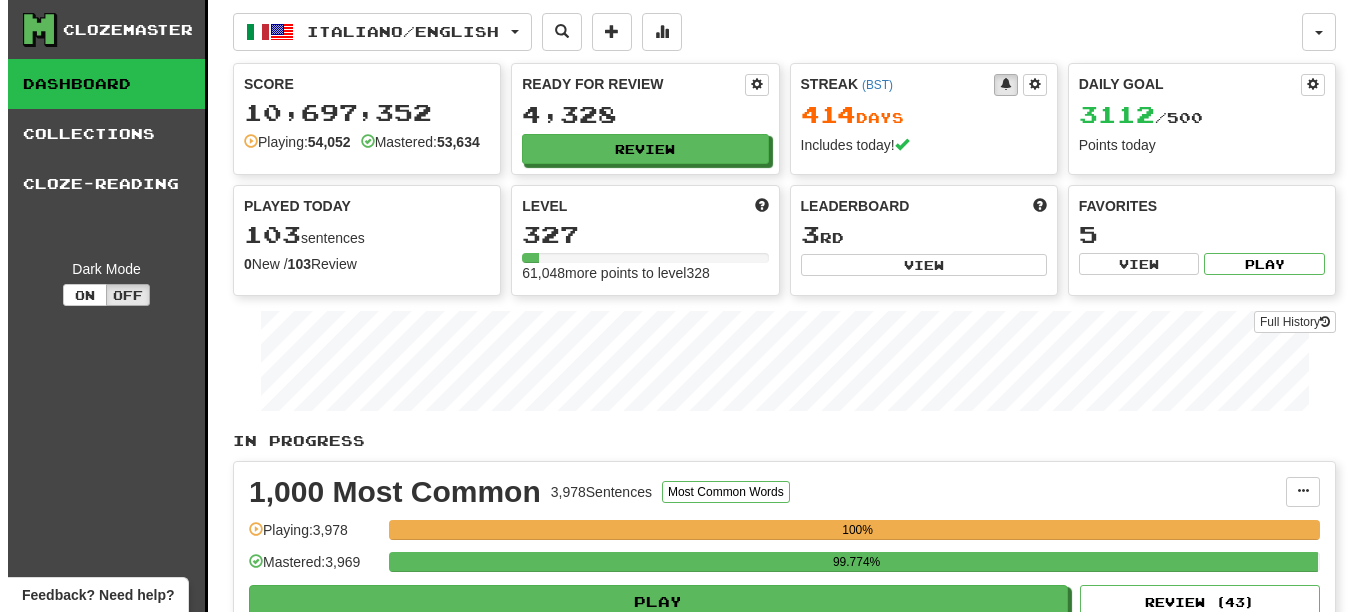 scroll, scrollTop: 0, scrollLeft: 0, axis: both 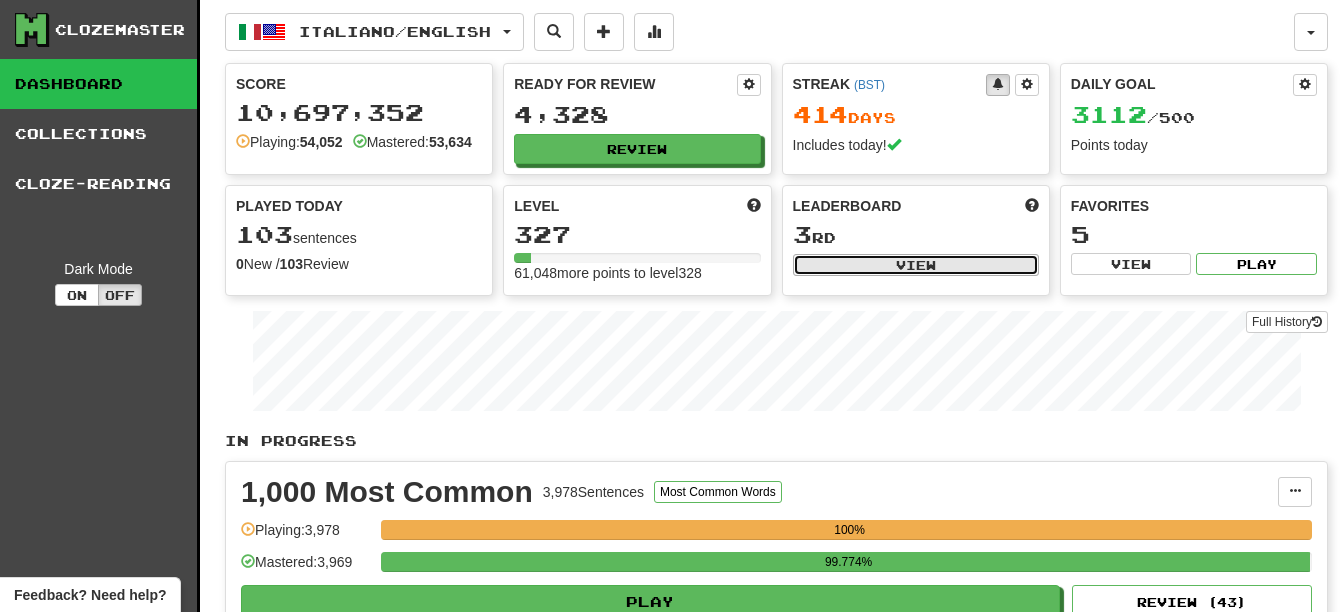 click on "View" at bounding box center [916, 265] 